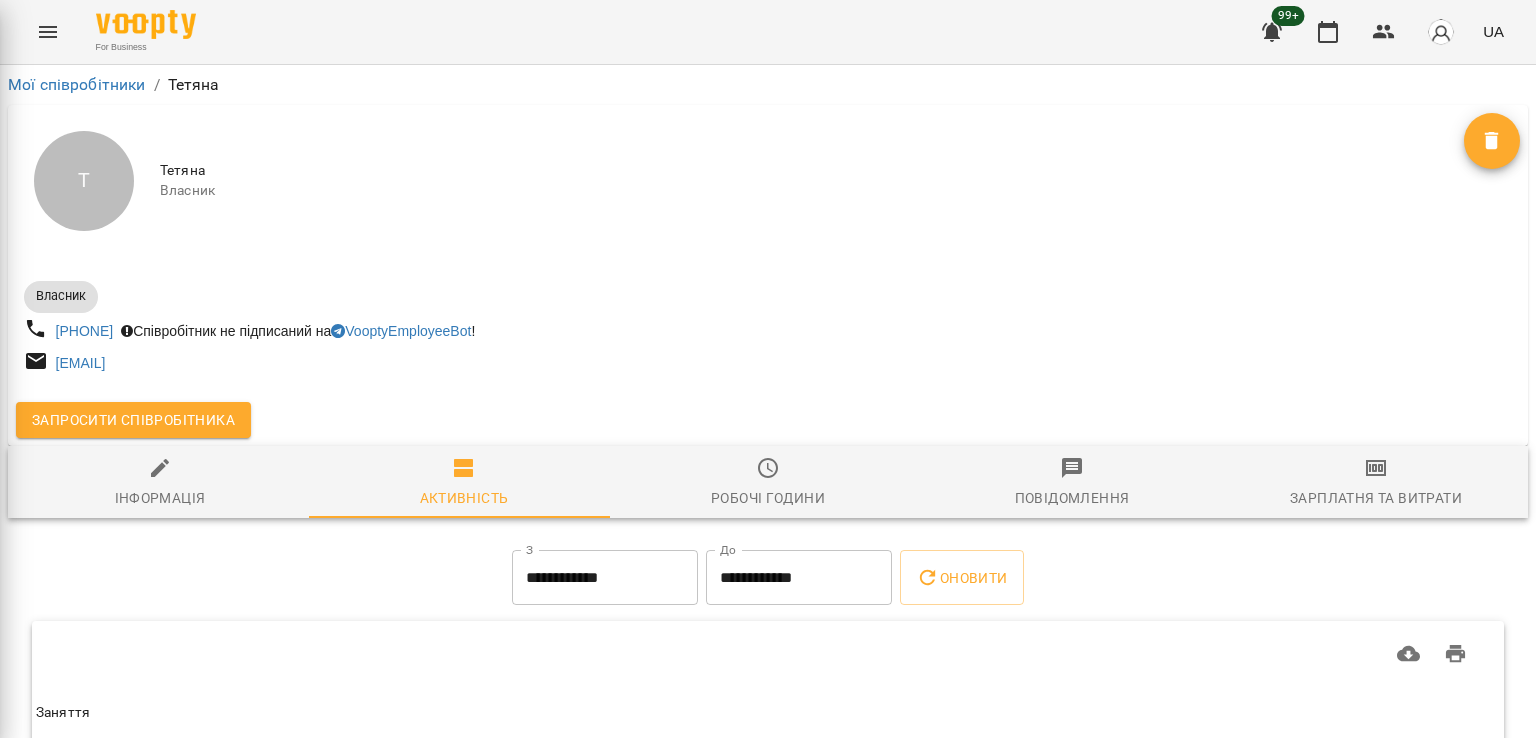 scroll, scrollTop: 0, scrollLeft: 0, axis: both 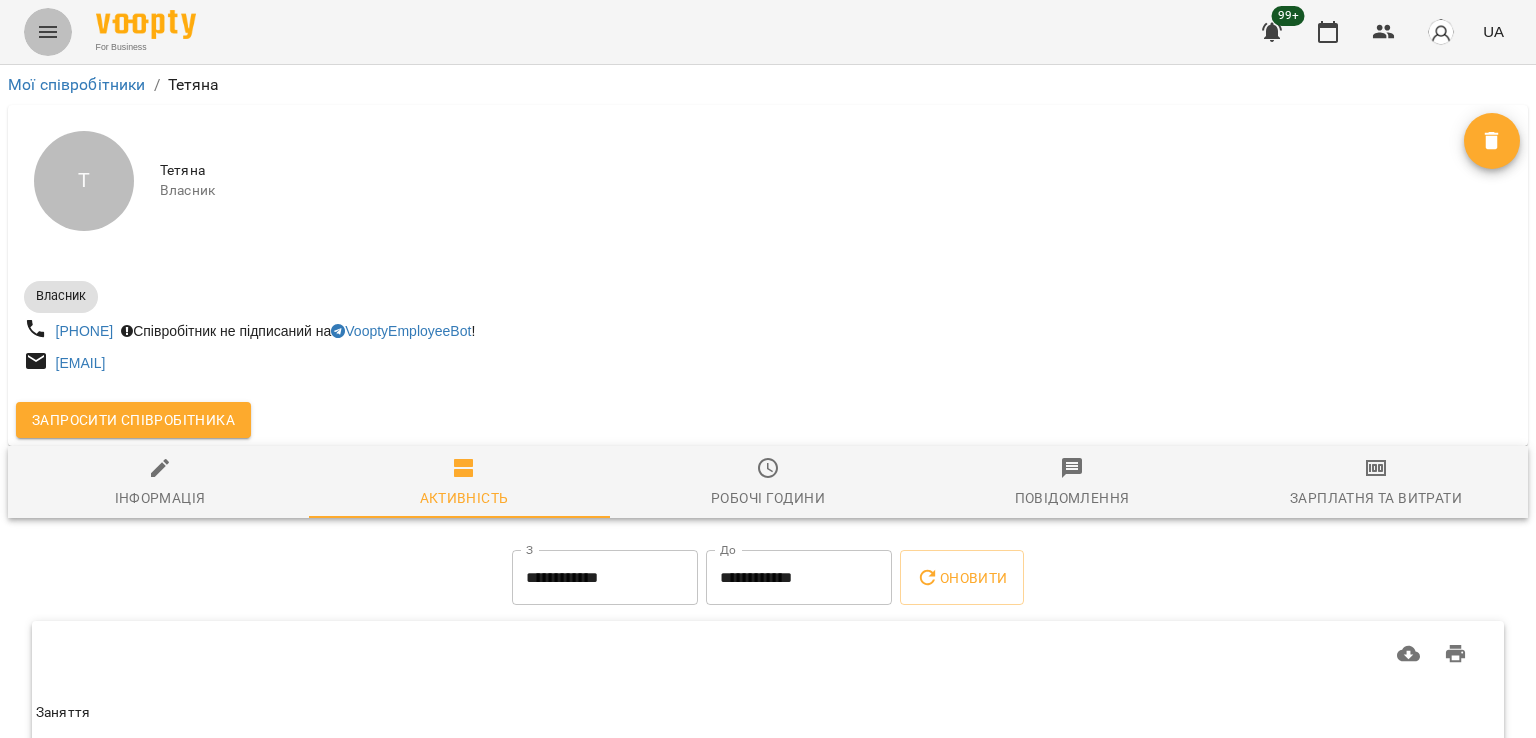 click 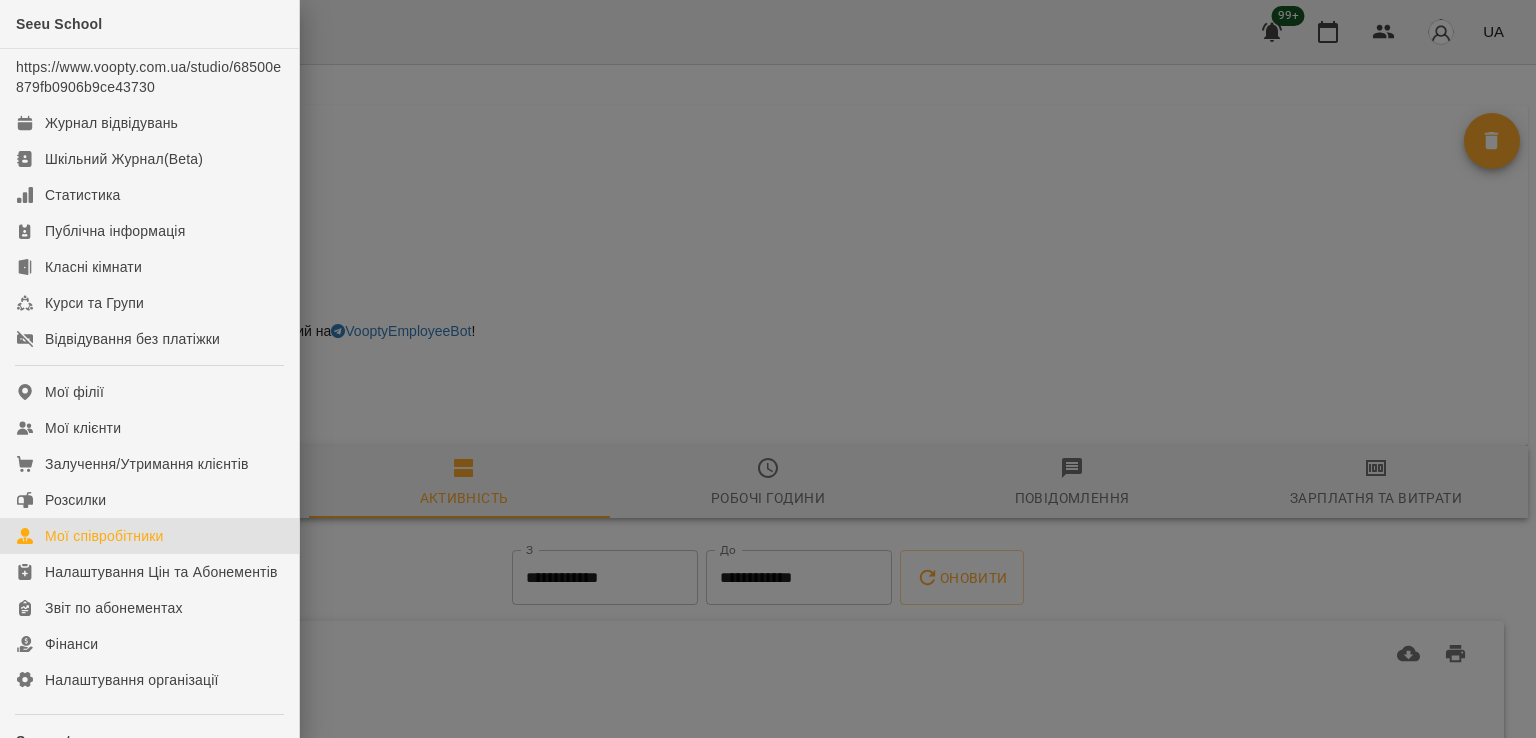 click on "Мої співробітники" at bounding box center (149, 536) 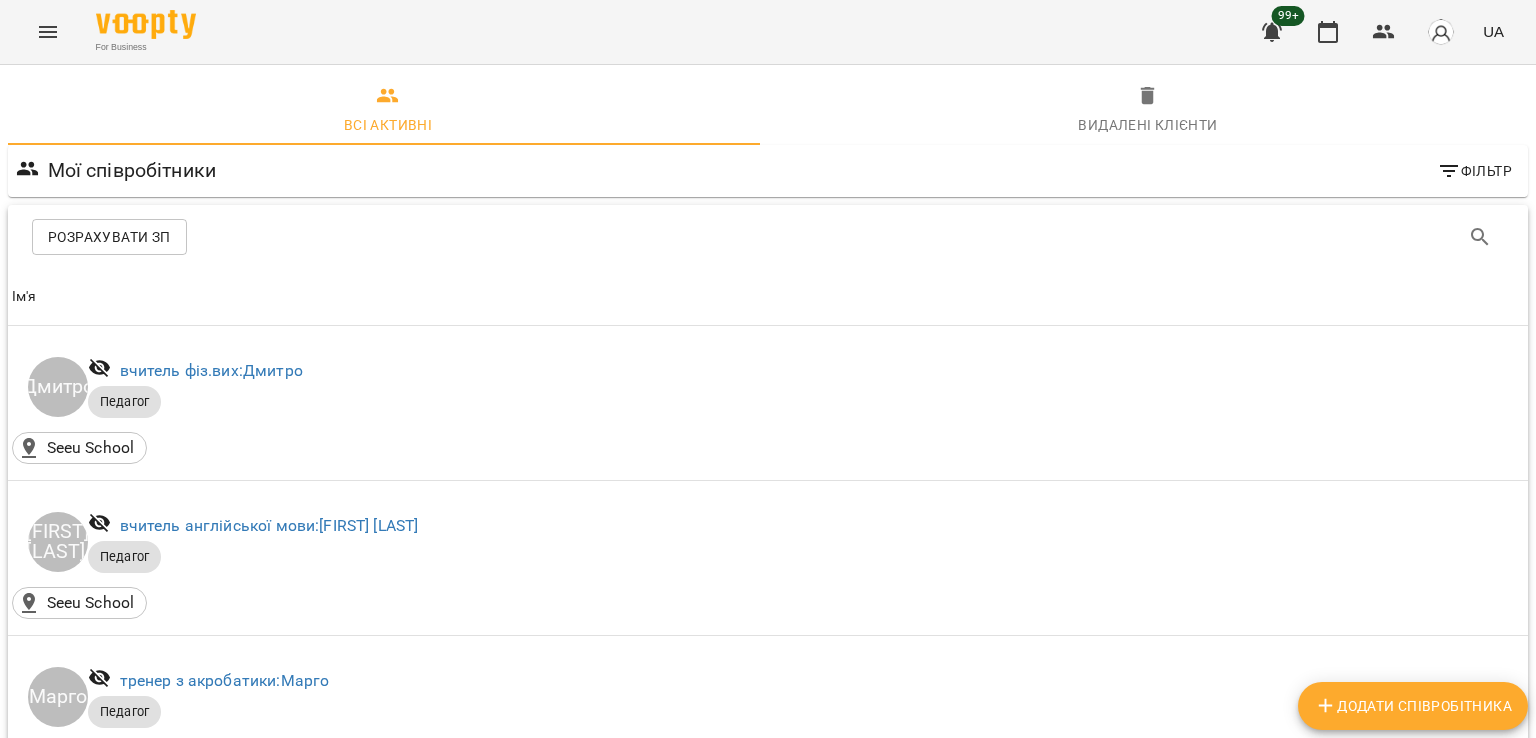 type 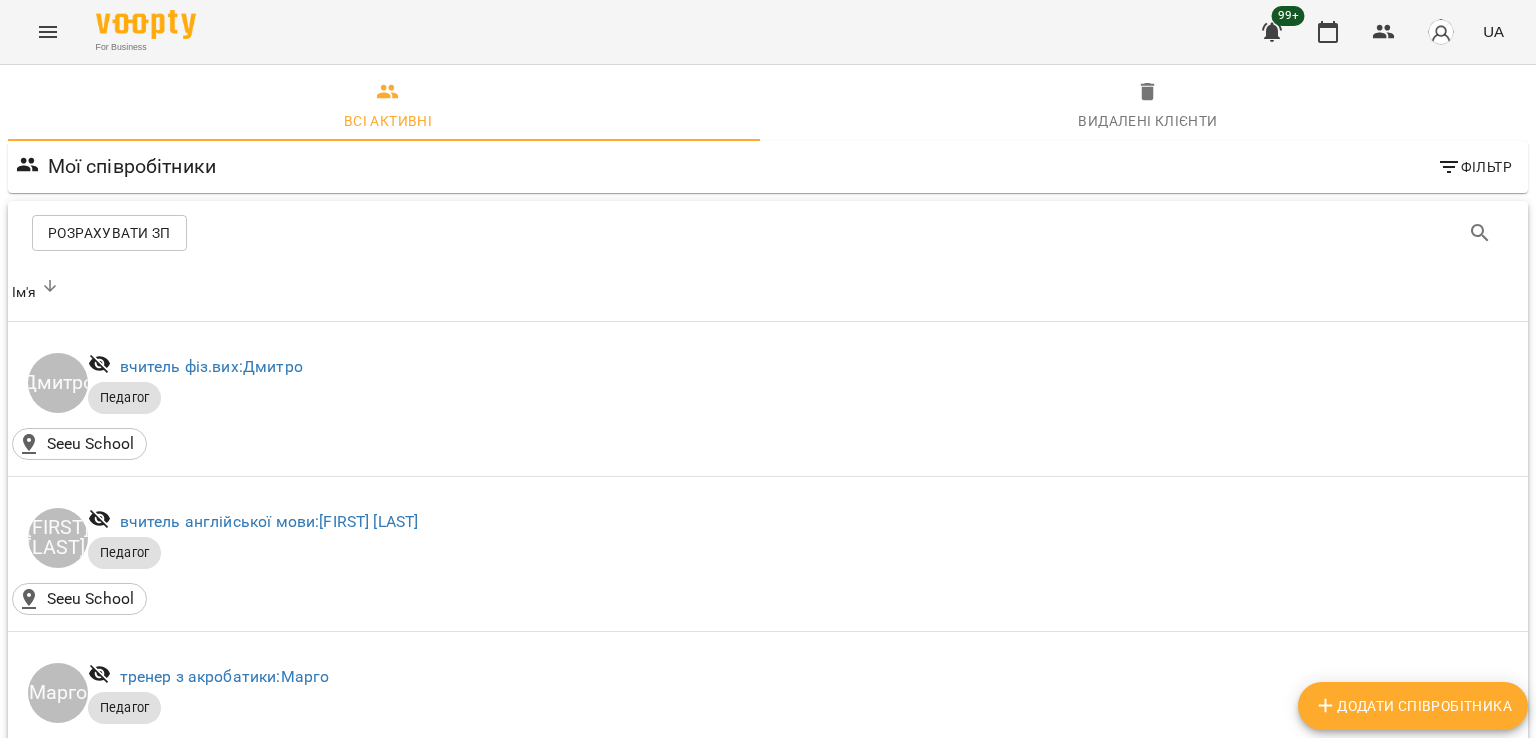 scroll, scrollTop: 458, scrollLeft: 0, axis: vertical 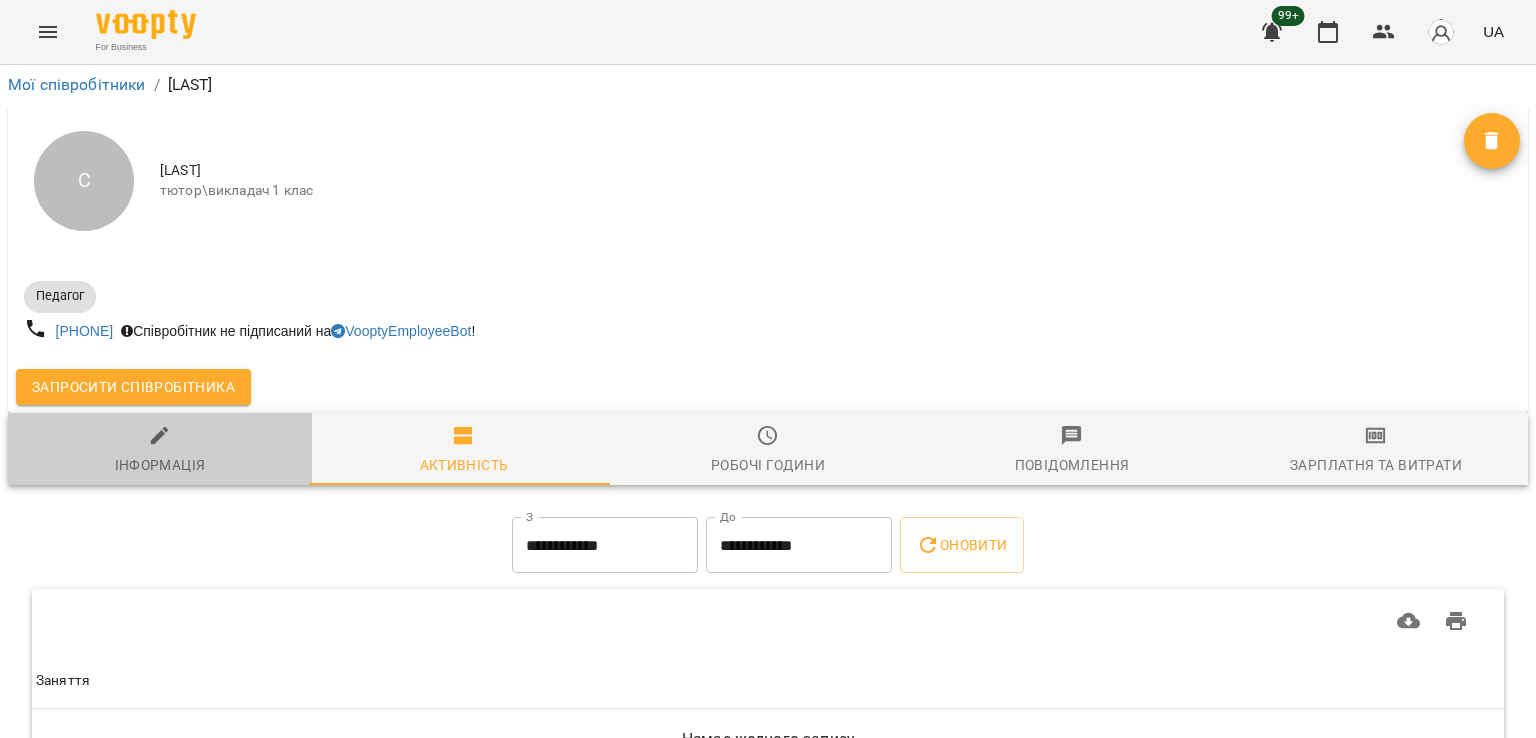 click 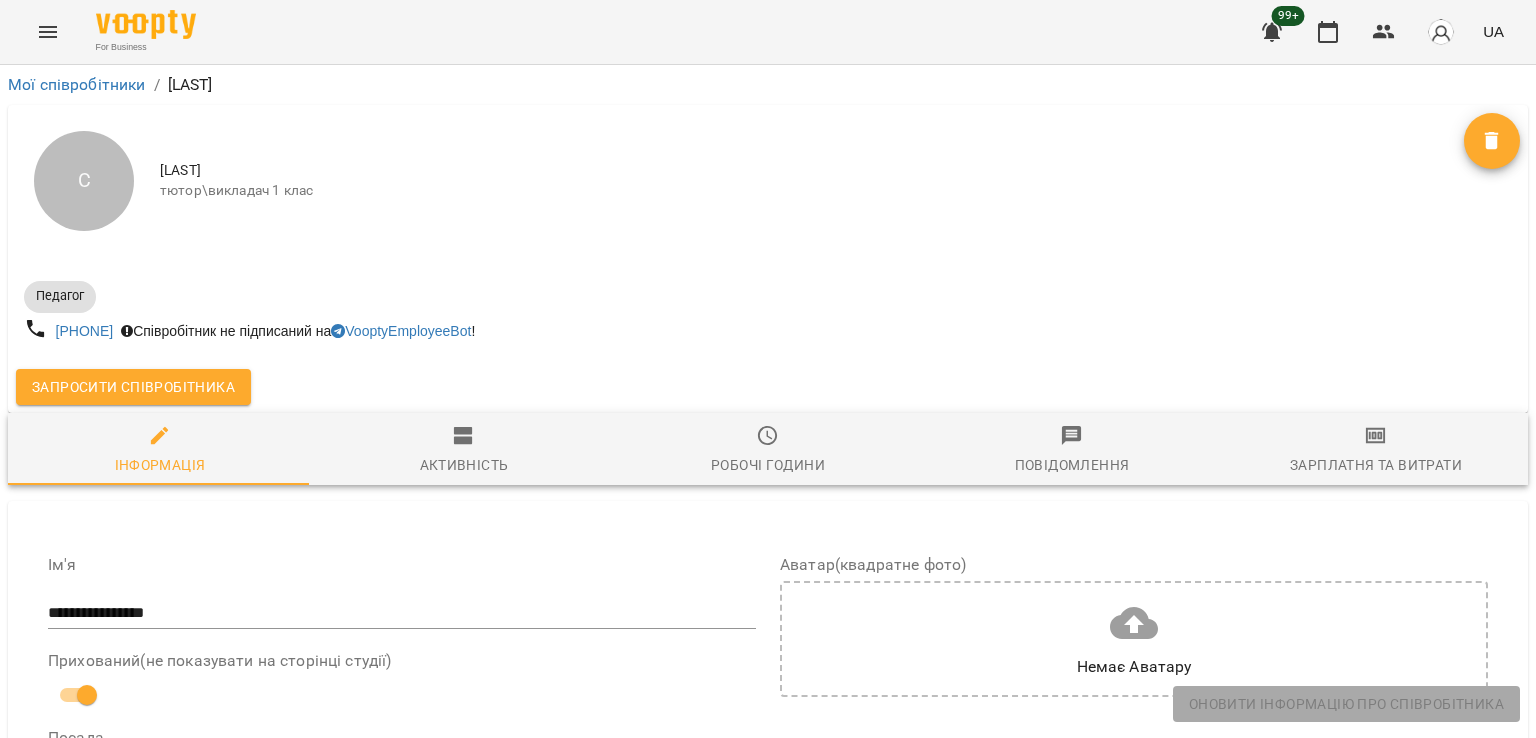 type 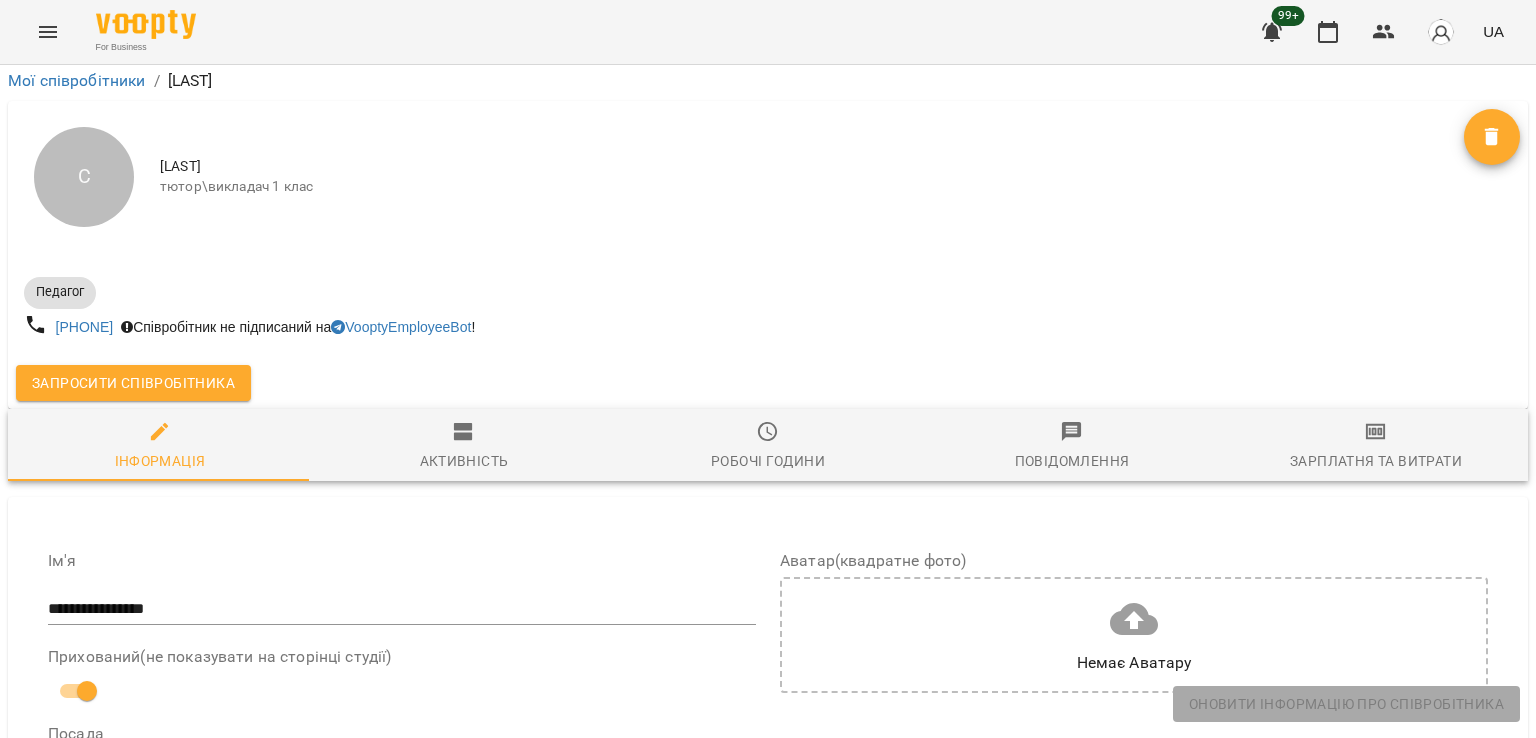 scroll, scrollTop: 400, scrollLeft: 0, axis: vertical 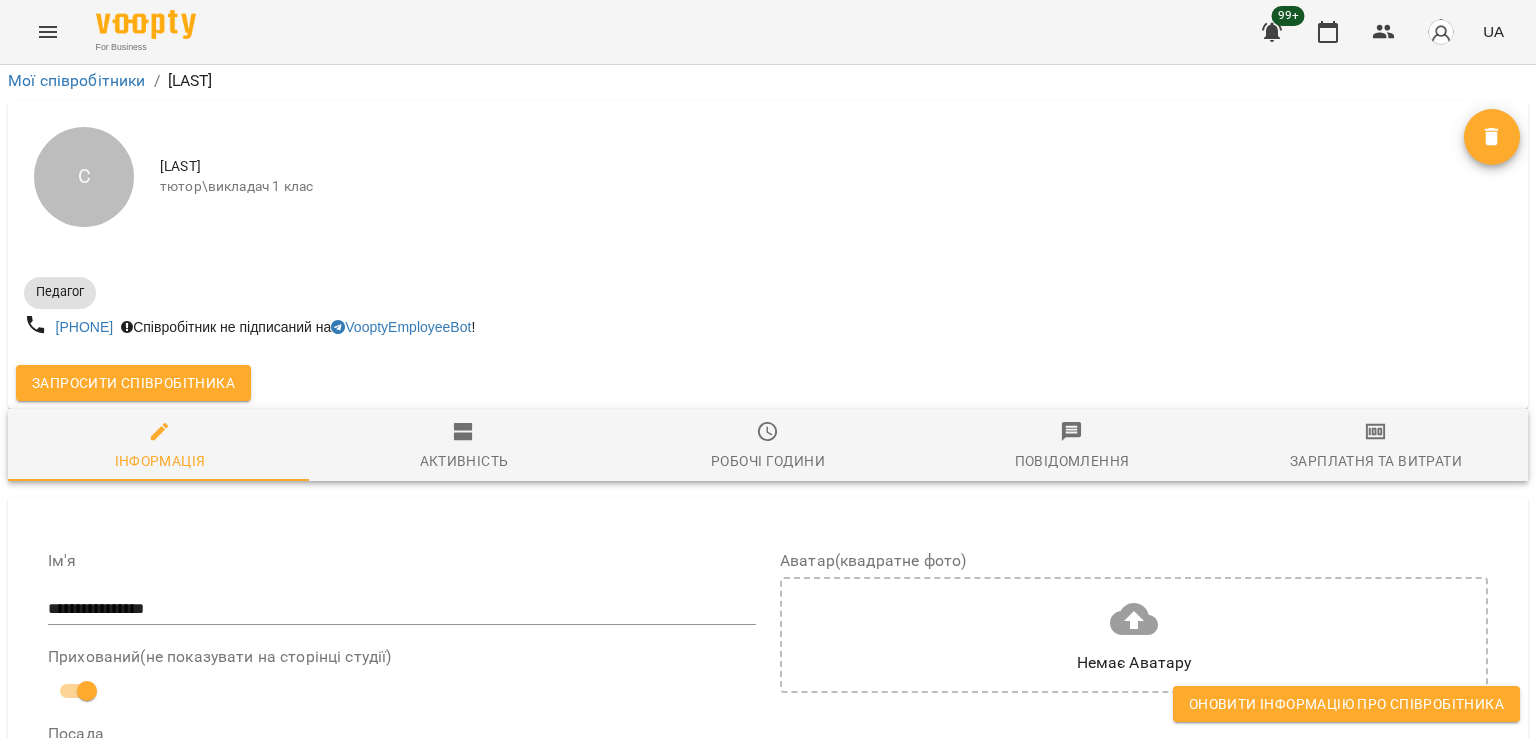 type on "*****" 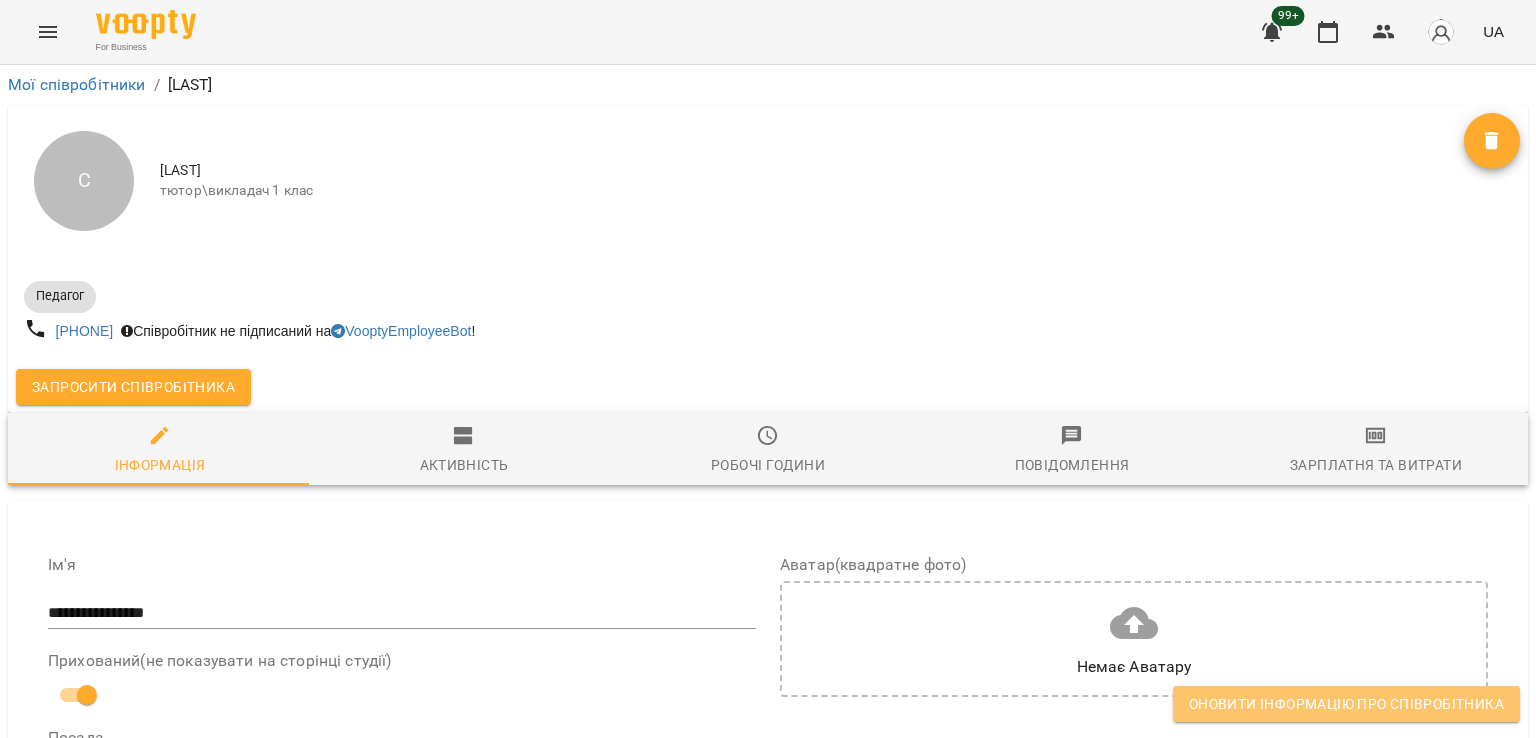 click on "Оновити інформацію про співробітника" at bounding box center [1346, 704] 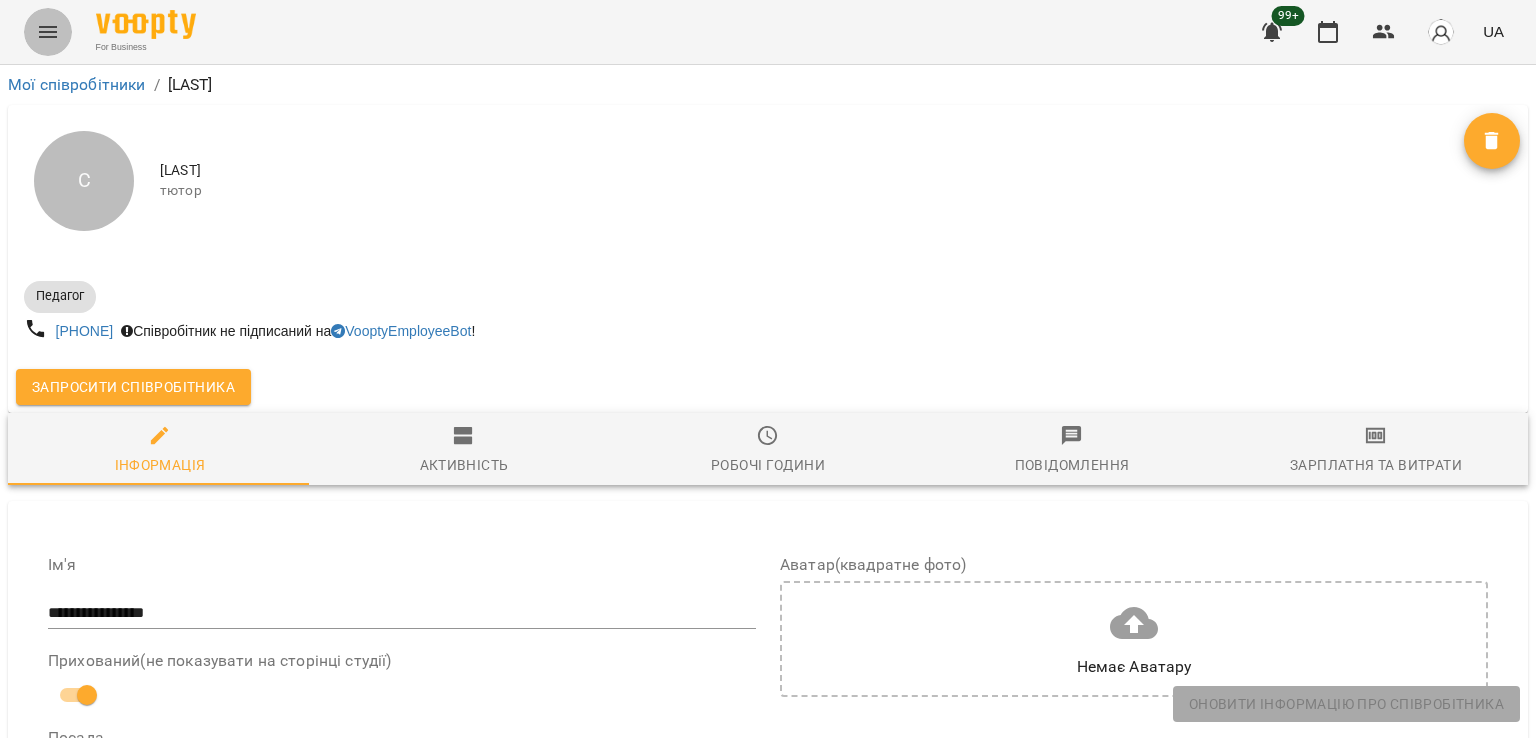click 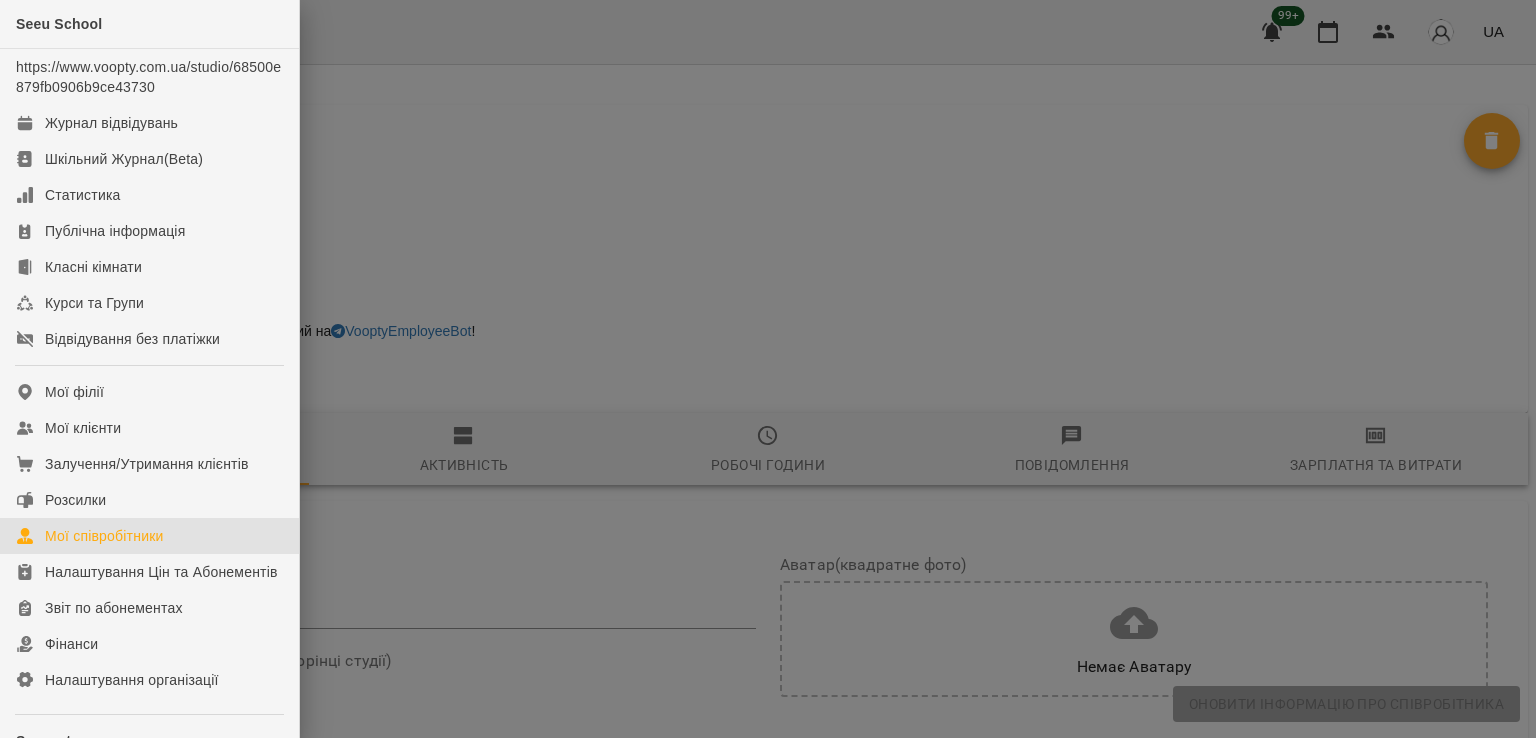 click on "Мої співробітники" at bounding box center (104, 536) 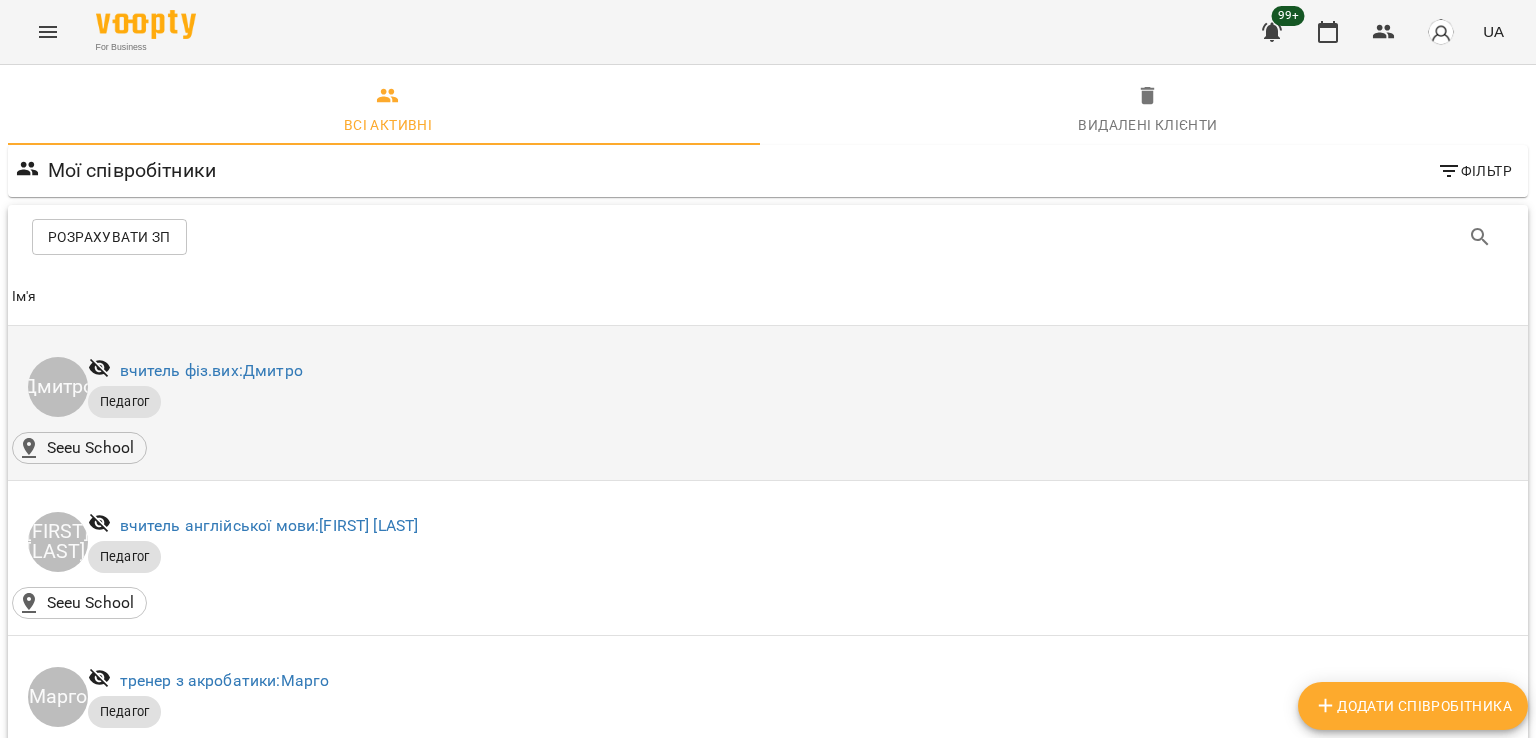 drag, startPoint x: 74, startPoint y: 381, endPoint x: 40, endPoint y: 394, distance: 36.40055 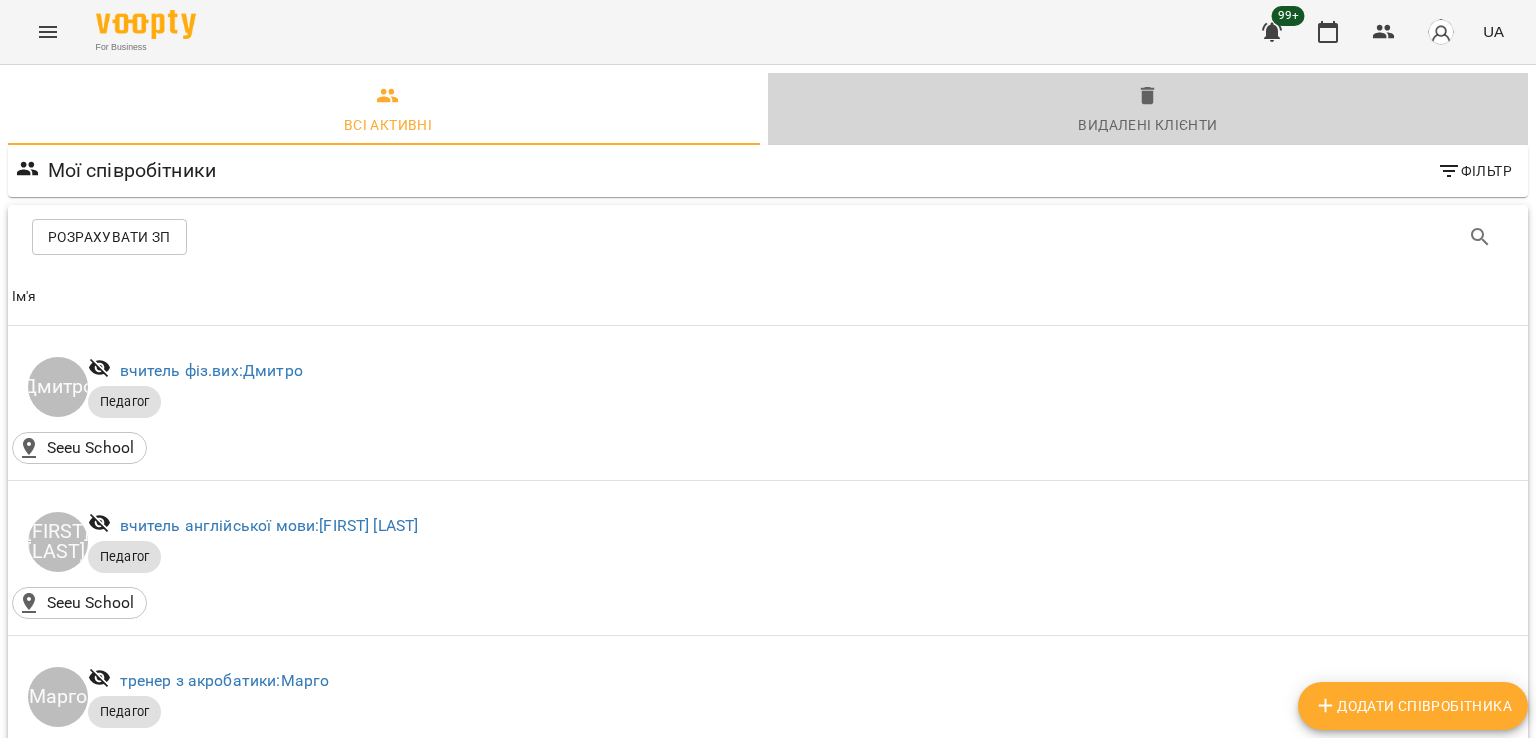 click on "Видалені клієнти" at bounding box center (1147, 125) 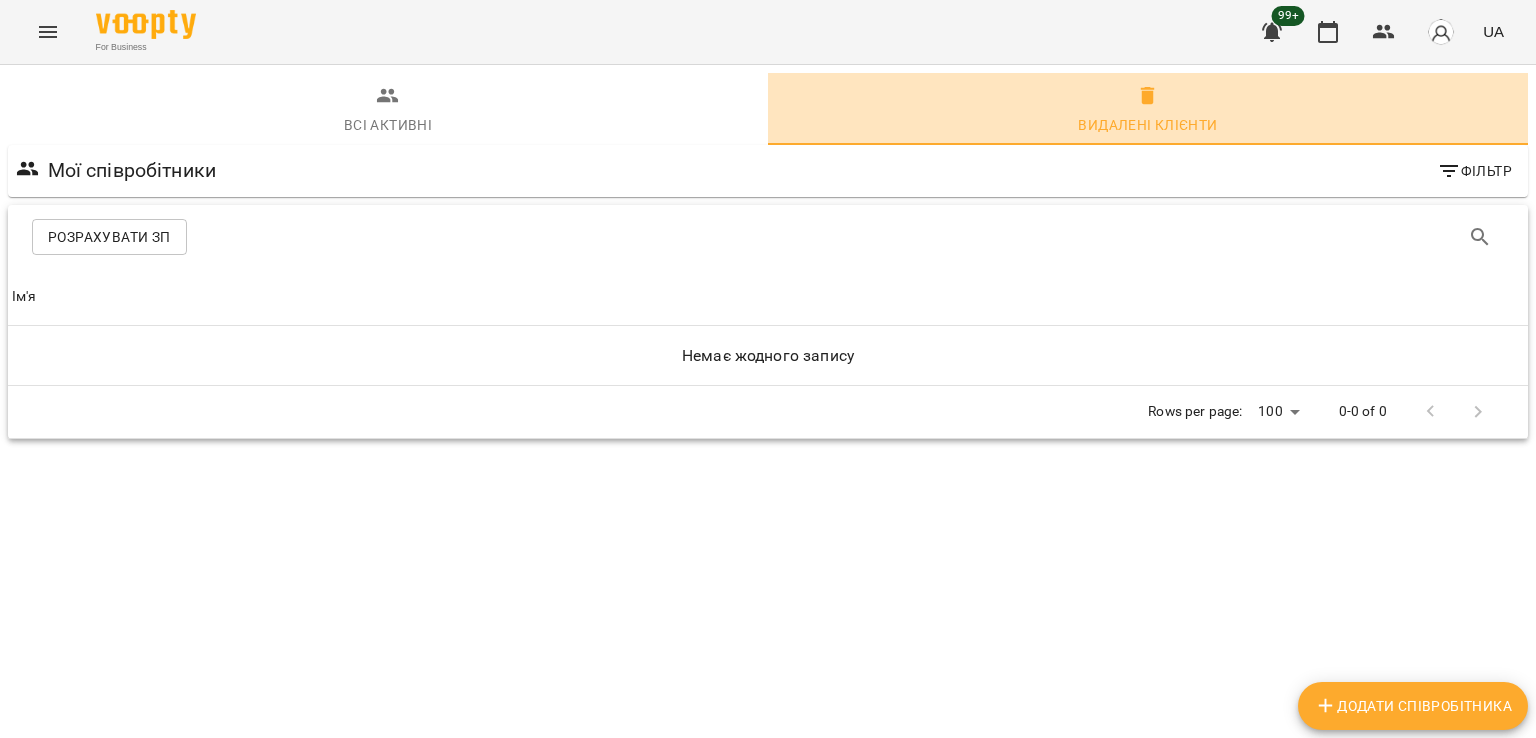 click on "Видалені клієнти" at bounding box center (1147, 125) 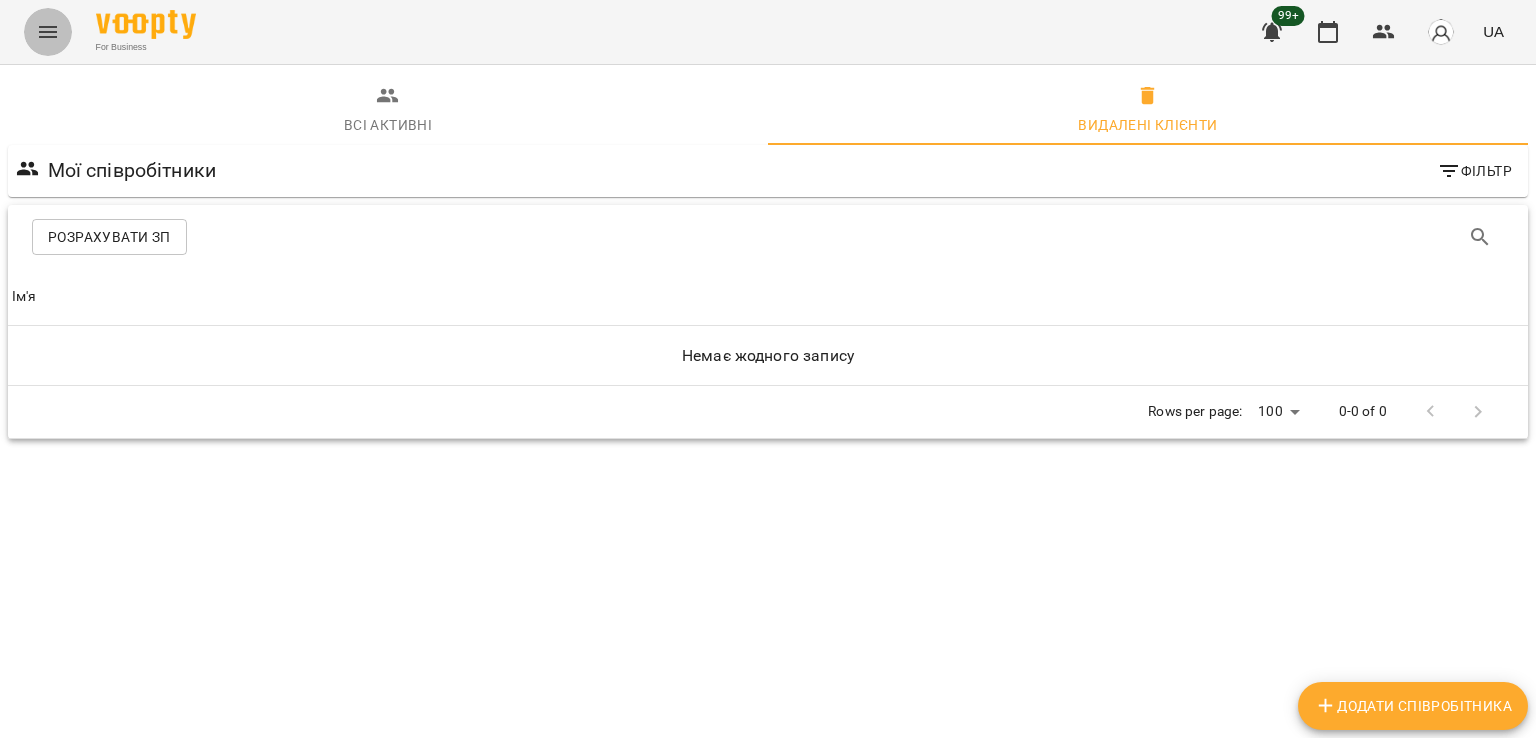 click 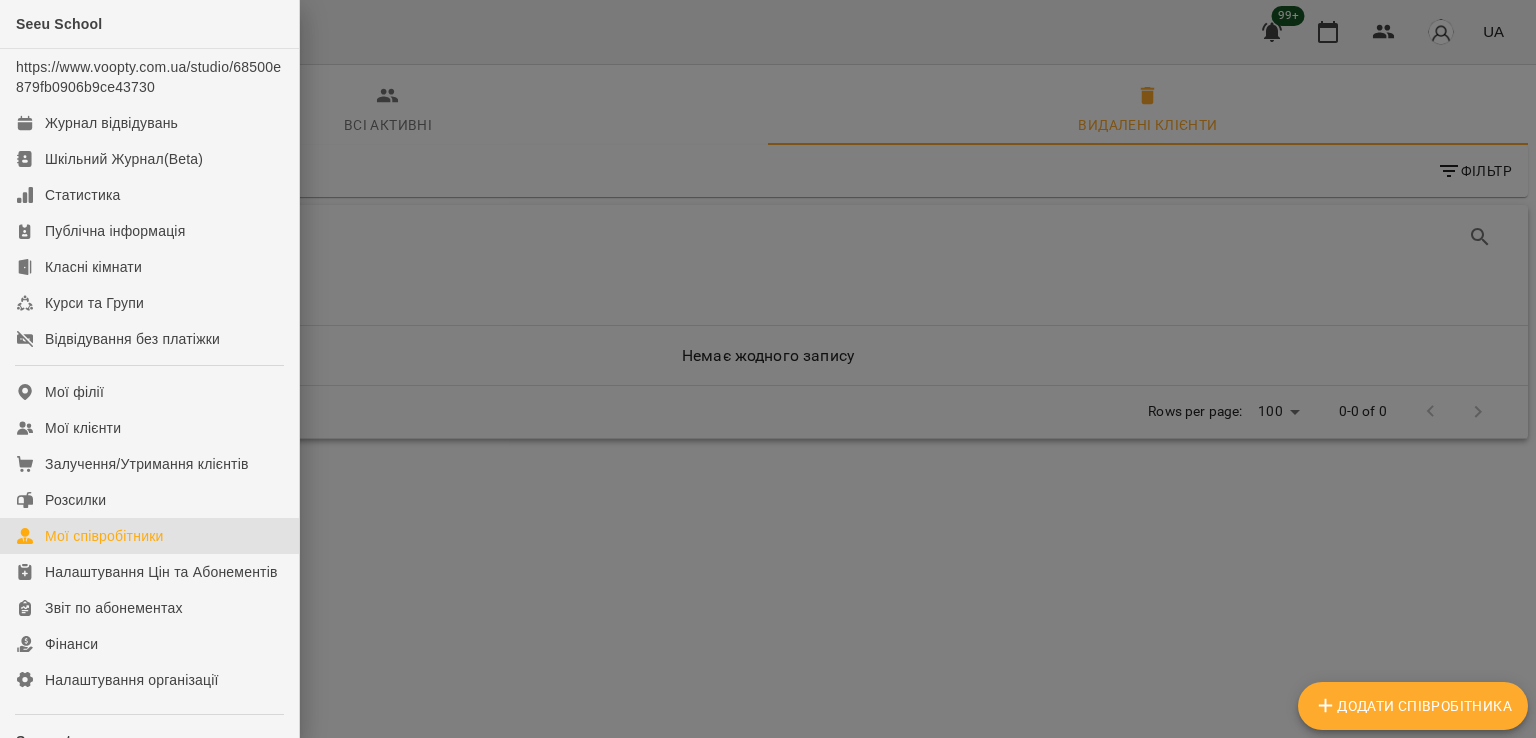 click on "Мої співробітники" at bounding box center (104, 536) 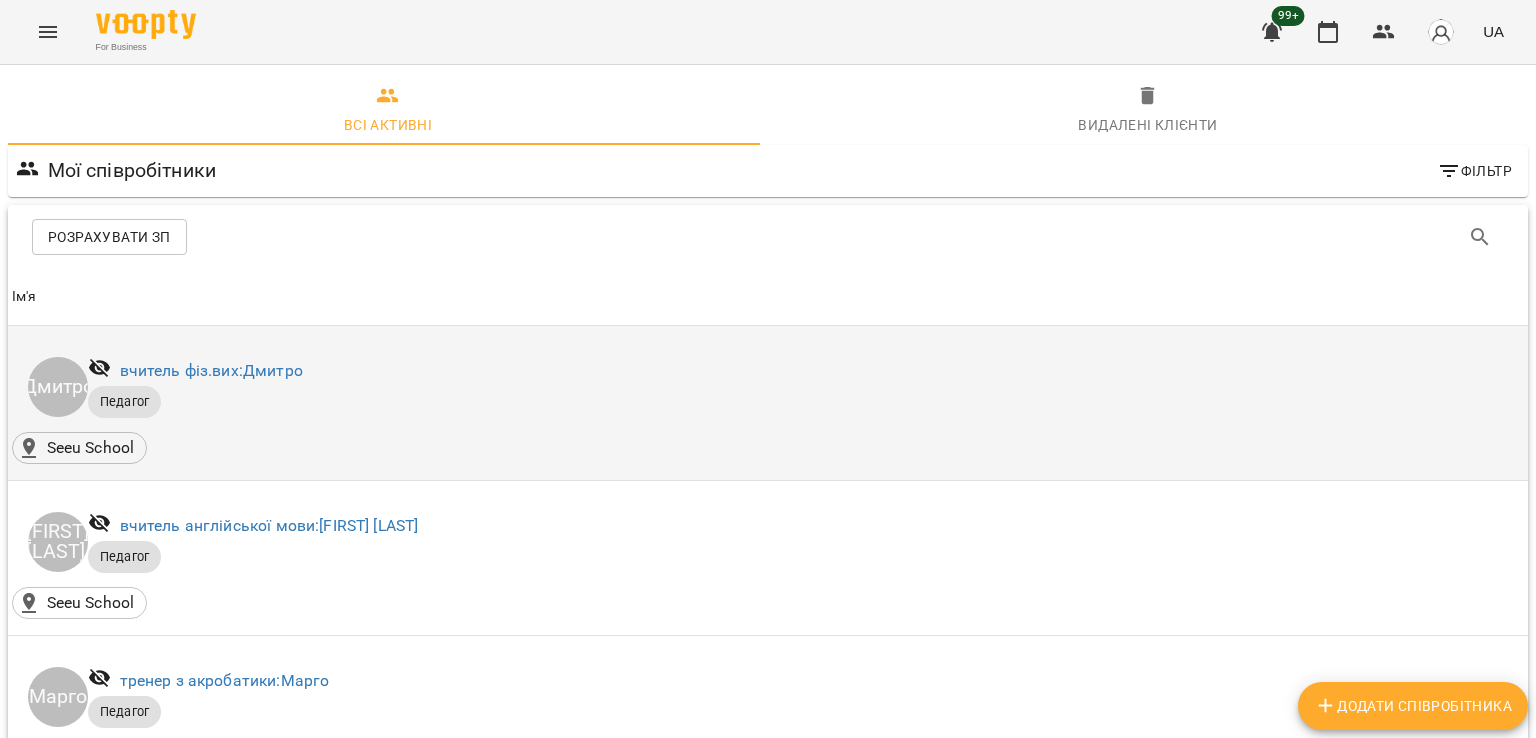 click on "Дмитро" at bounding box center (58, 387) 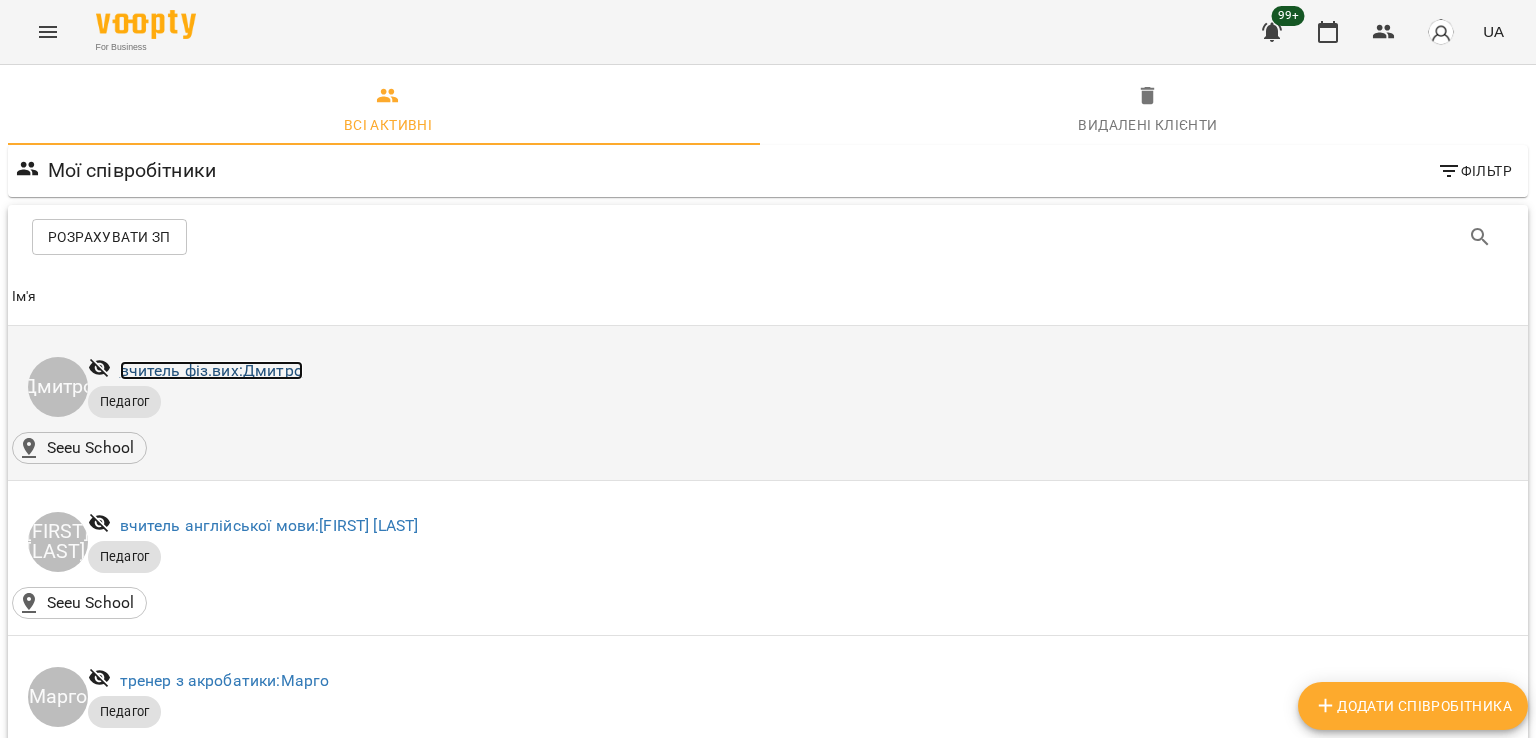 click on "вчитель фіз.вих:  Дмитро" at bounding box center (211, 370) 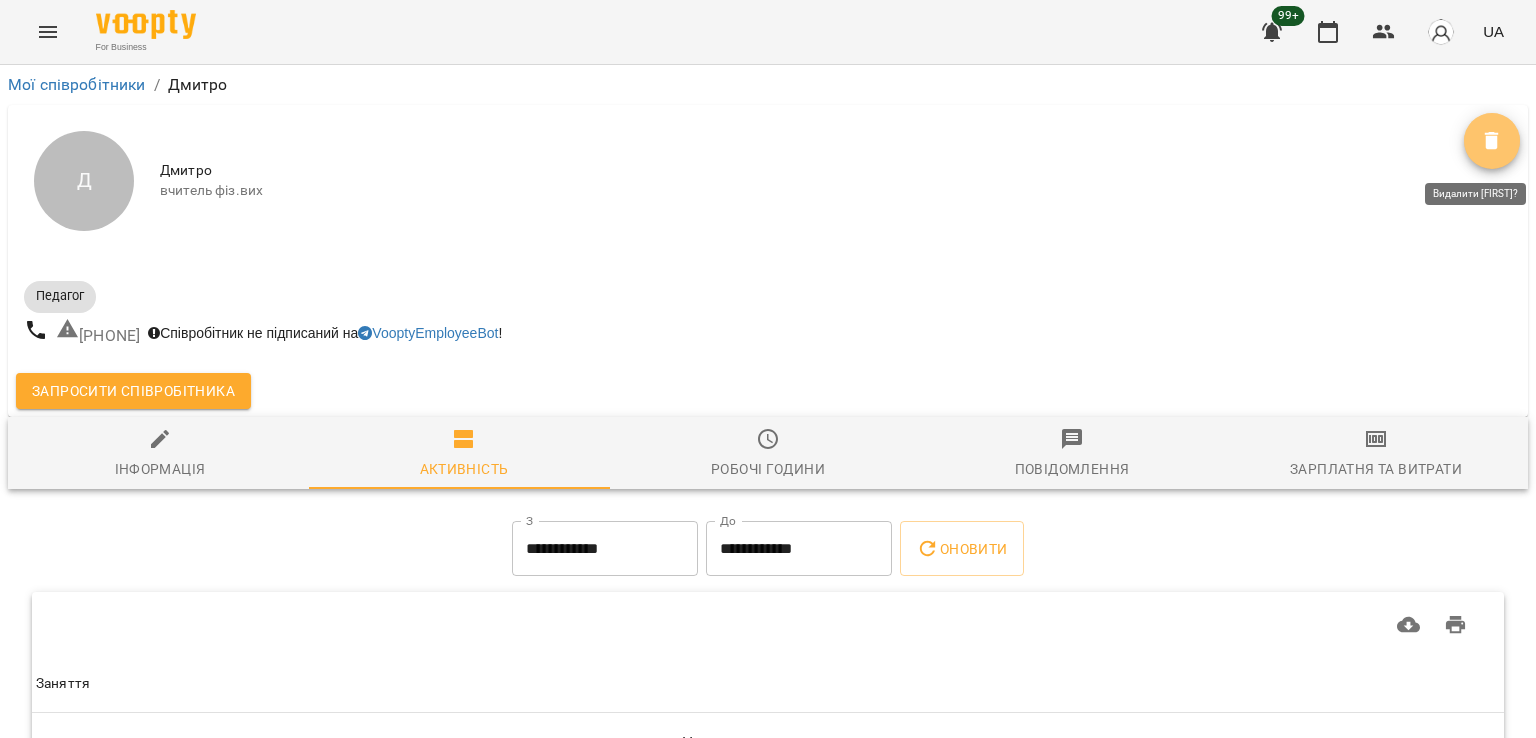 click 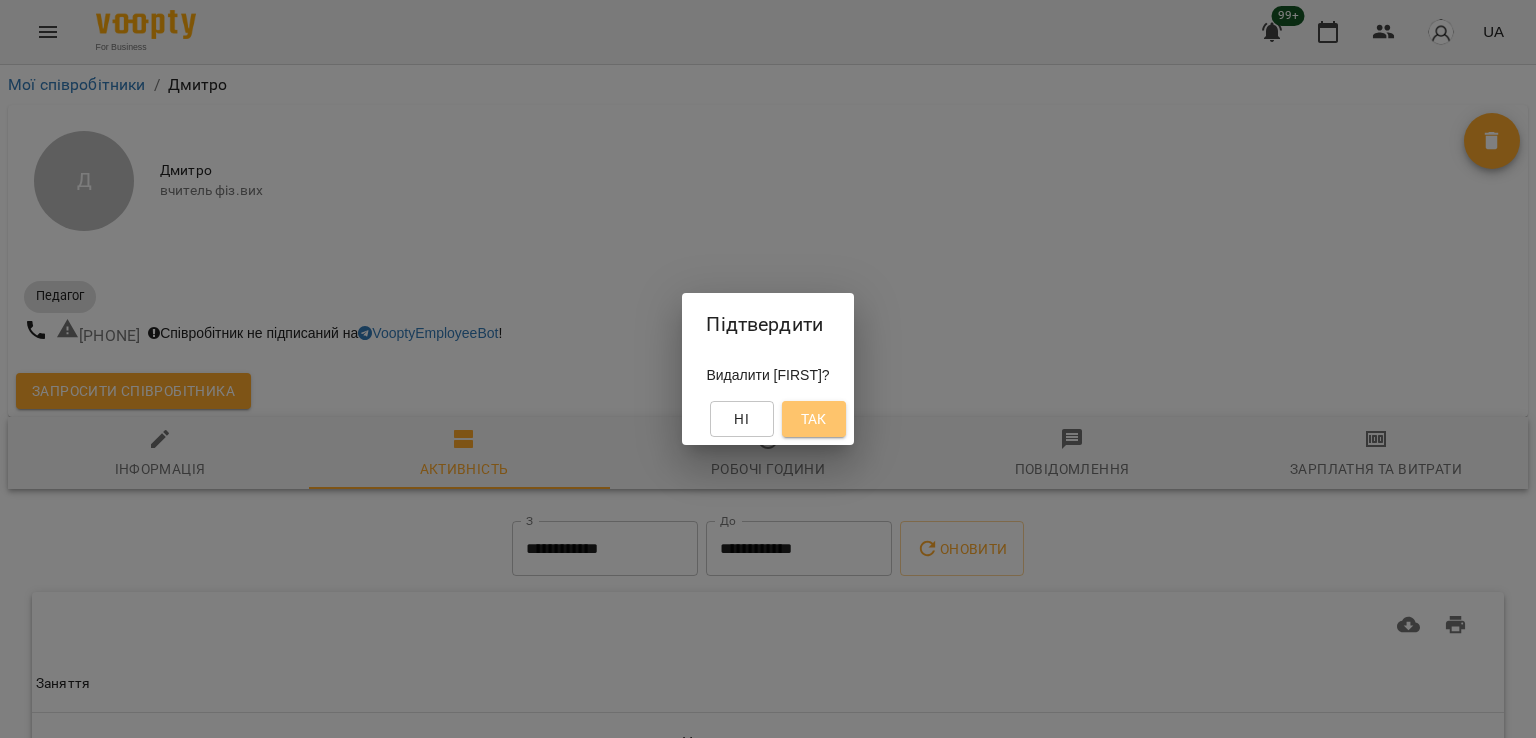click on "Так" at bounding box center [814, 419] 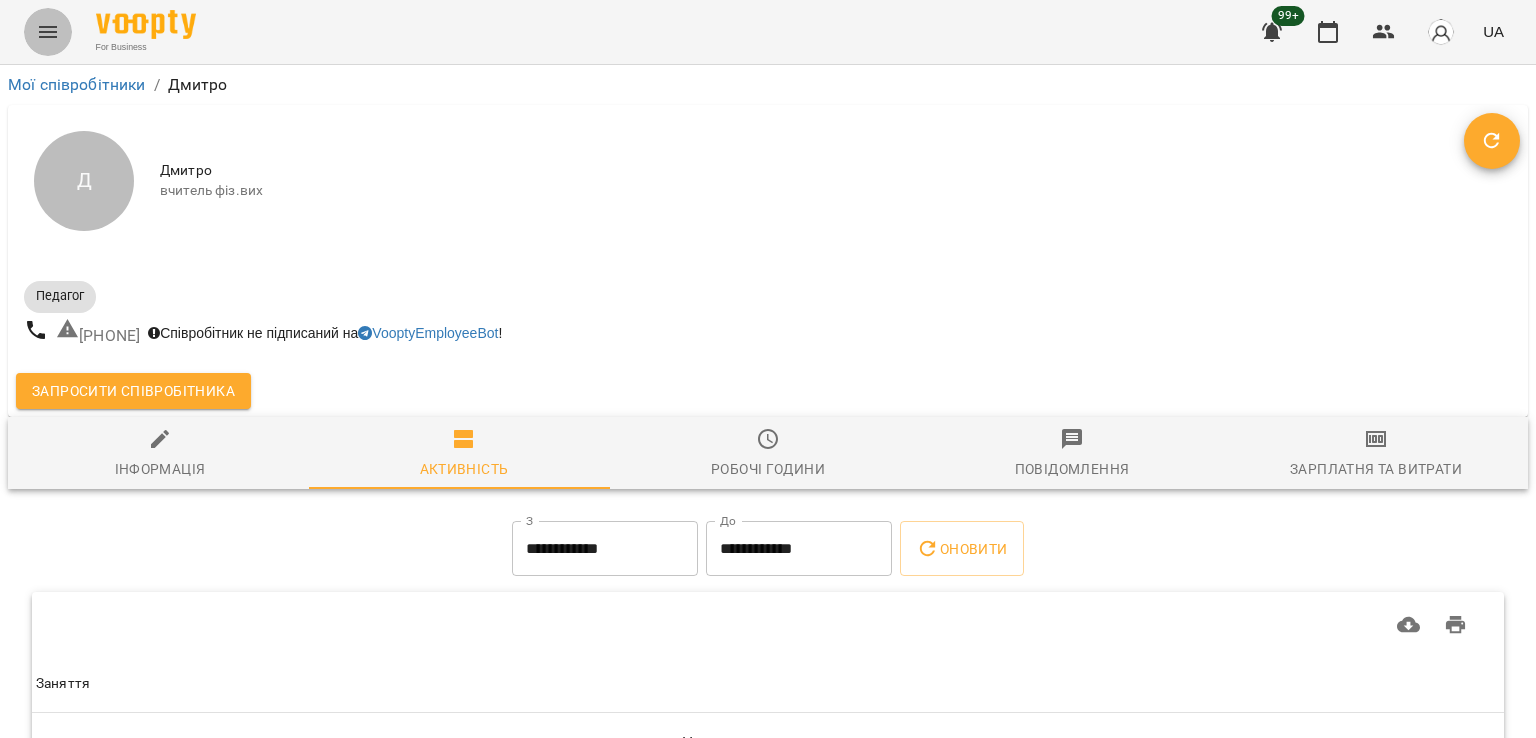 click 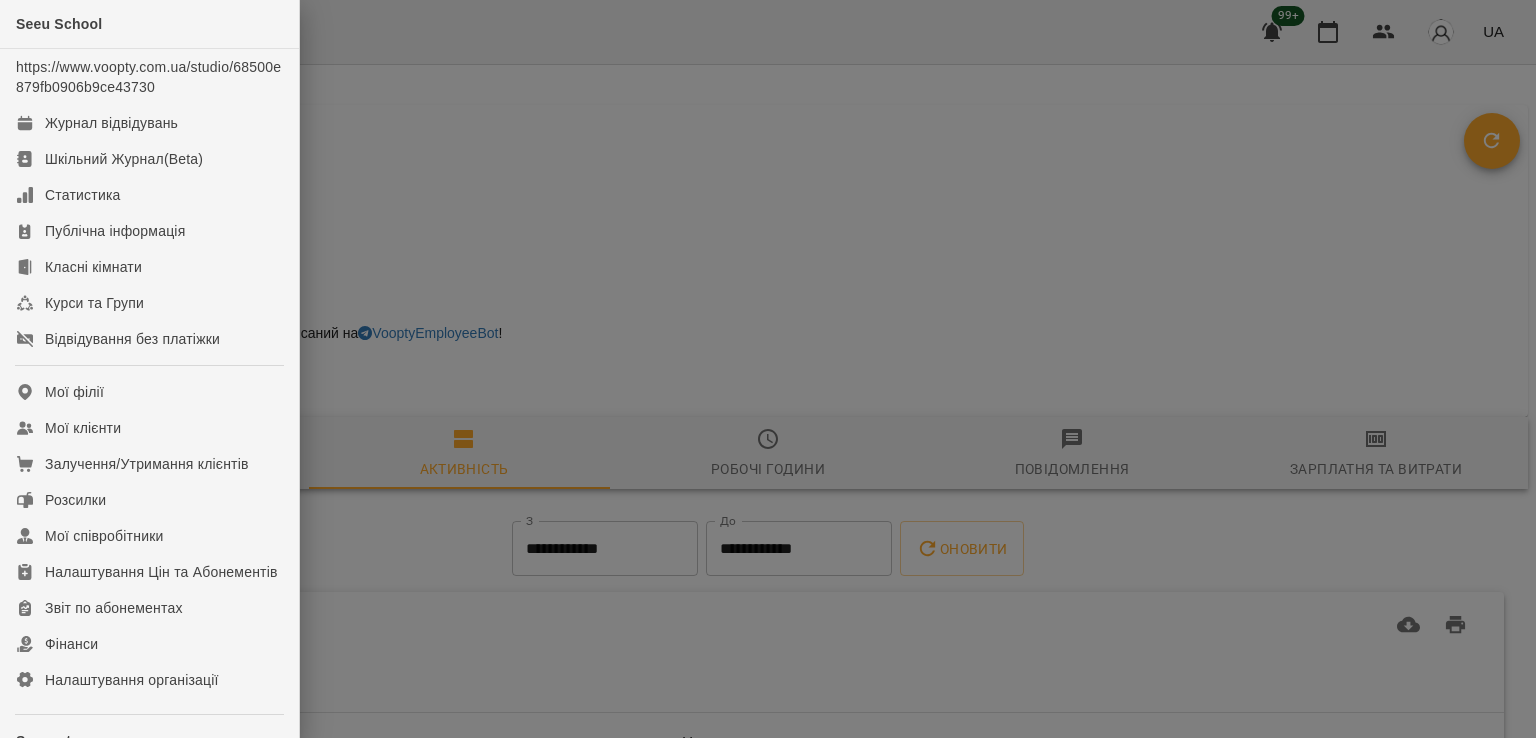 drag, startPoint x: 481, startPoint y: 154, endPoint x: 97, endPoint y: -31, distance: 426.24054 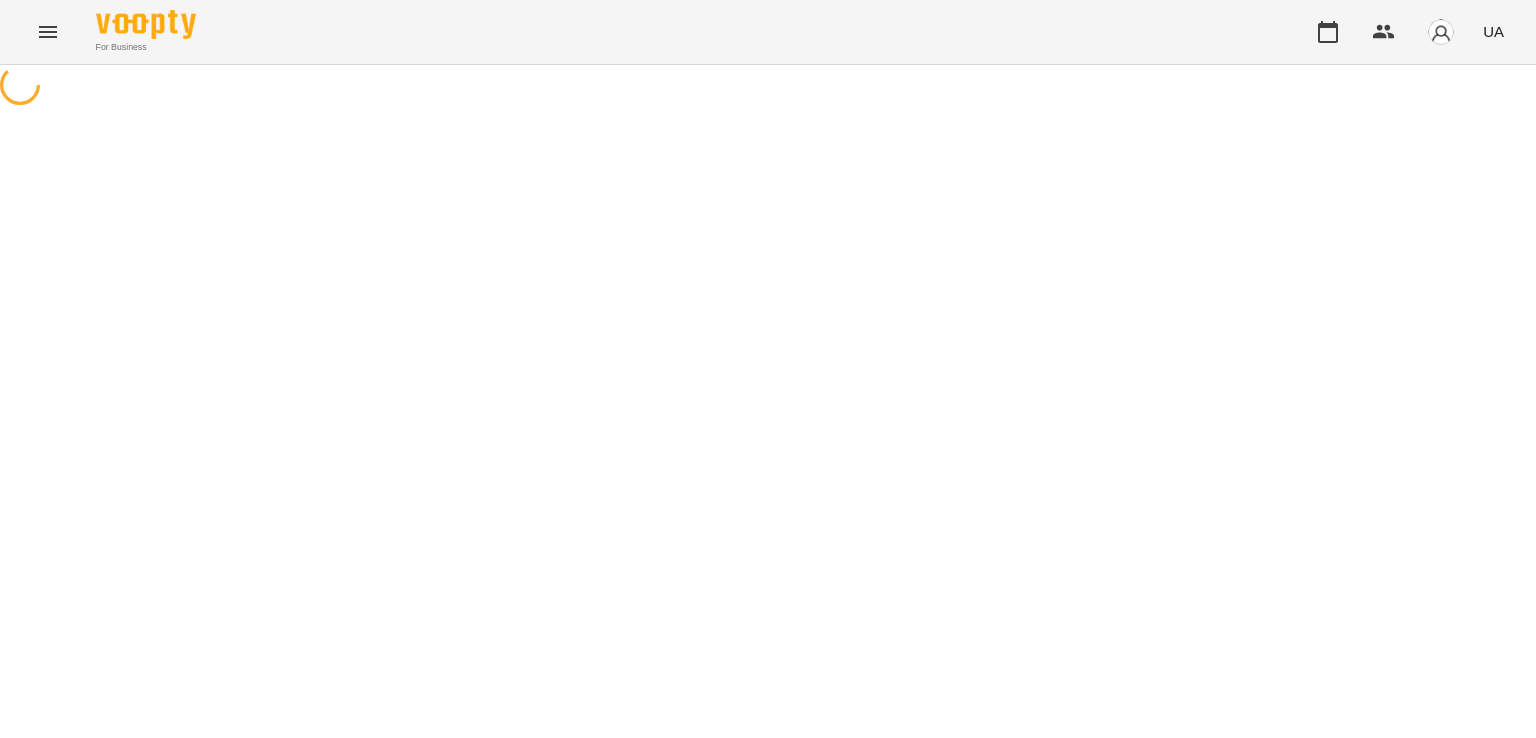 scroll, scrollTop: 0, scrollLeft: 0, axis: both 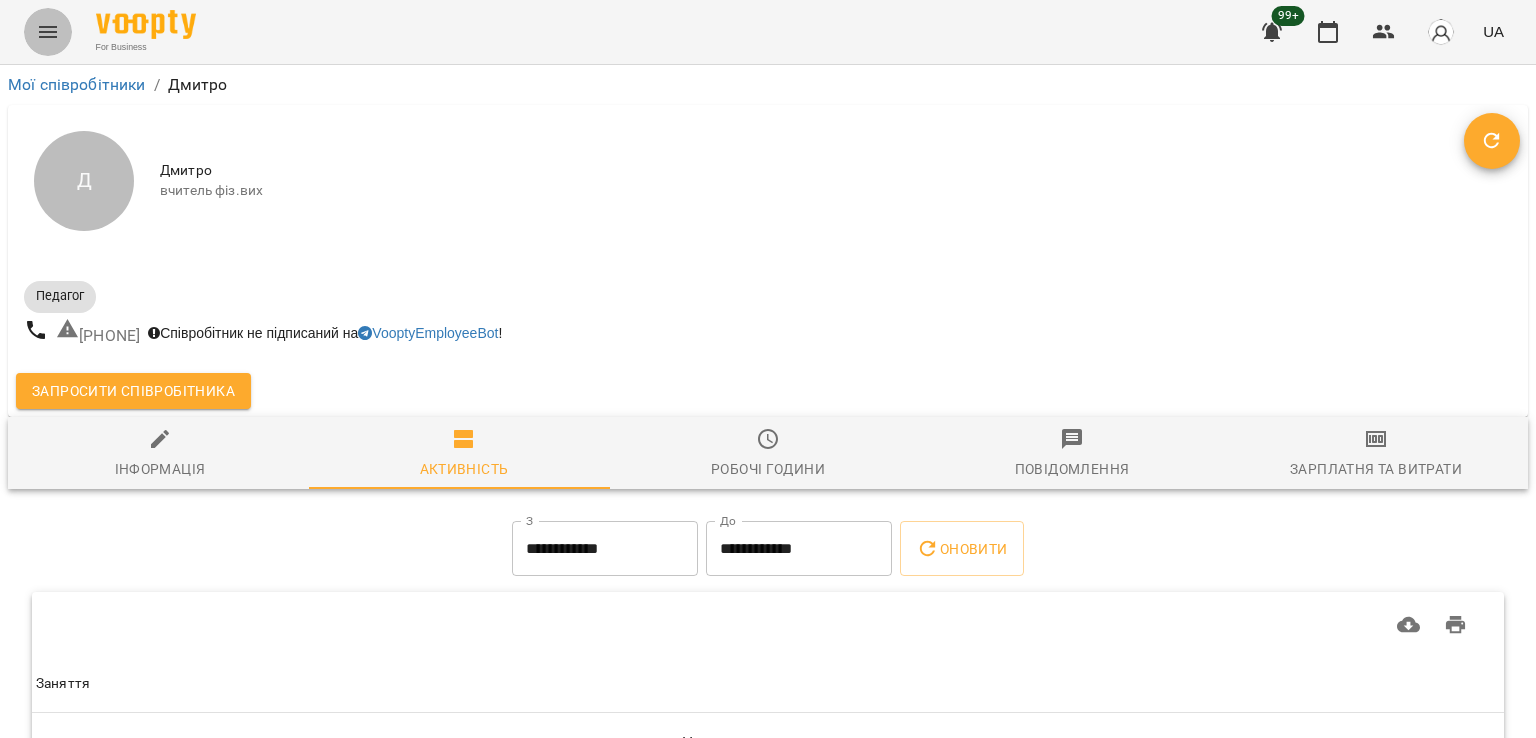 click at bounding box center [48, 32] 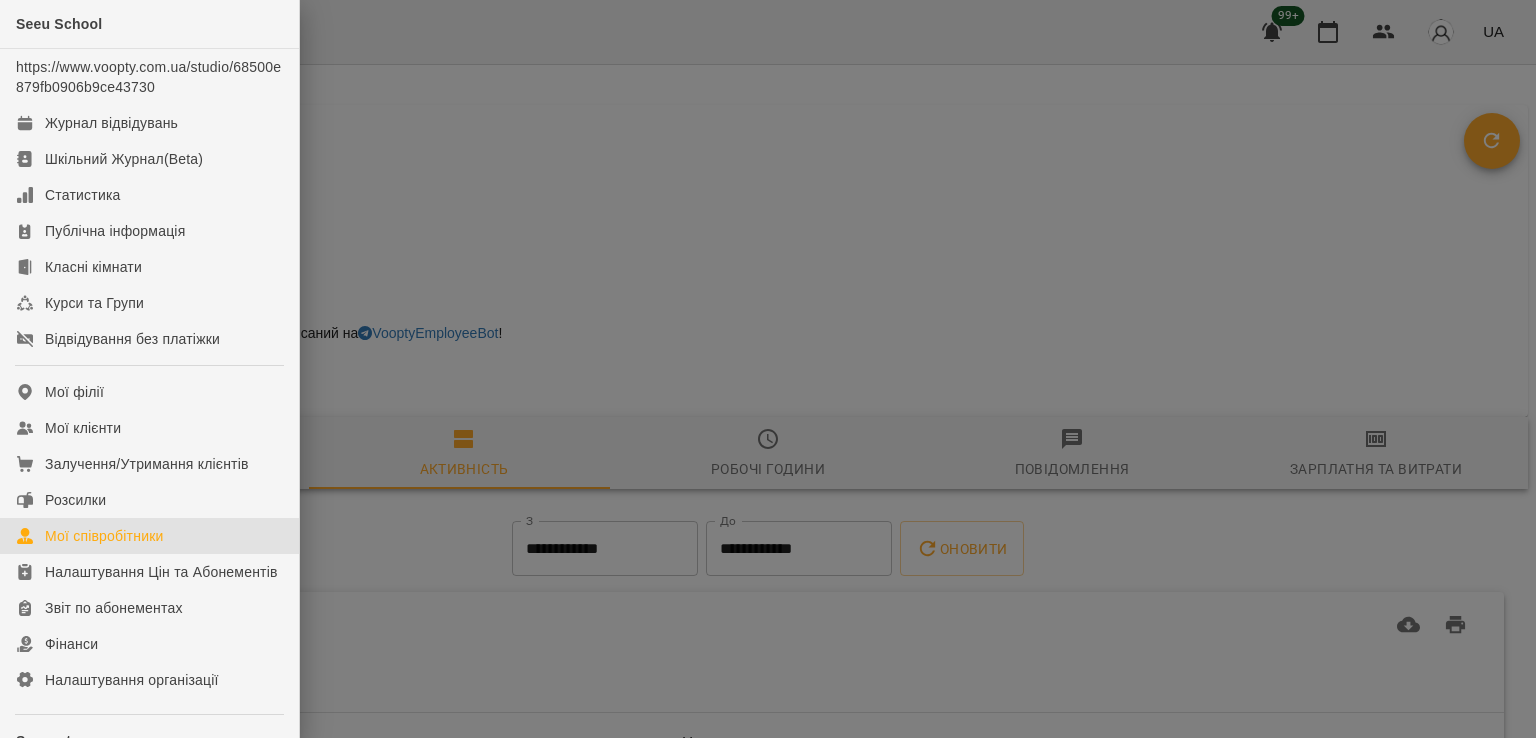 click on "Мої співробітники" at bounding box center [149, 536] 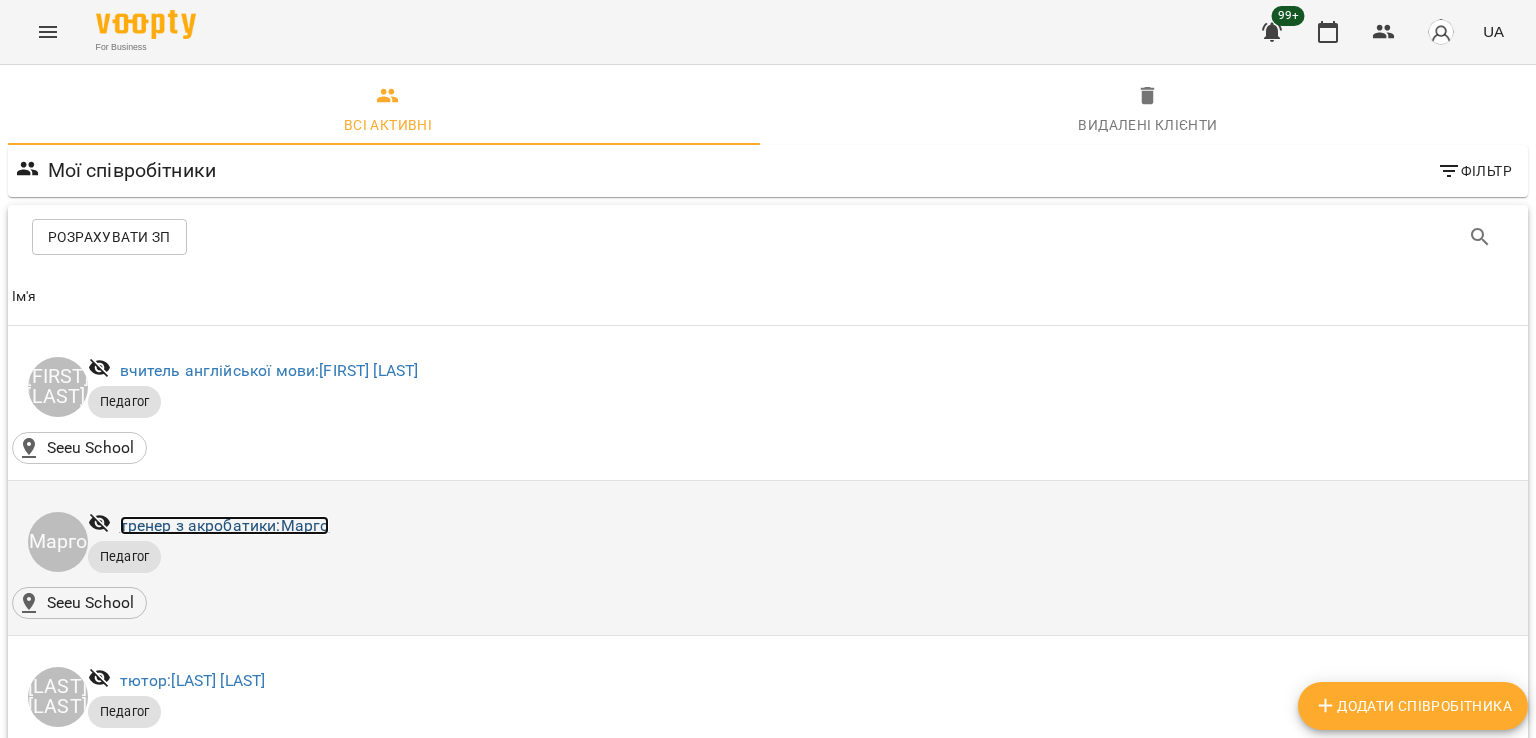 click on "тренер з акробатики:  Марго" at bounding box center [225, 525] 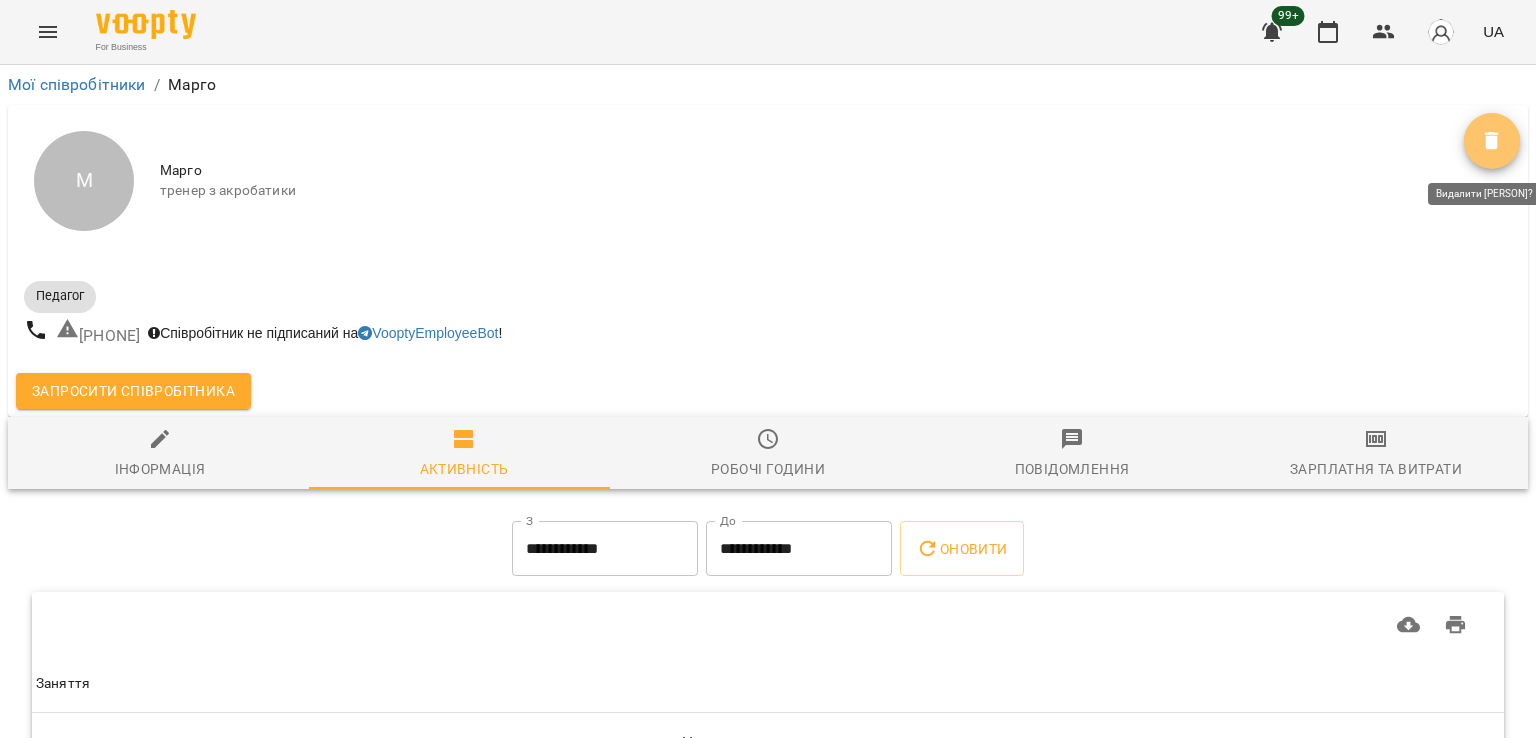 click 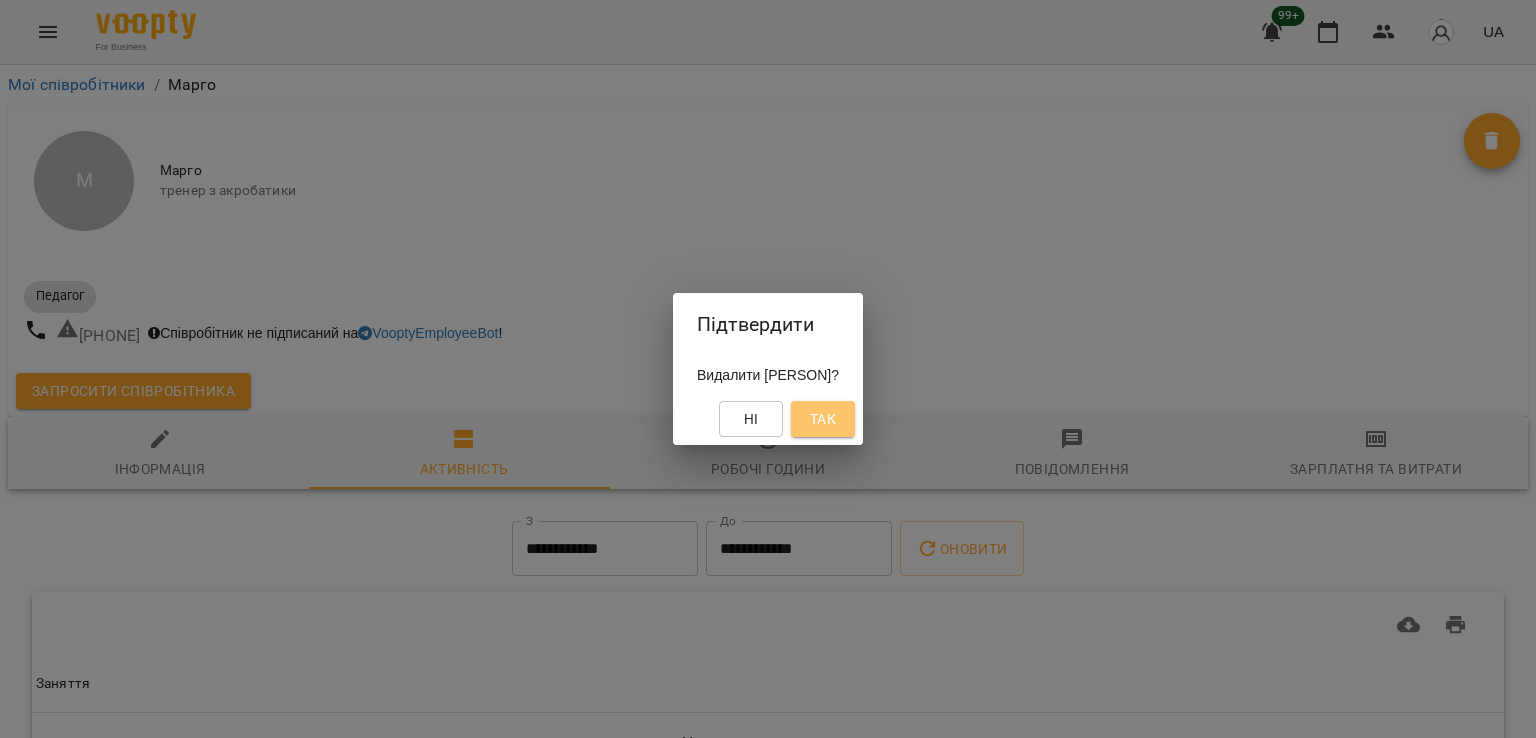 click on "Так" at bounding box center [823, 419] 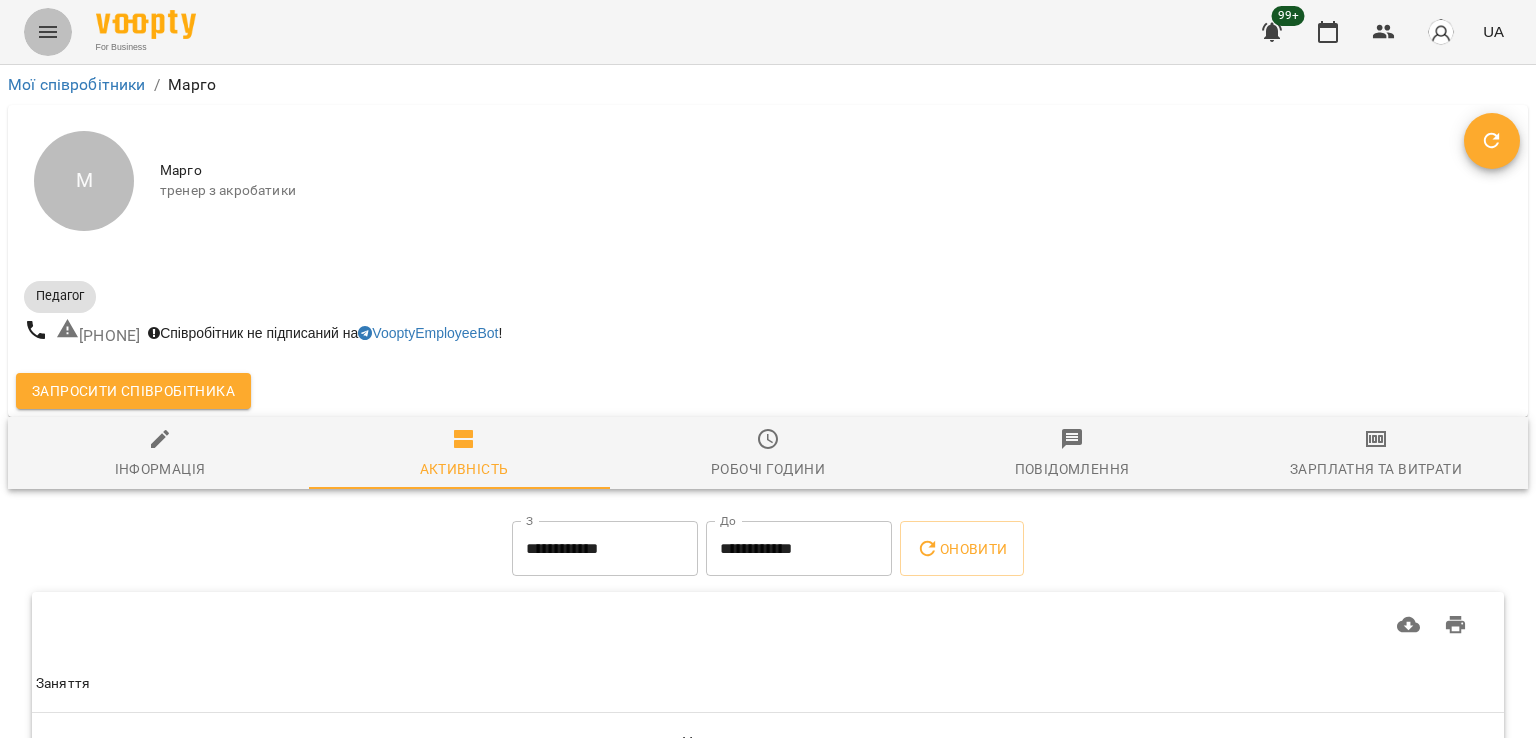 click 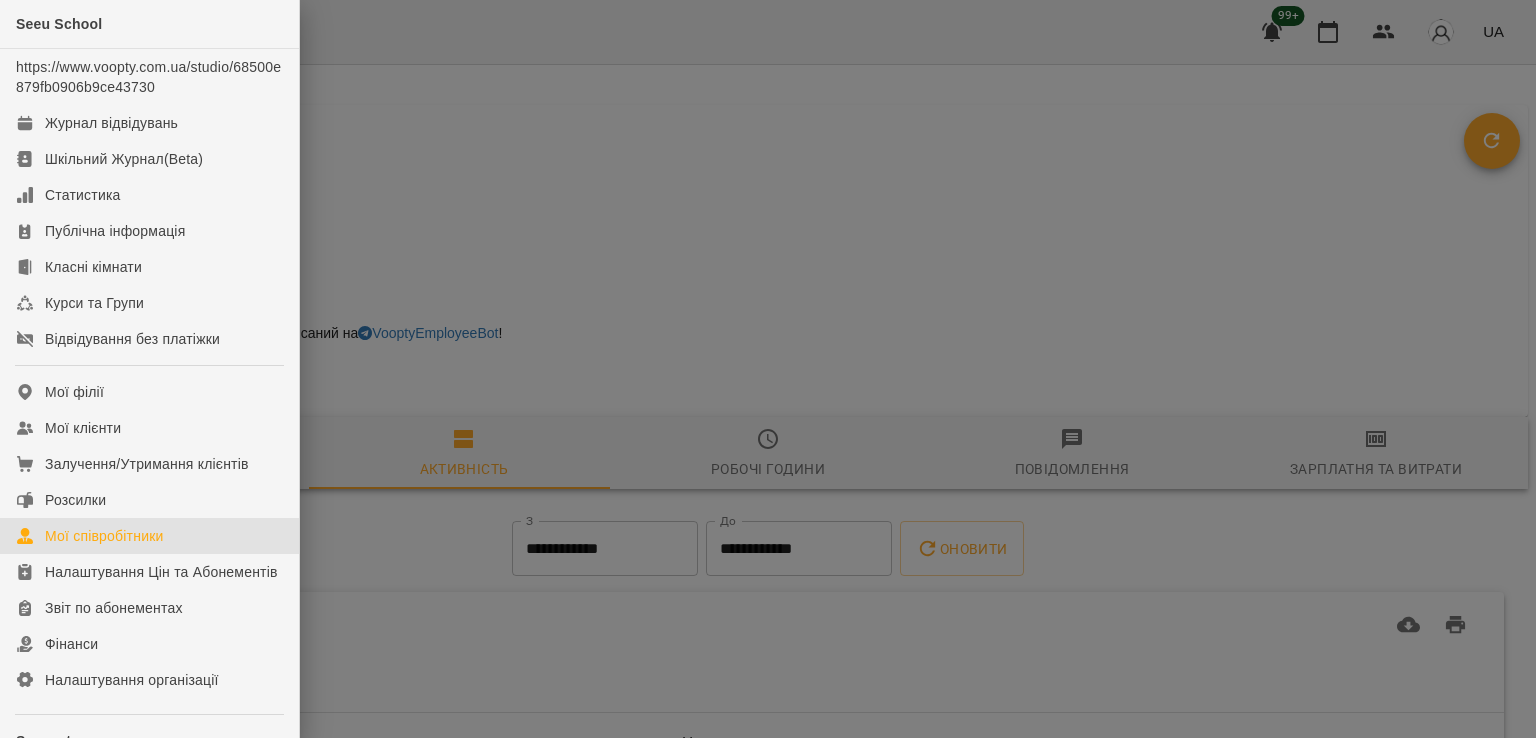 click on "Мої співробітники" at bounding box center [104, 536] 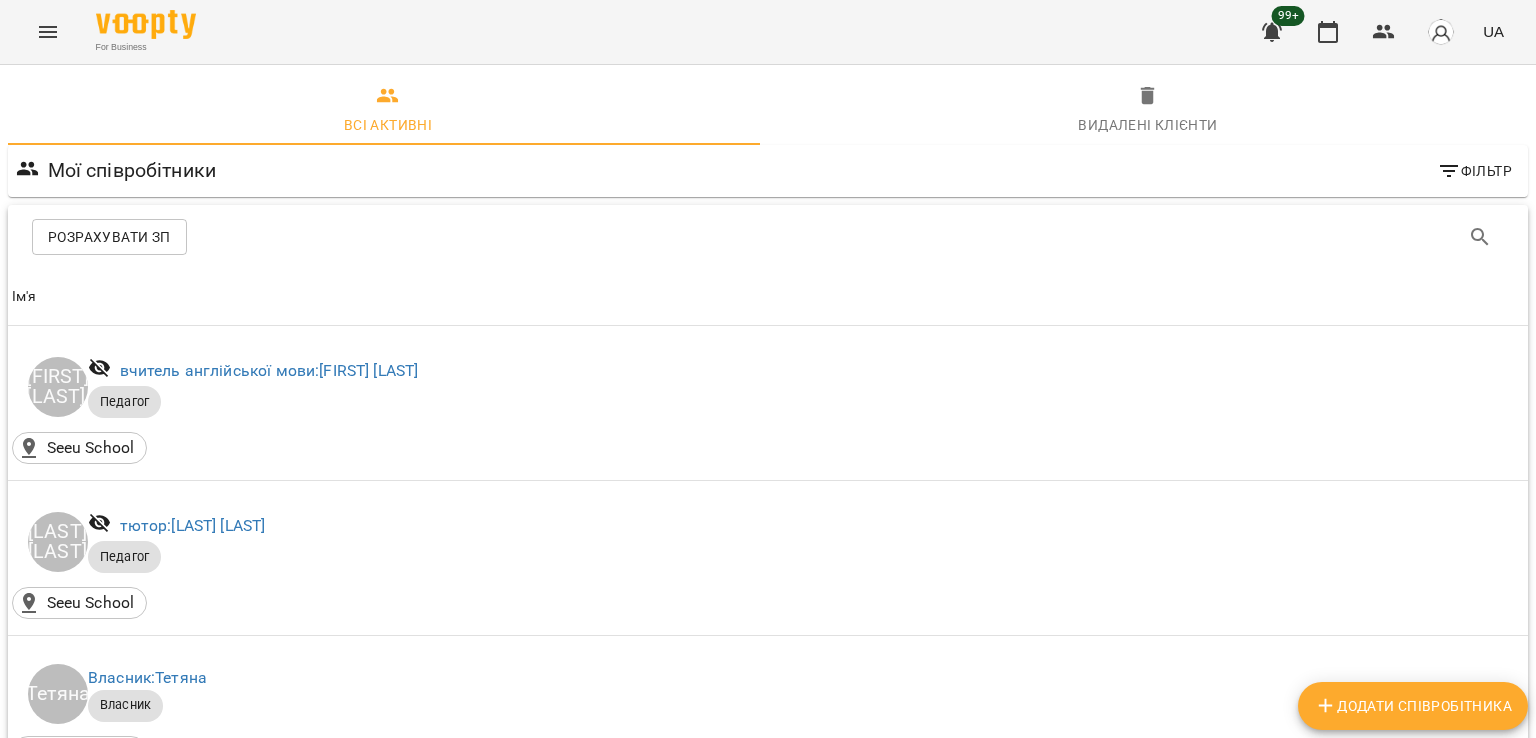 type 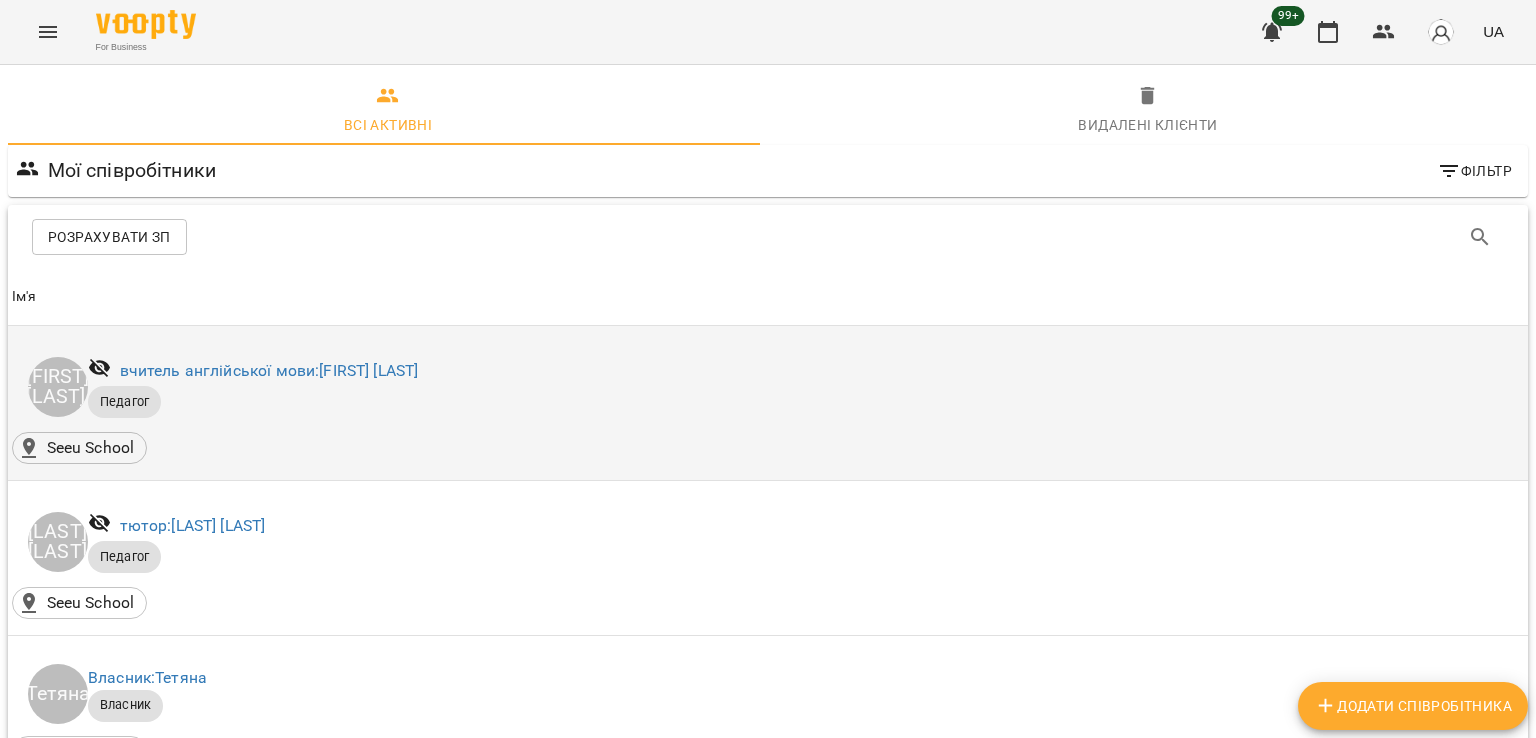click on "Педагог" at bounding box center (798, 402) 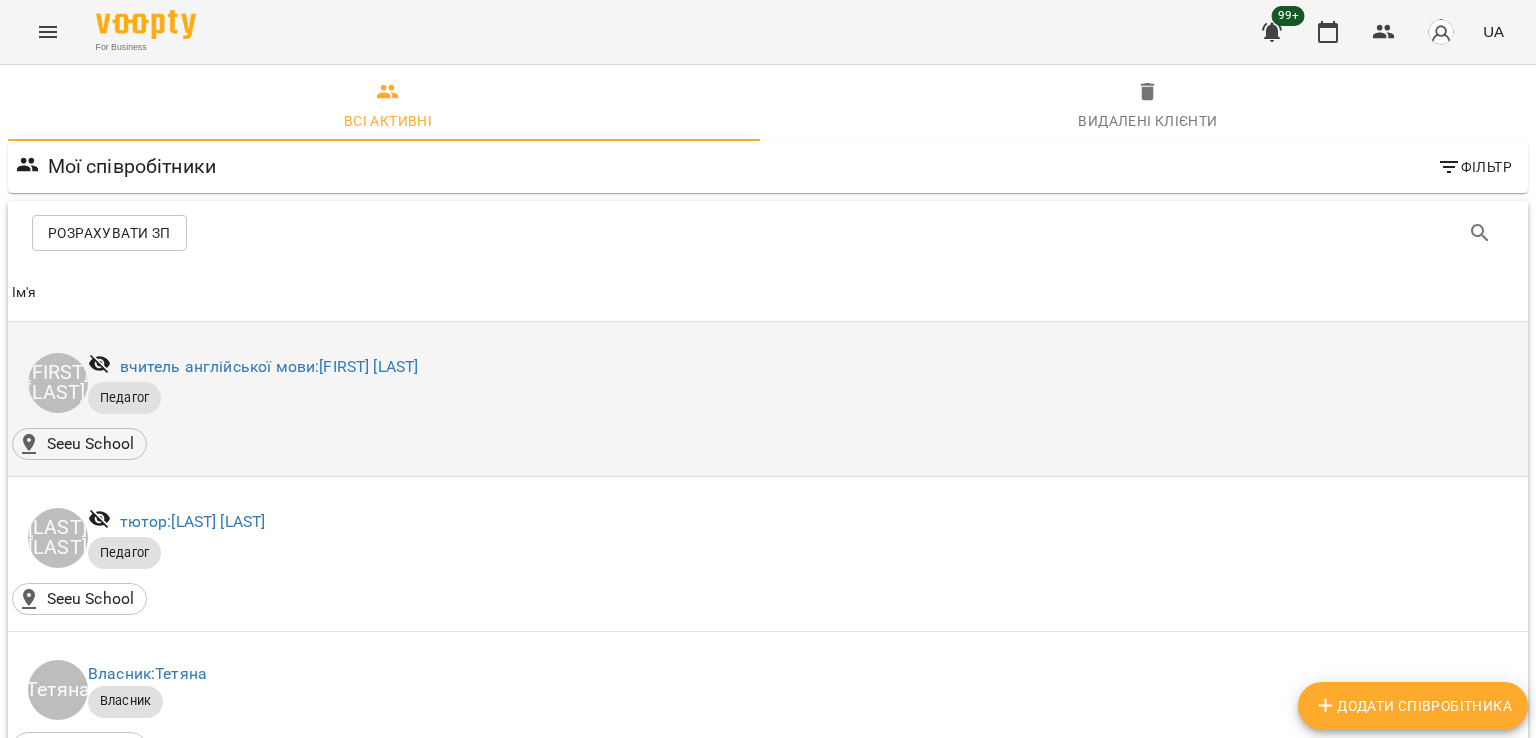 scroll, scrollTop: 428, scrollLeft: 0, axis: vertical 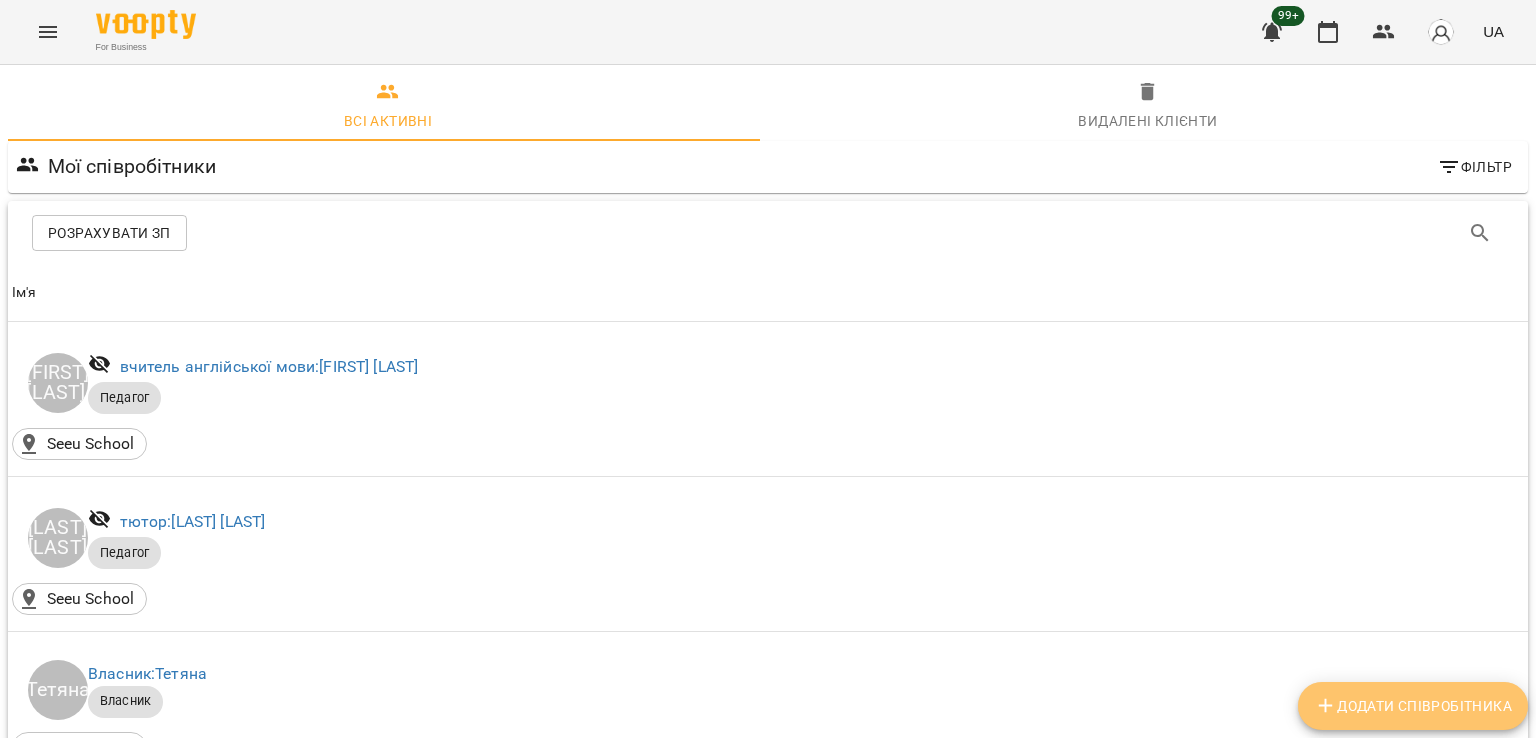 click on "Додати співробітника" at bounding box center [1413, 706] 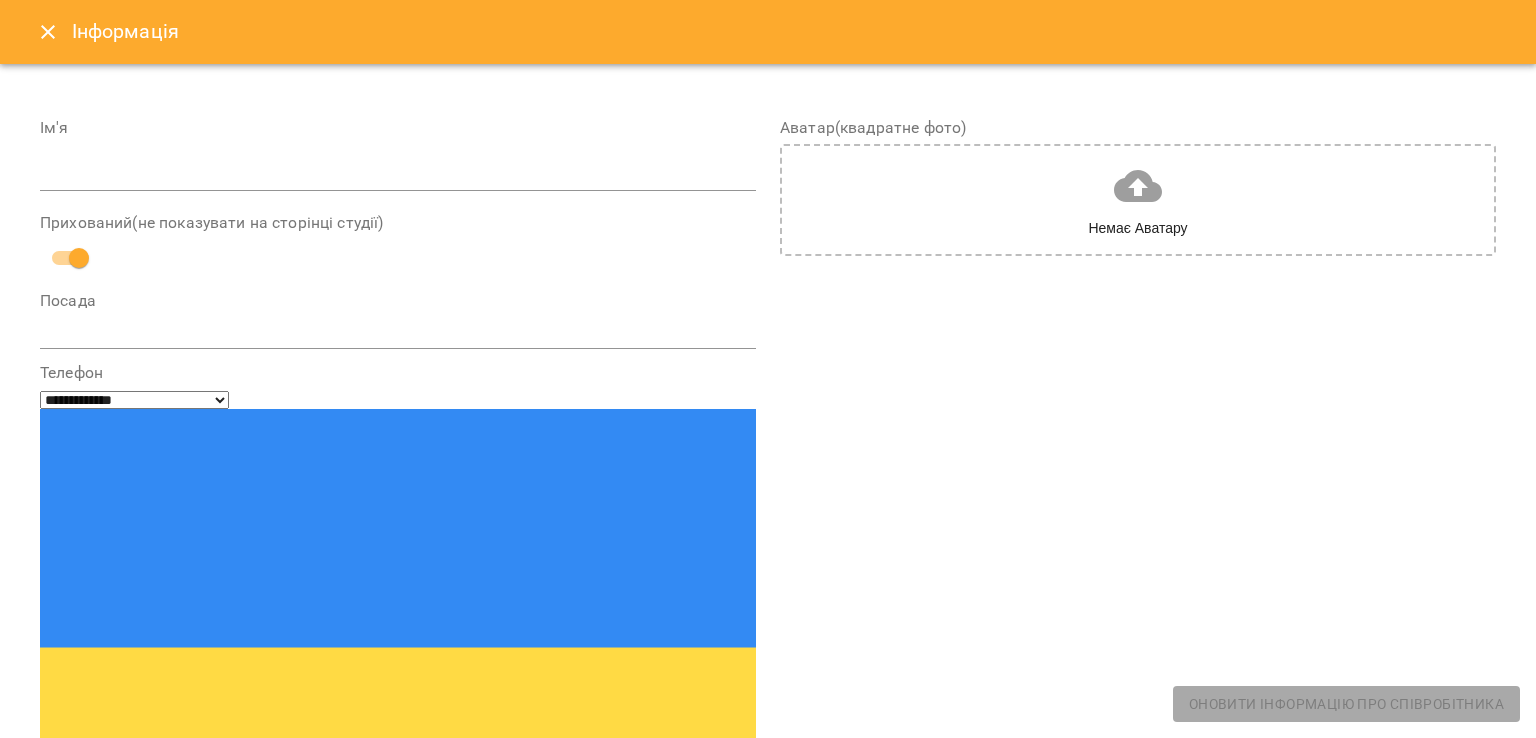 click on "Ім'я" at bounding box center (398, 159) 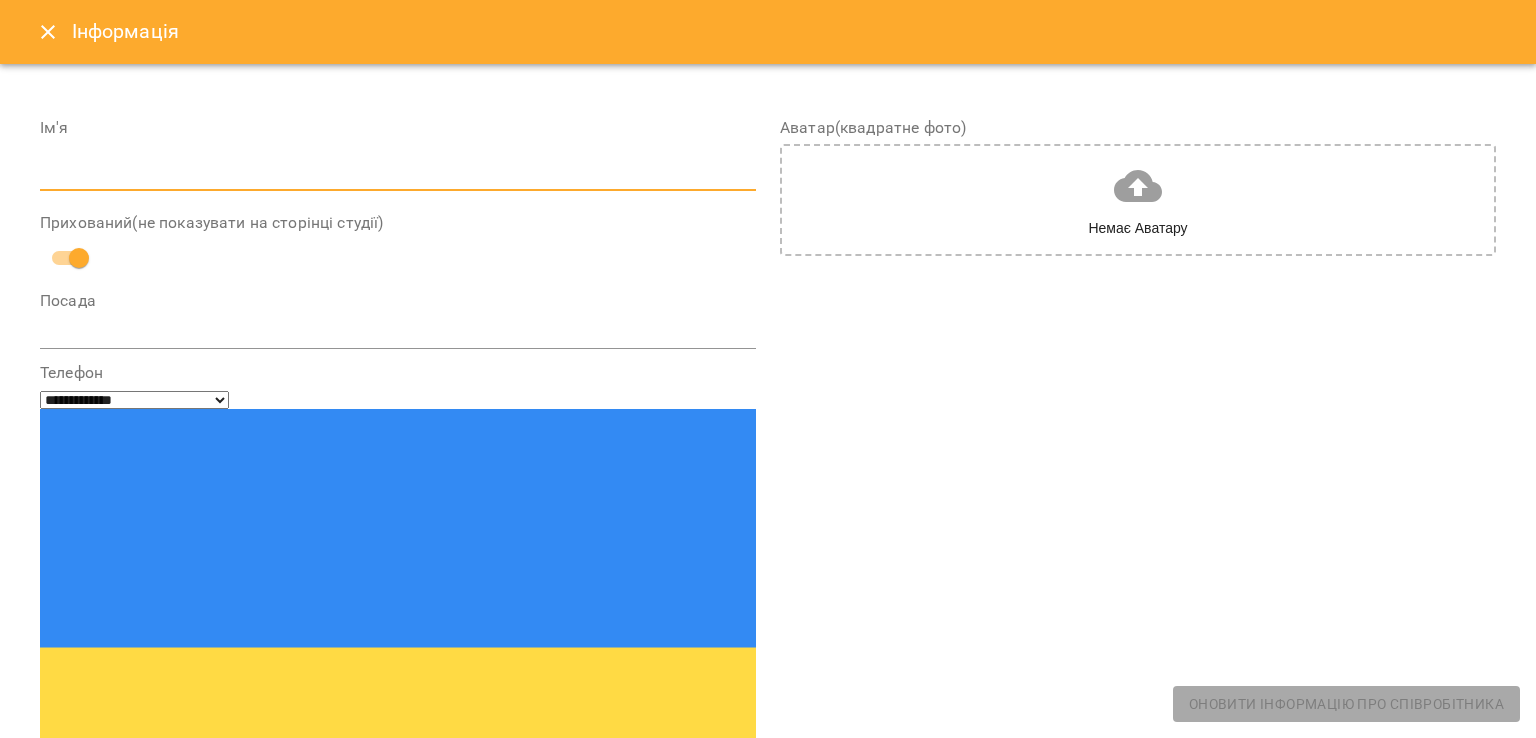 click at bounding box center (398, 176) 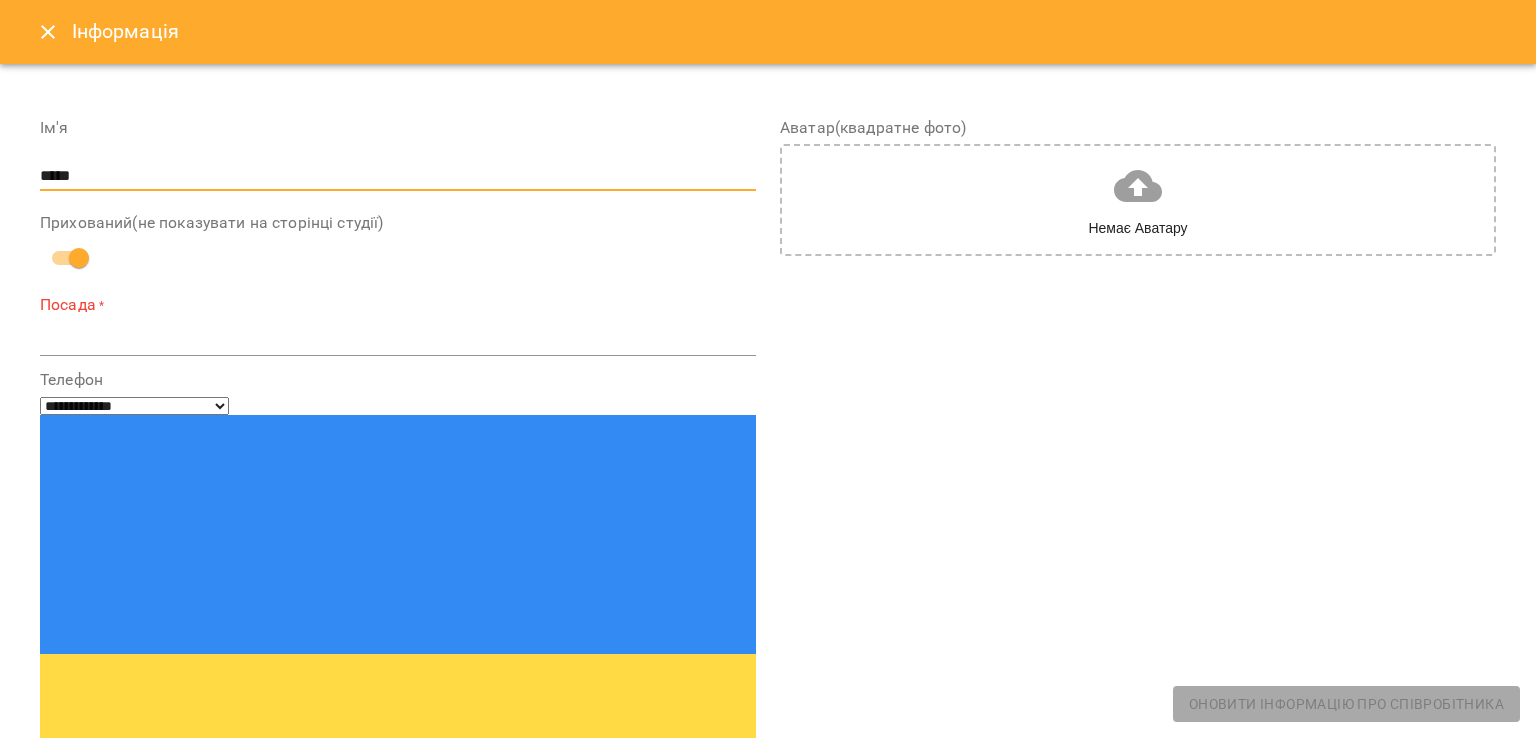 type on "*****" 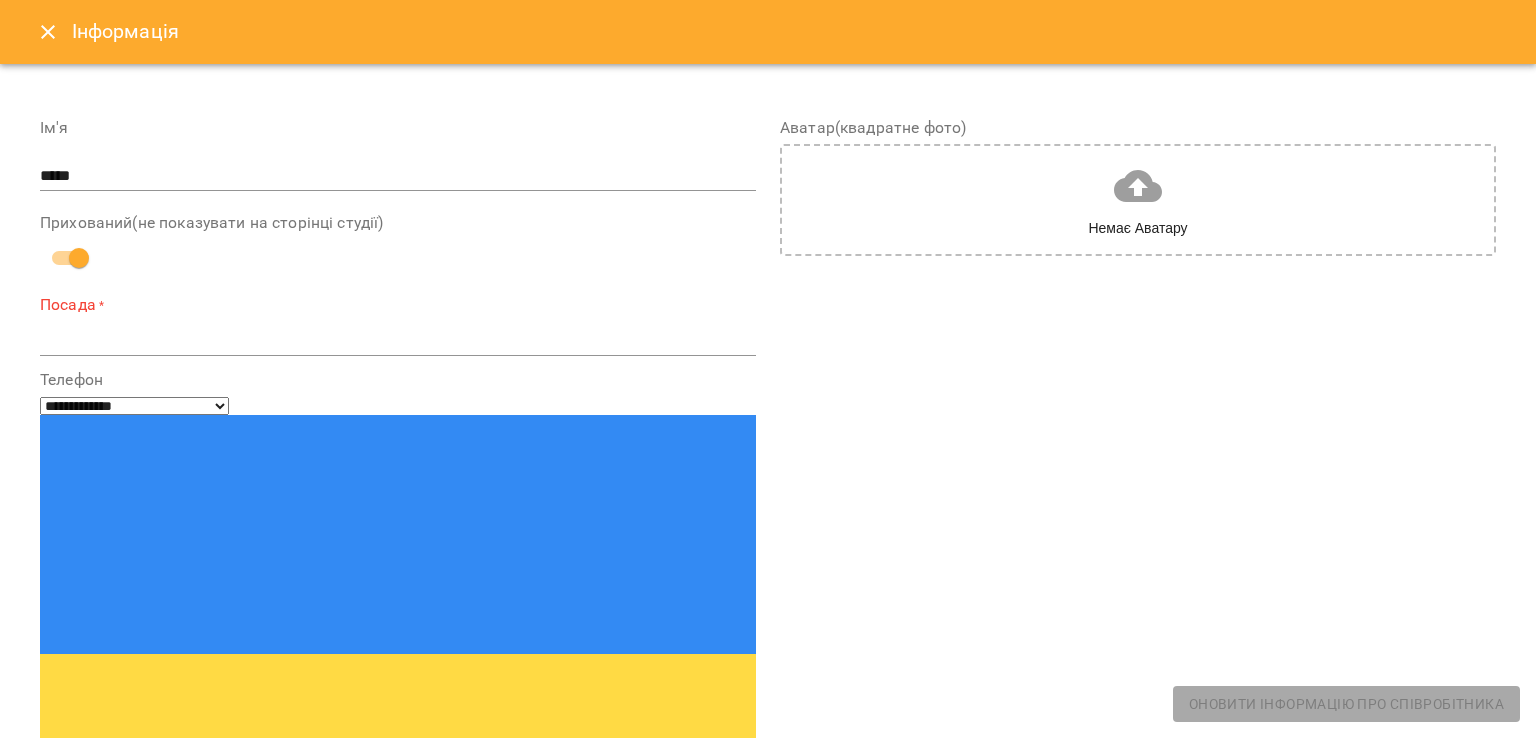 click on "Посада   * *" at bounding box center [398, 324] 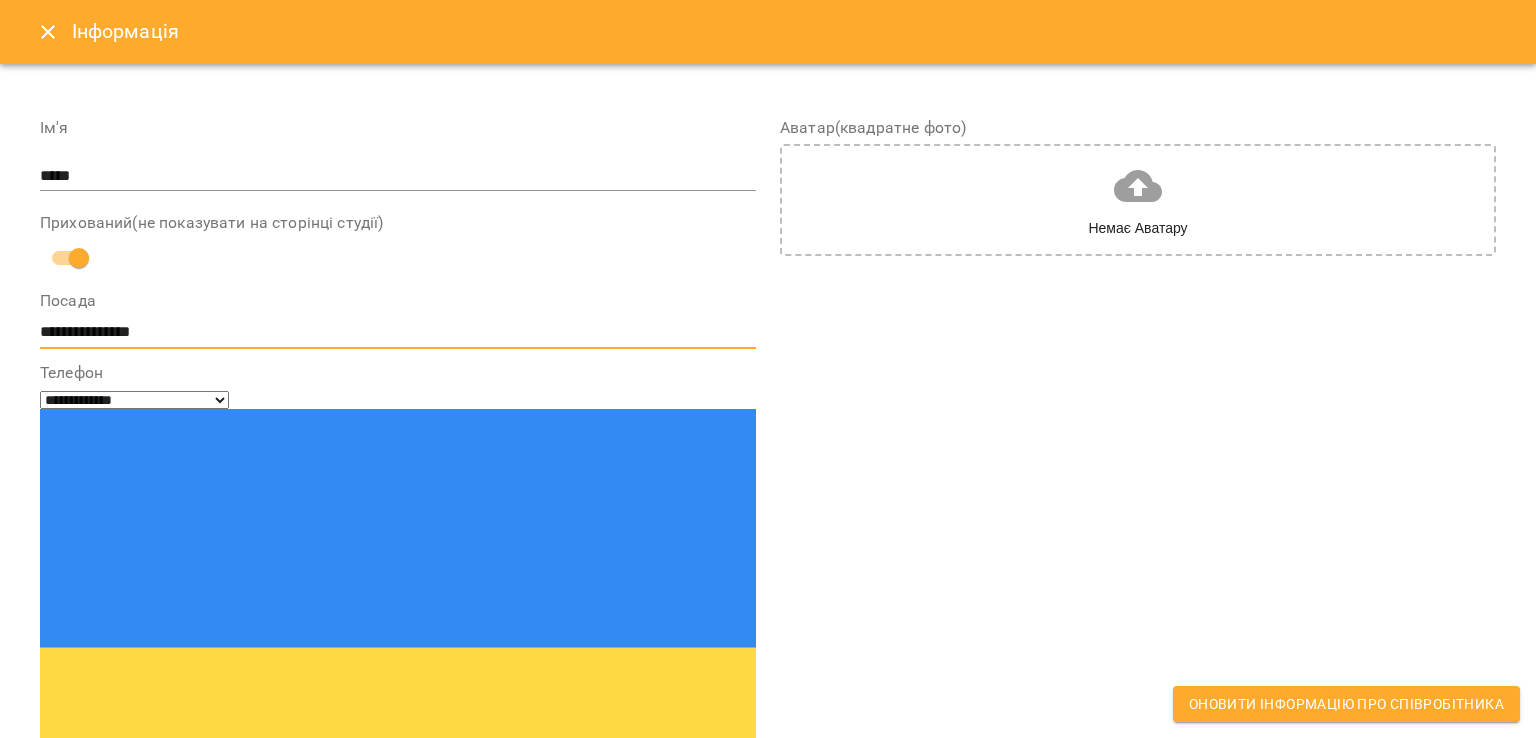 type on "**********" 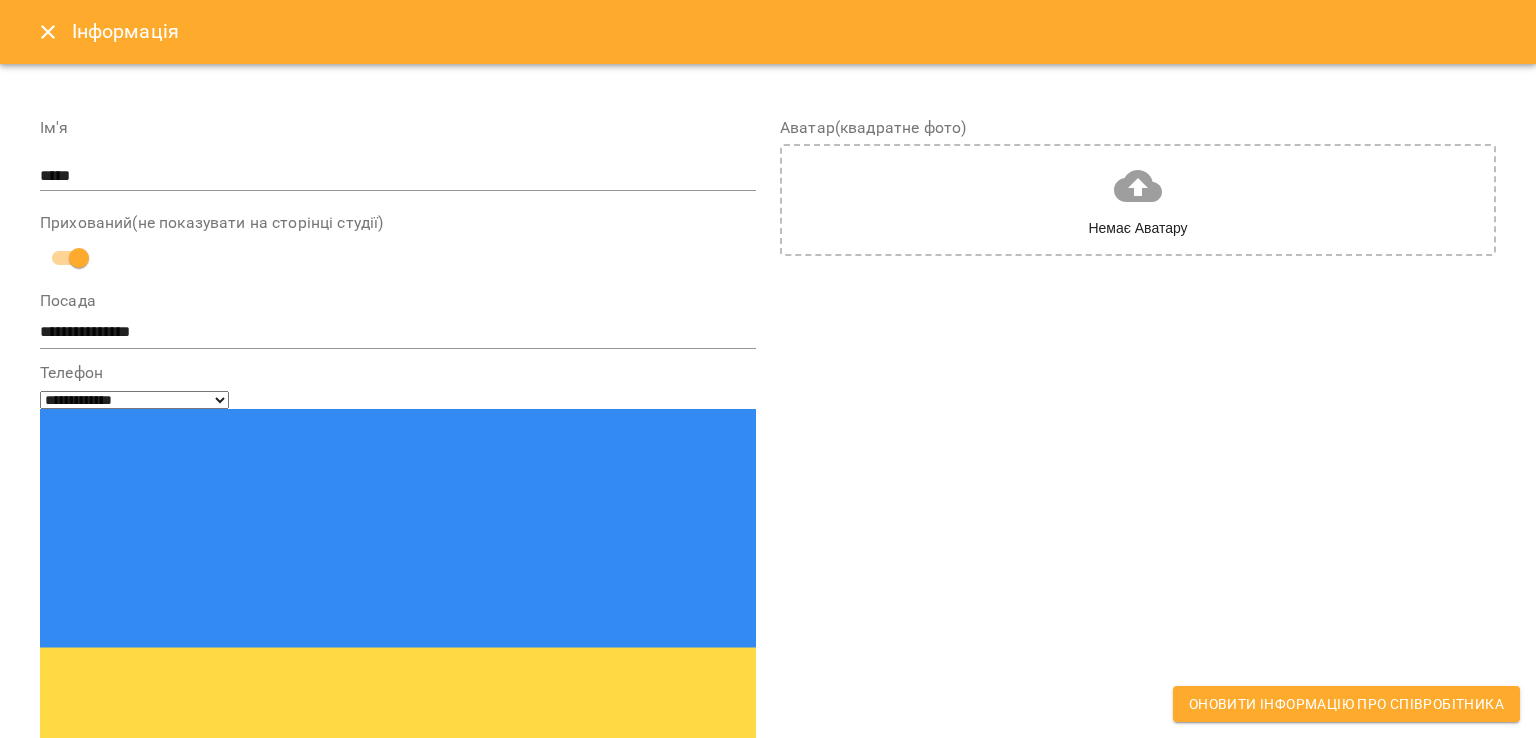 click at bounding box center [114, 899] 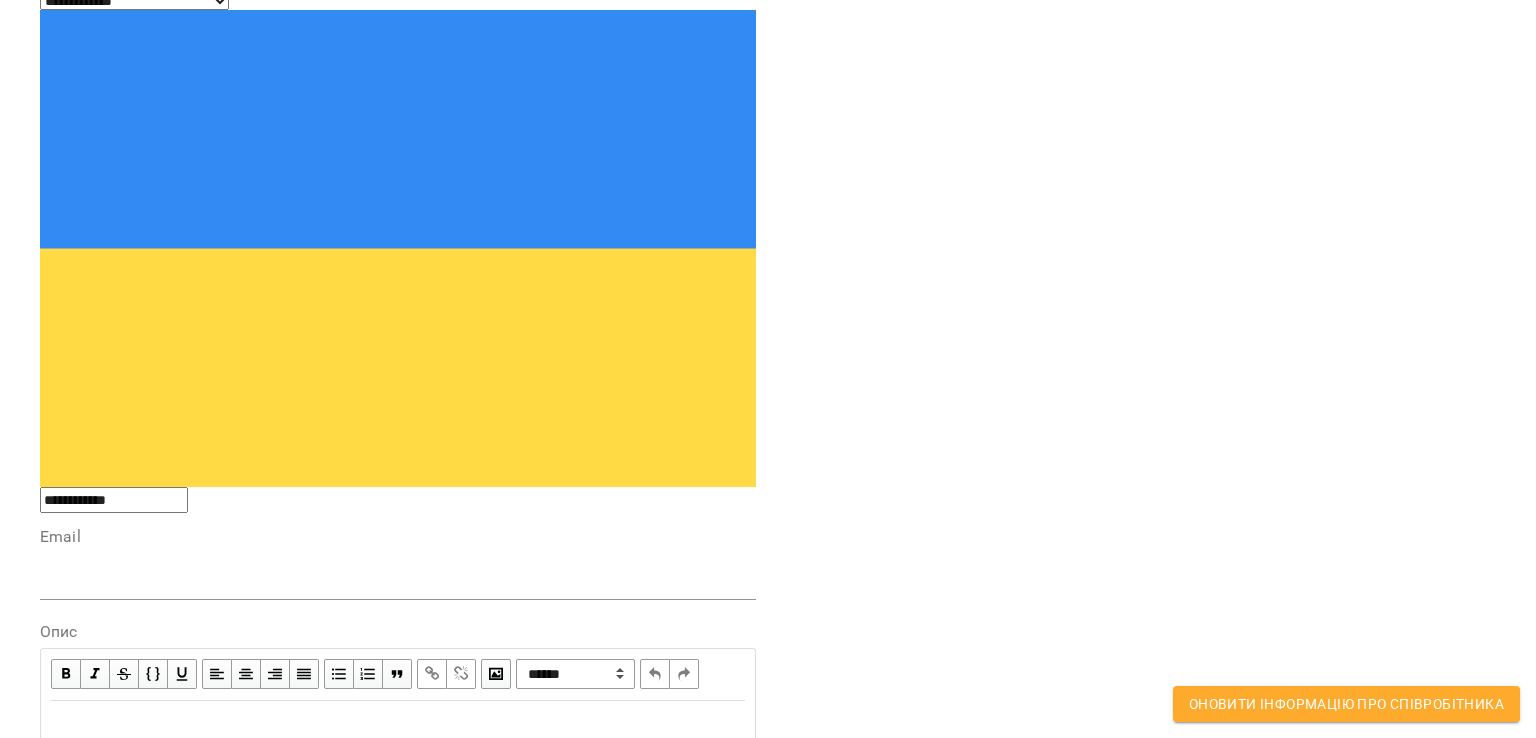 scroll, scrollTop: 404, scrollLeft: 0, axis: vertical 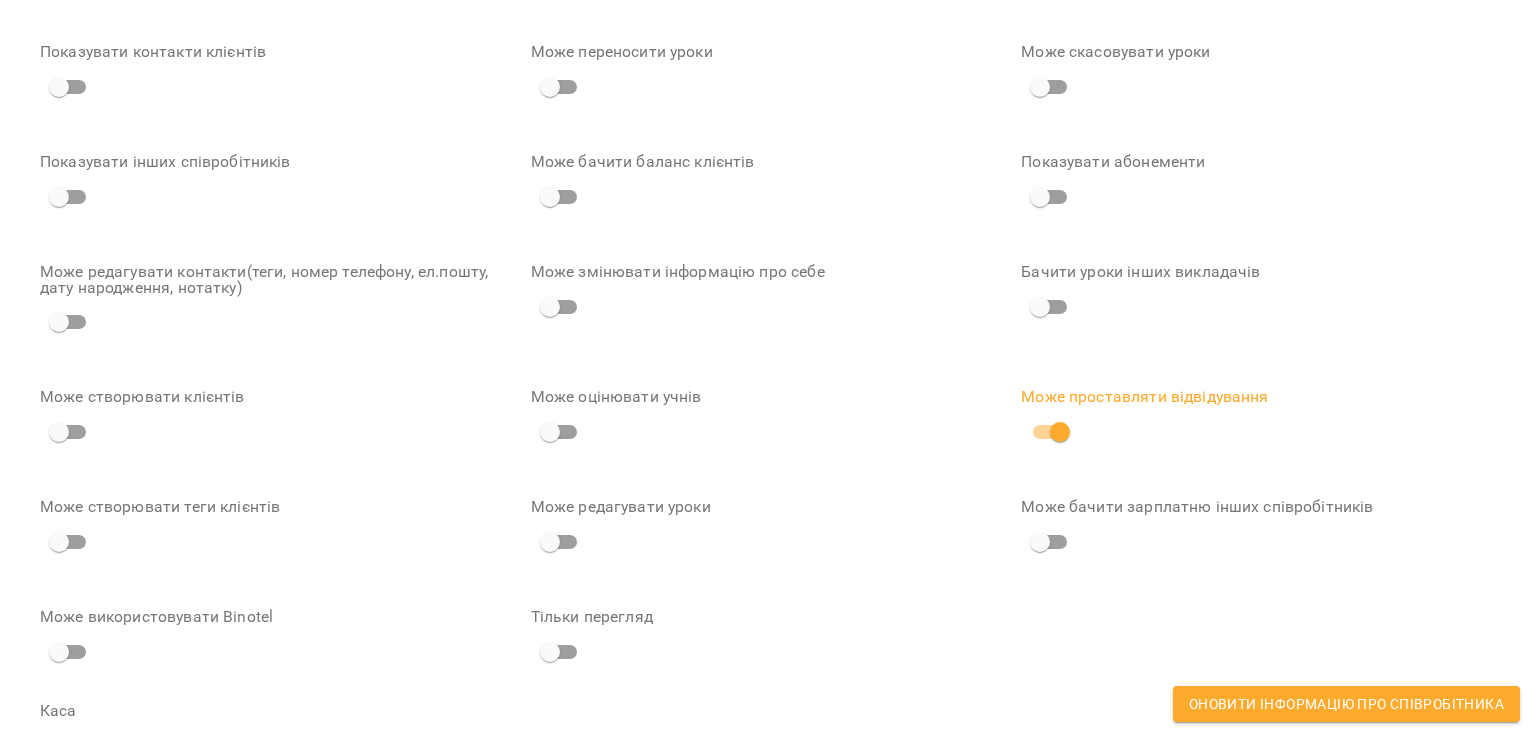 click on "For Business 99+ UA Всі активні Видалені клієнти Мої співробітники Фільтр Розрахувати ЗП Розрахувати ЗП Ім'я Ім'я Луіш Олександра Олександрівна вчитель англійської мови:  Луіш Олександра Олександрівна Педагог Seeu School Ім'я Стромило Мар'яна тютор:  Стромило Мар'яна Педагог Seeu School Ім'я Тетяна  Власник:  Тетяна  Власник Seeu School Ім'я Ушакова Марія Олександрівна вчитель:  Ушакова Марія Олександрівна Педагог Seeu School Ім'я Хлистова Любов вчитель :  Хлистова Любов Педагог Seeu School Rows per page: 100 *** 1-5 of 5
Ім'я" at bounding box center [768, 614] 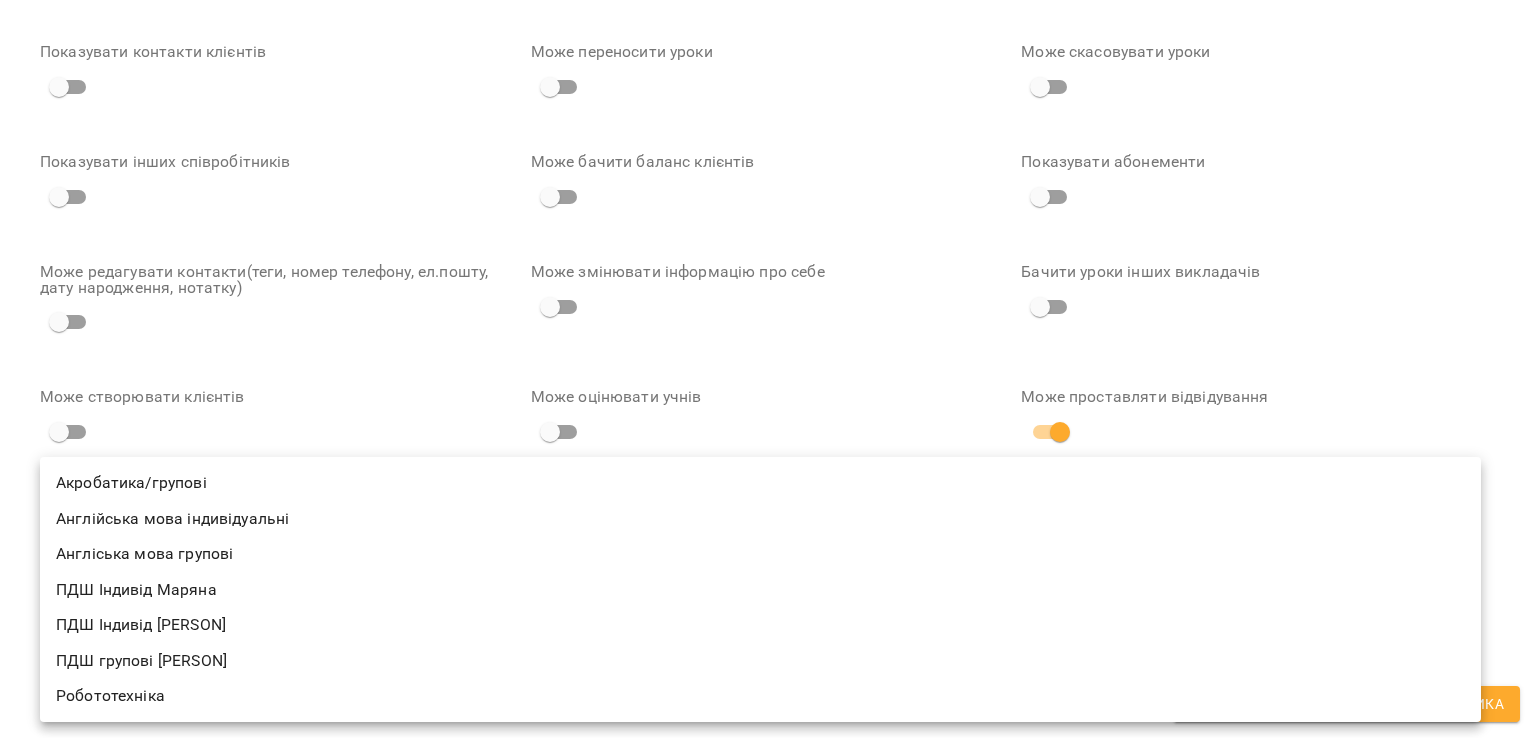 click at bounding box center [768, 369] 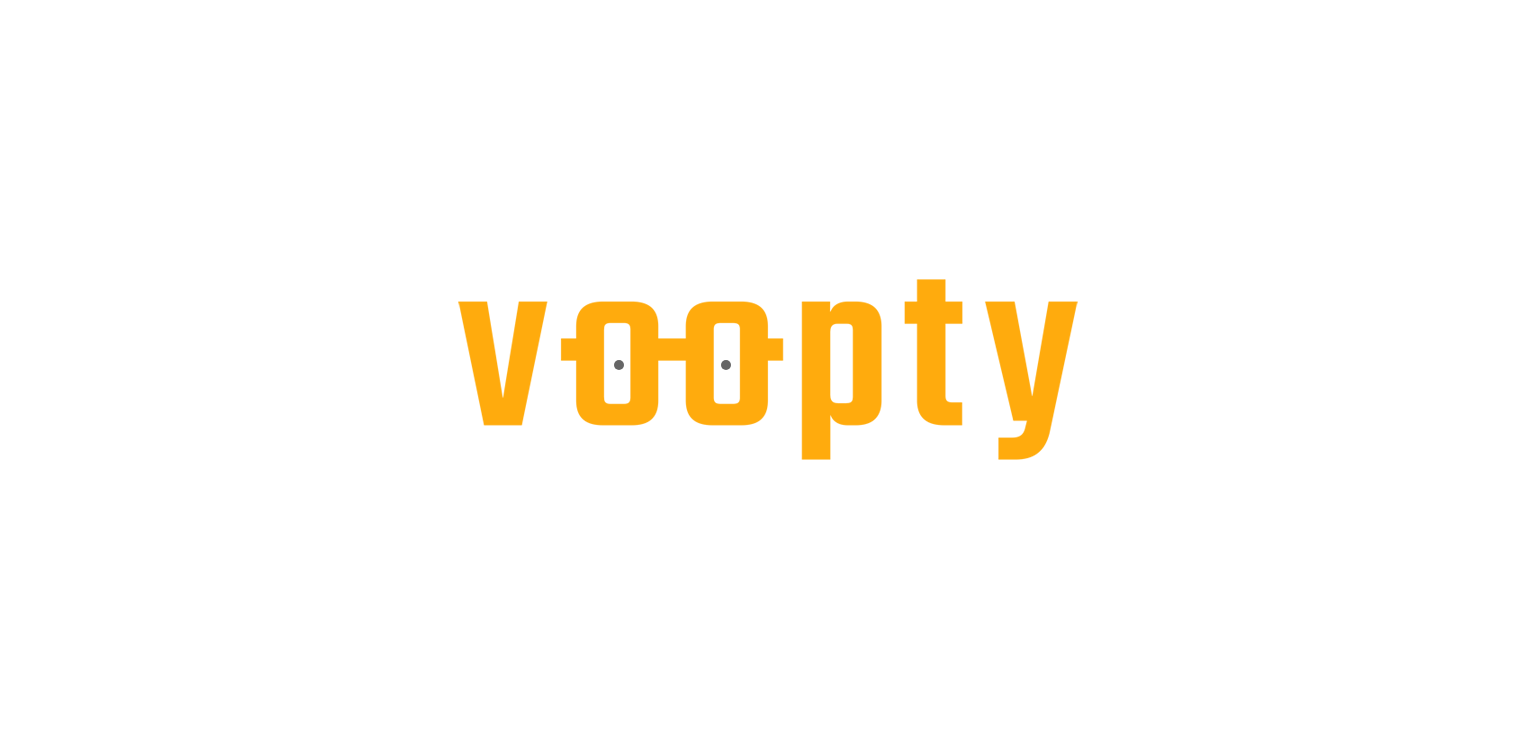scroll, scrollTop: 0, scrollLeft: 0, axis: both 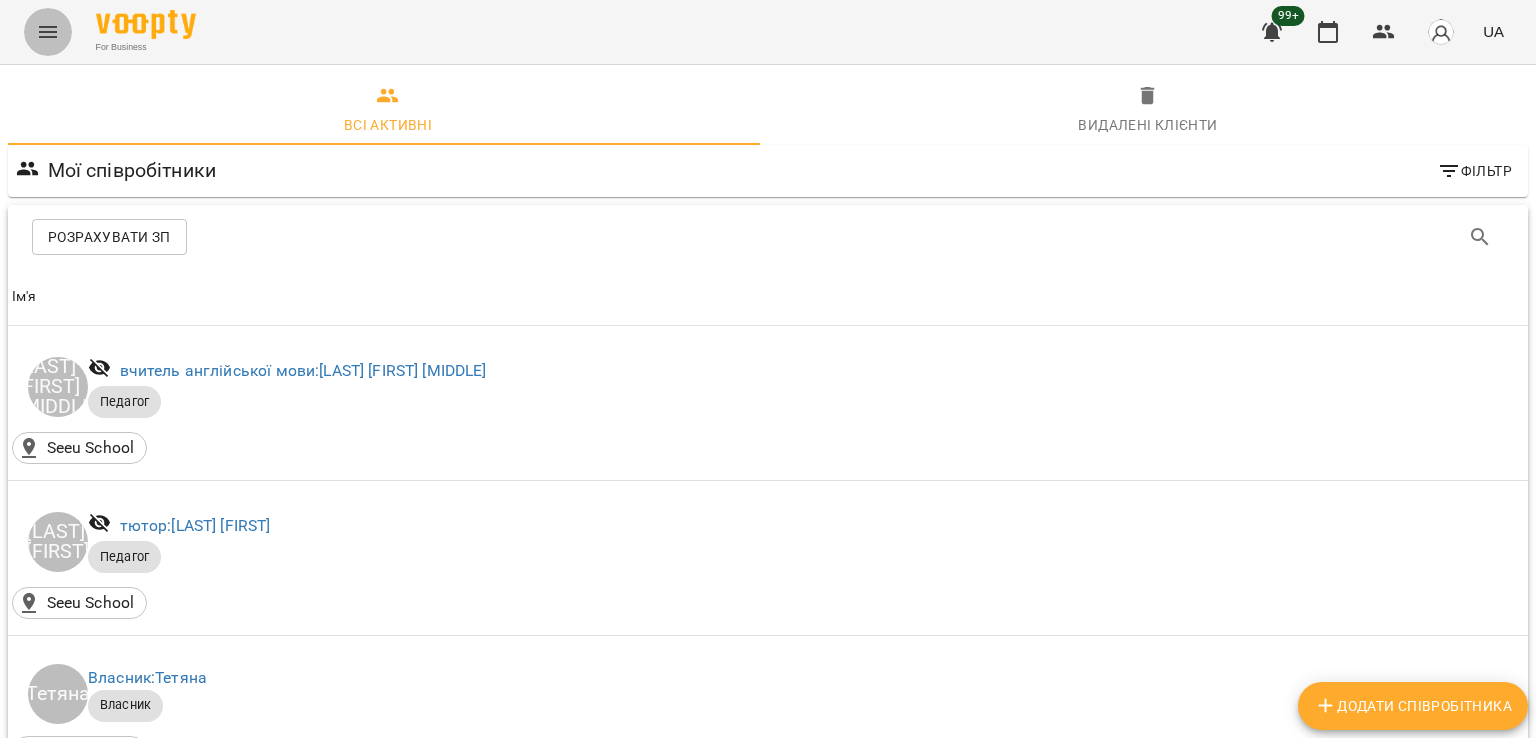 click at bounding box center [48, 32] 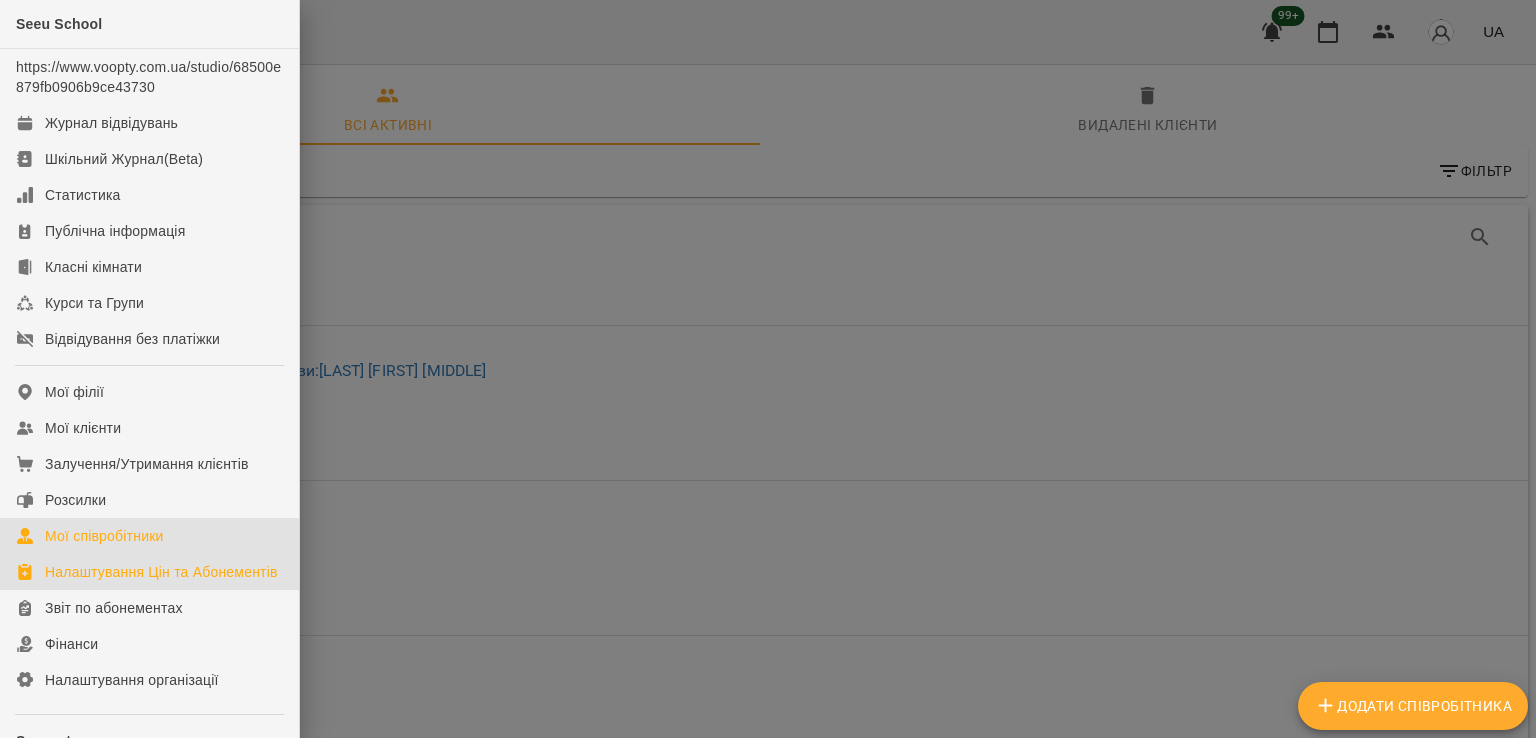 click on "Налаштування Цін та Абонементів" at bounding box center (161, 572) 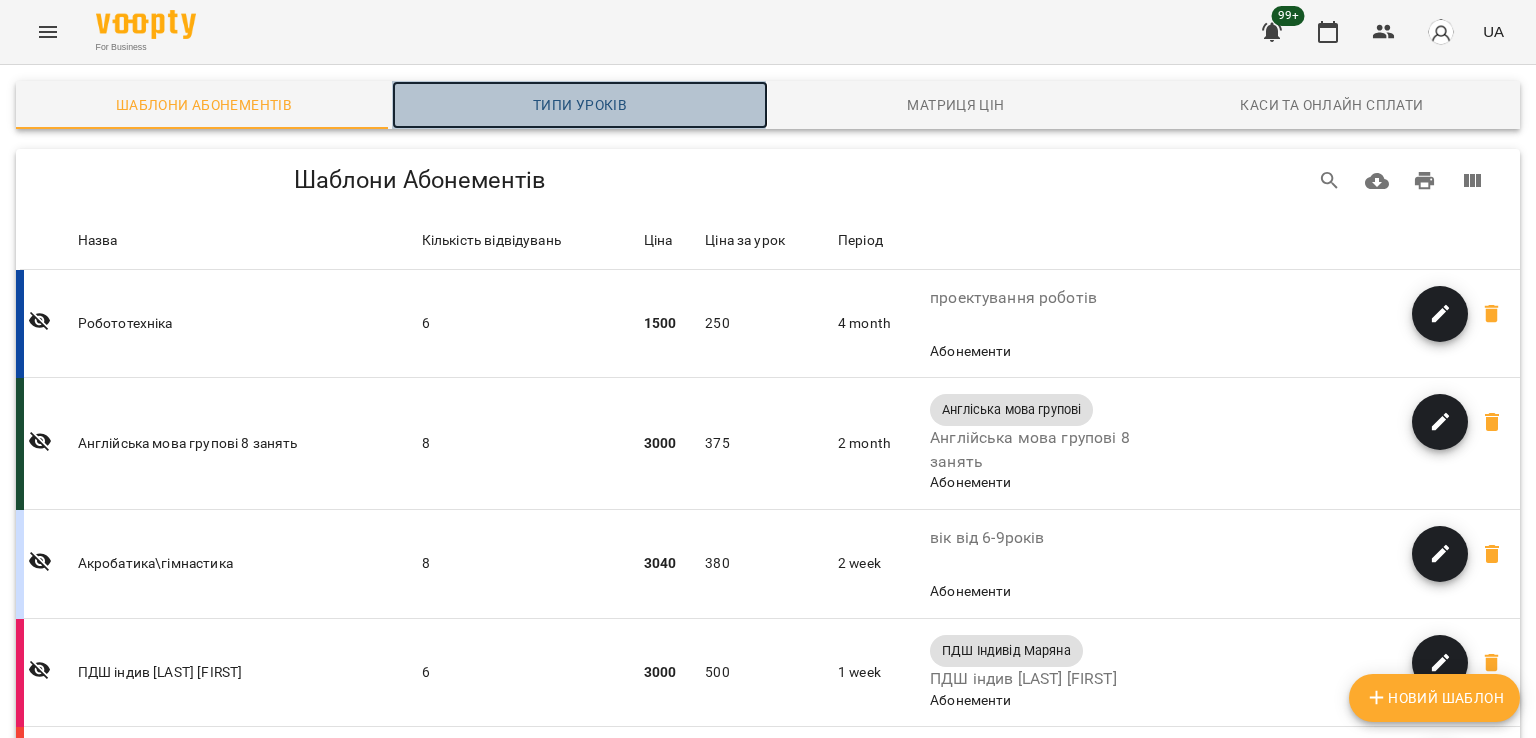 click on "Типи уроків" at bounding box center [580, 105] 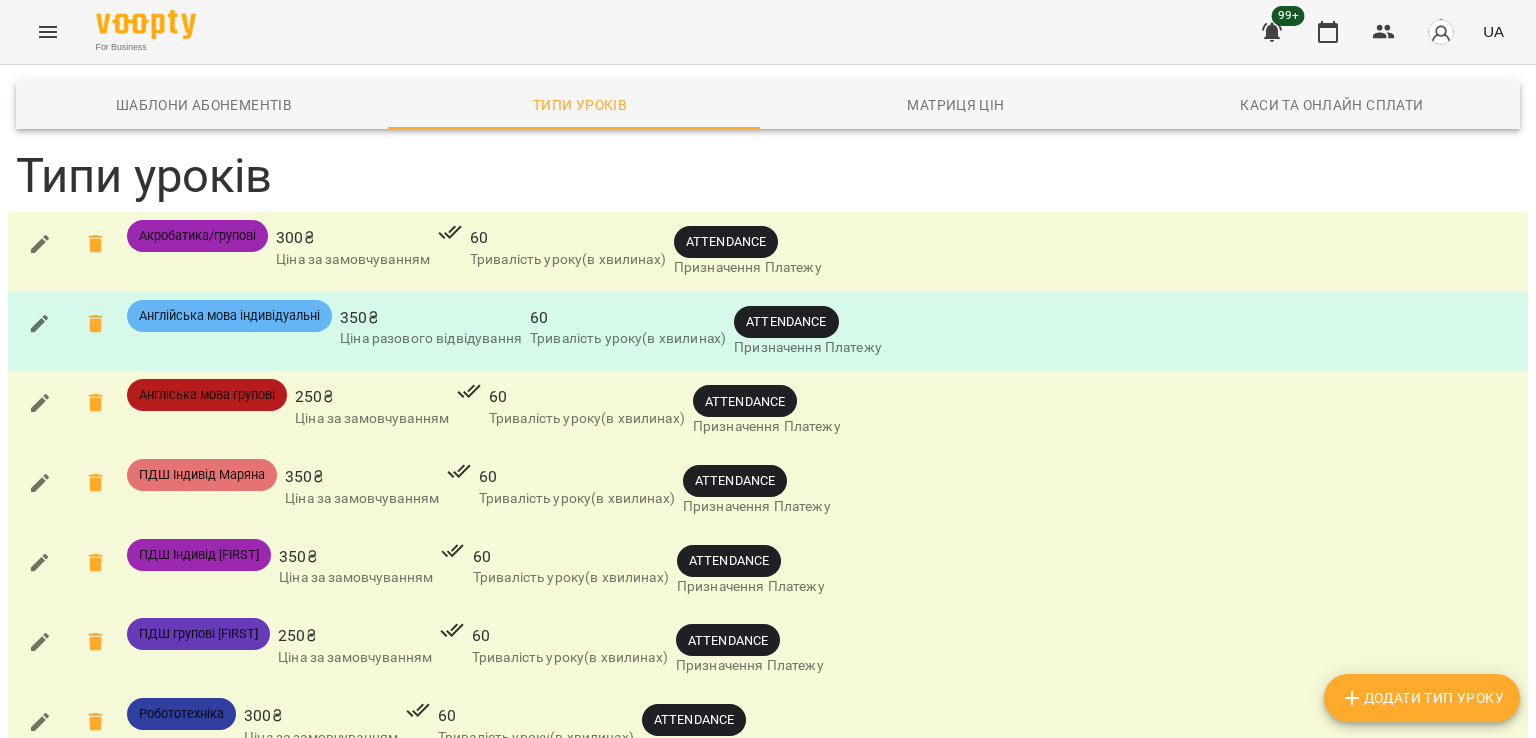 scroll, scrollTop: 56, scrollLeft: 0, axis: vertical 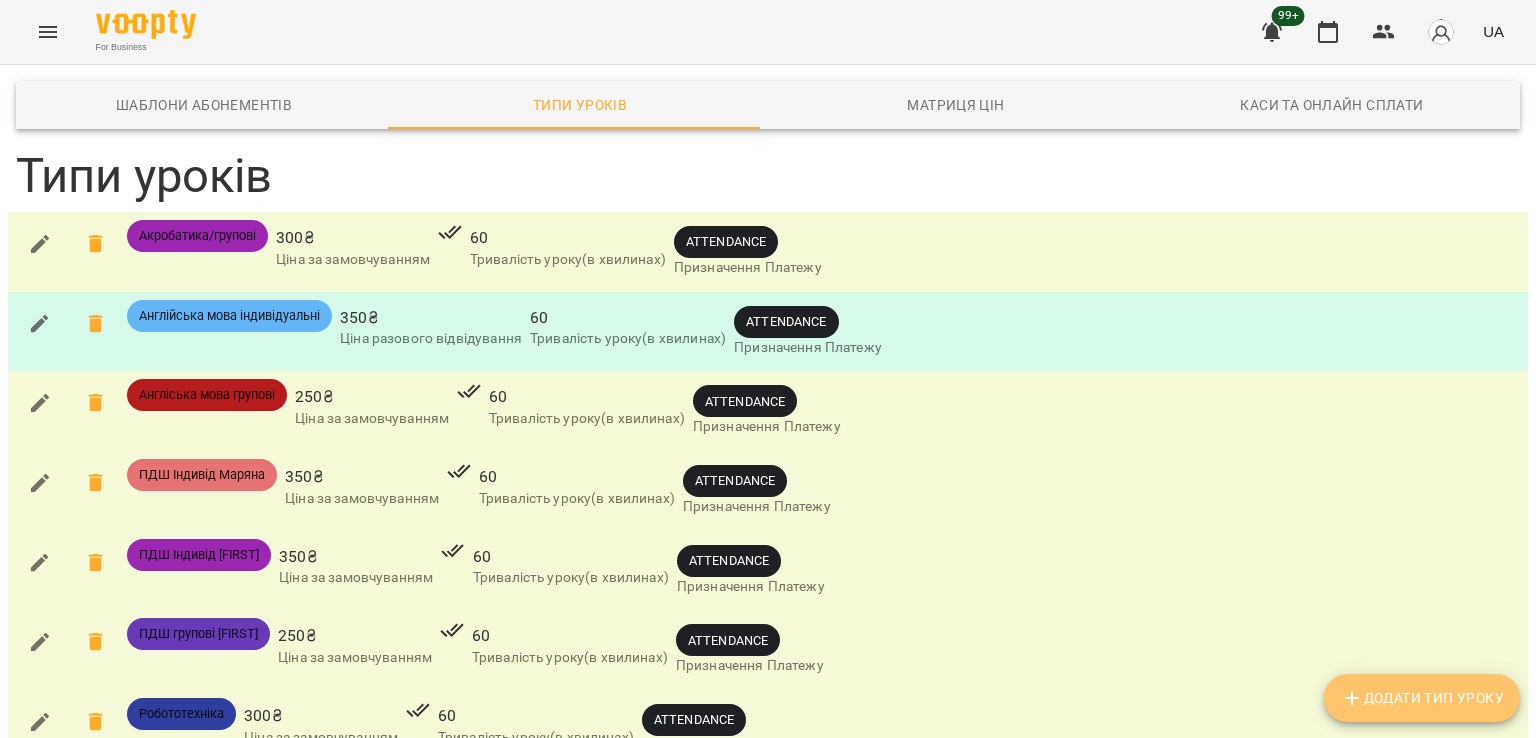 click on "Додати Тип Уроку" at bounding box center (1422, 698) 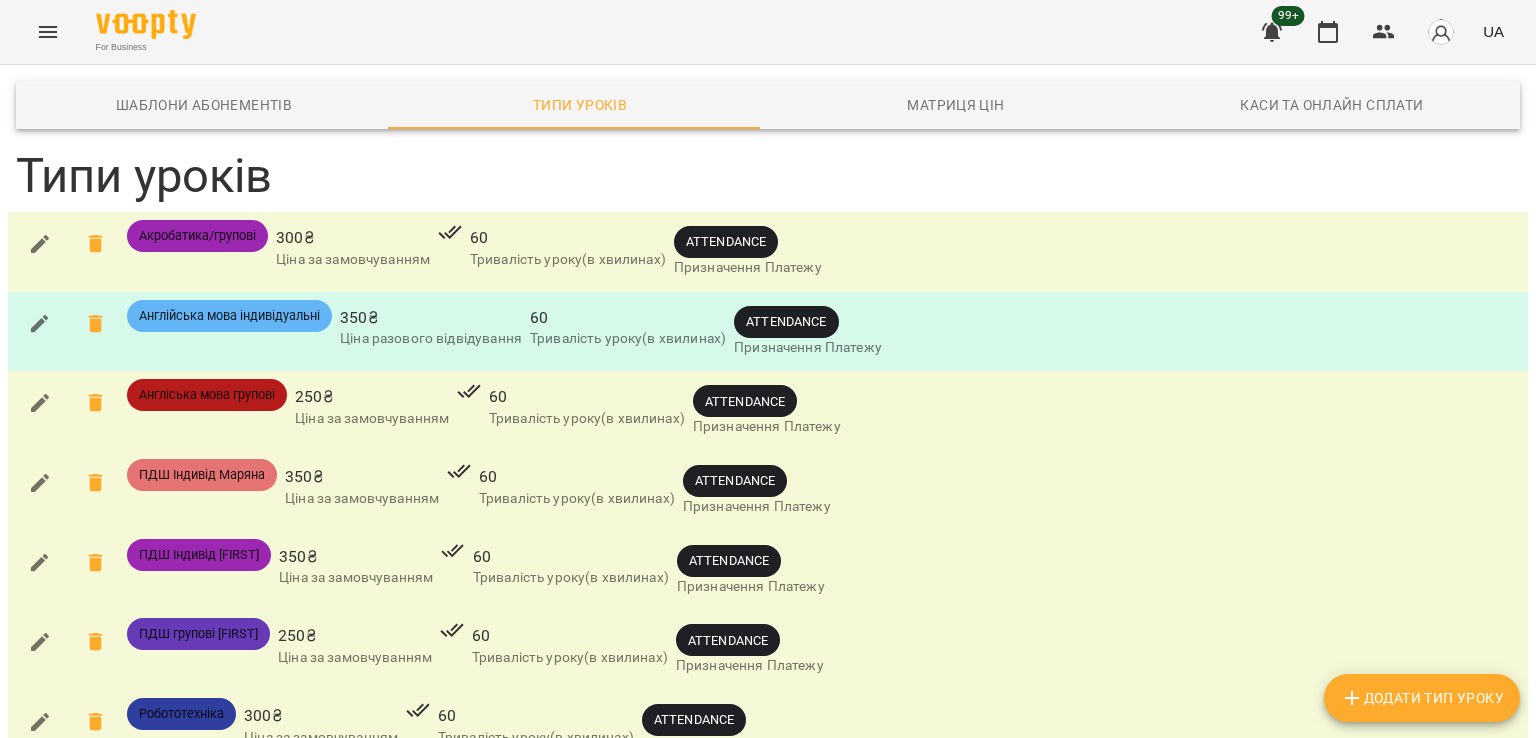 type on "*" 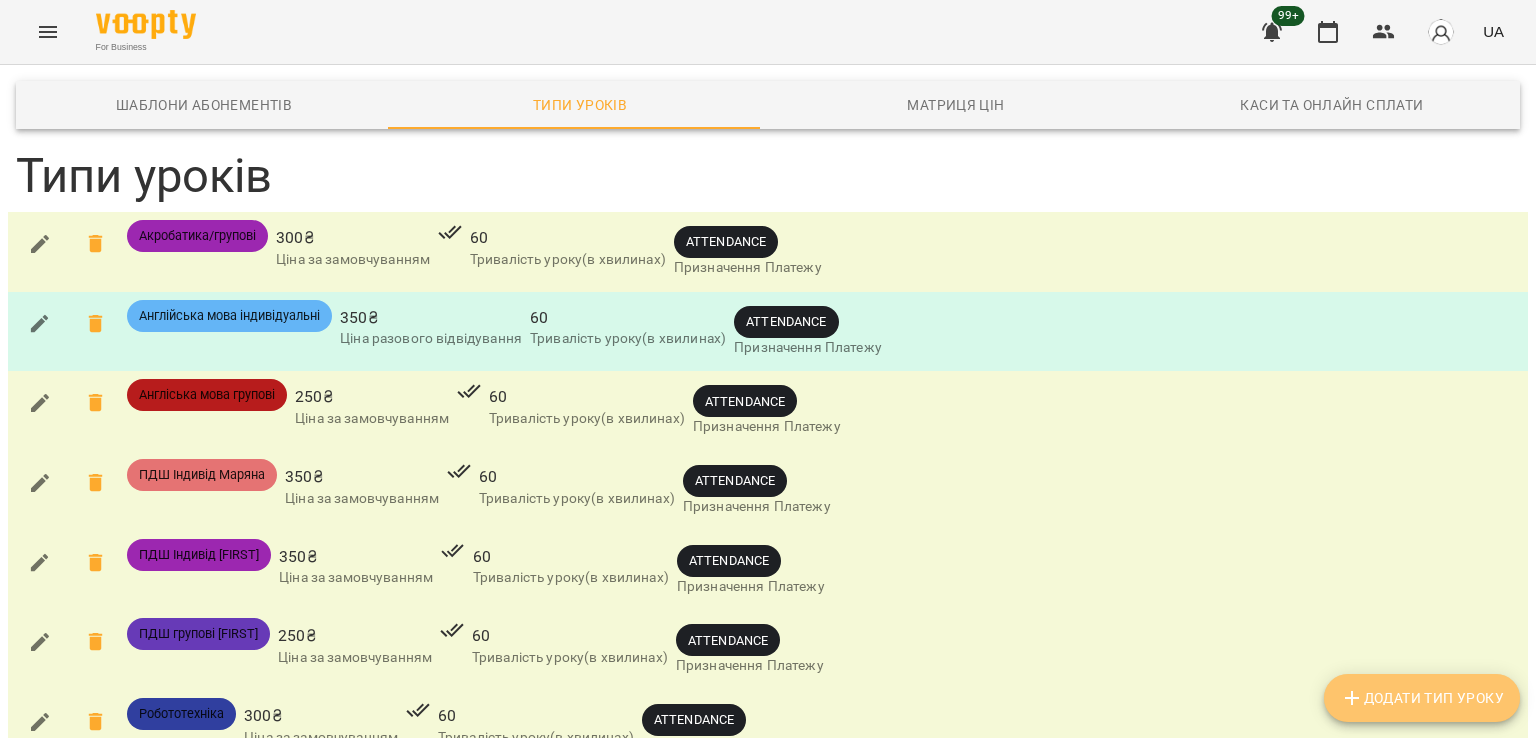 click on "Додати Тип Уроку" at bounding box center [1422, 698] 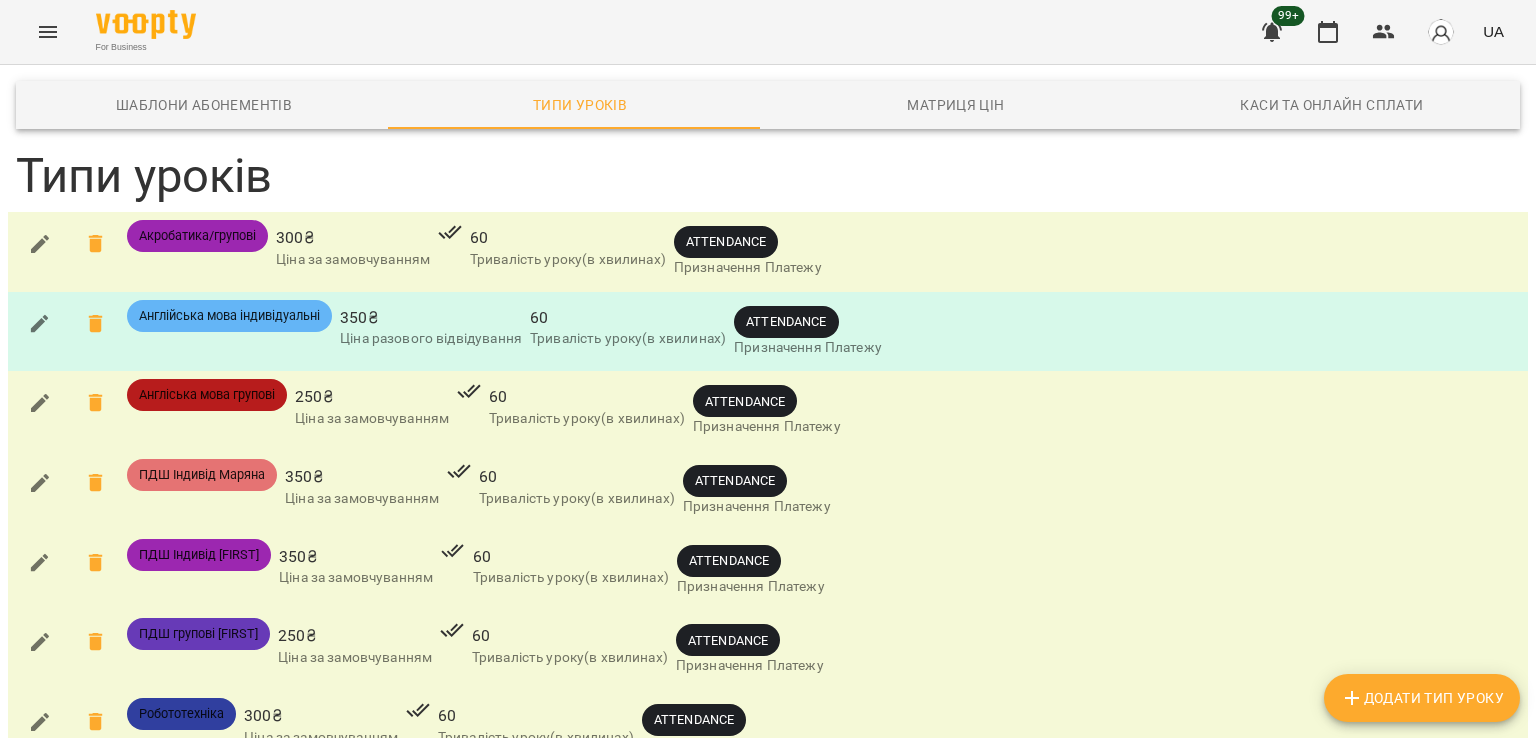 scroll, scrollTop: 965, scrollLeft: 0, axis: vertical 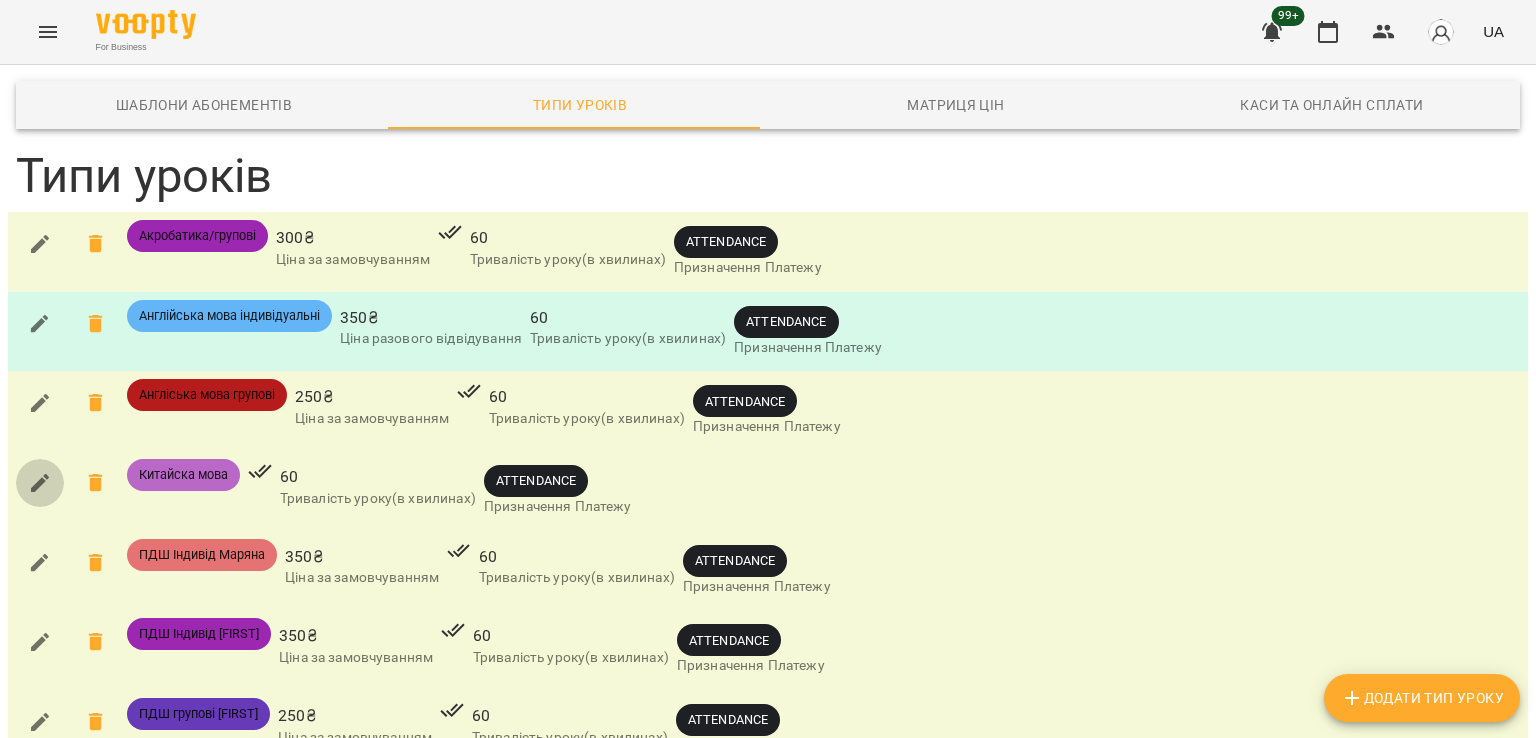 click 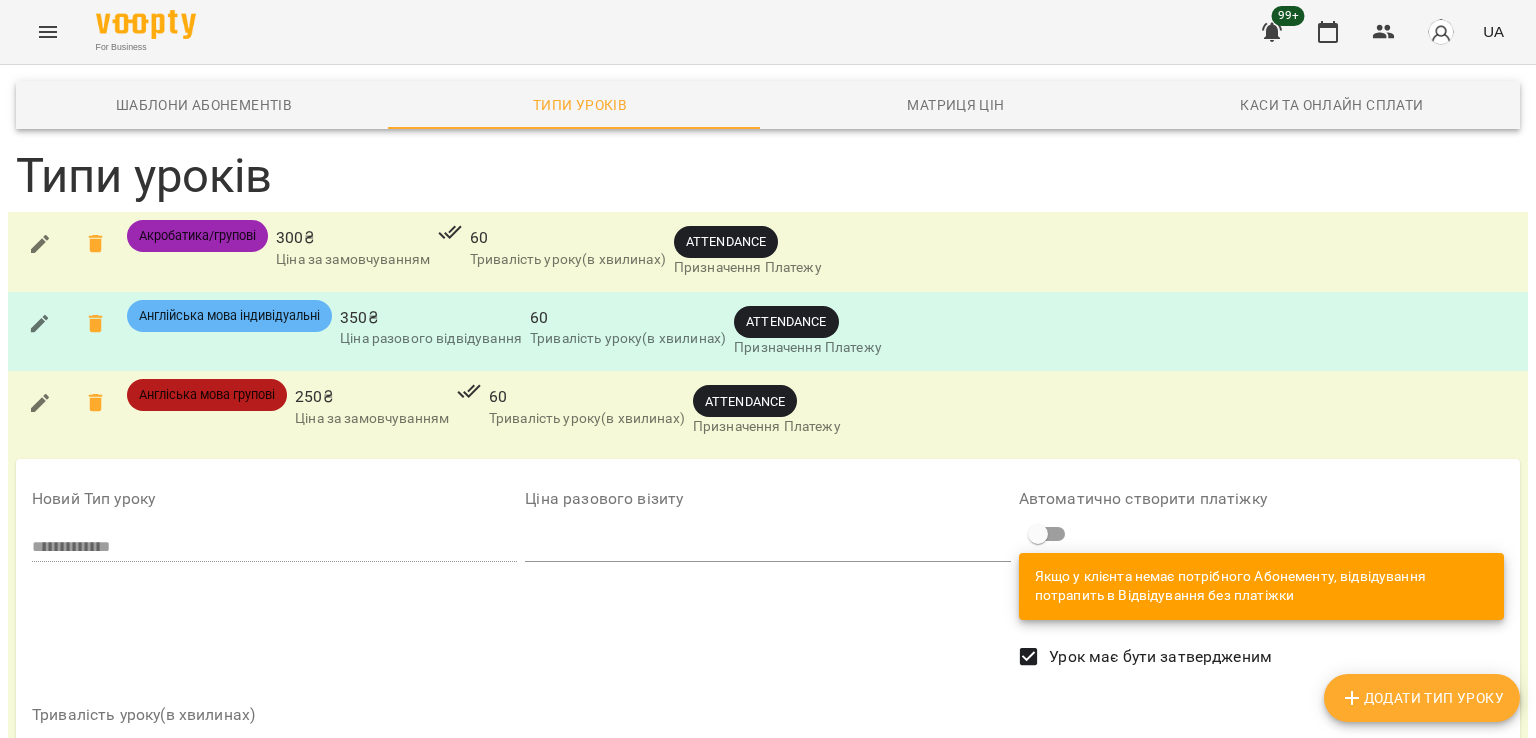 scroll, scrollTop: 65, scrollLeft: 0, axis: vertical 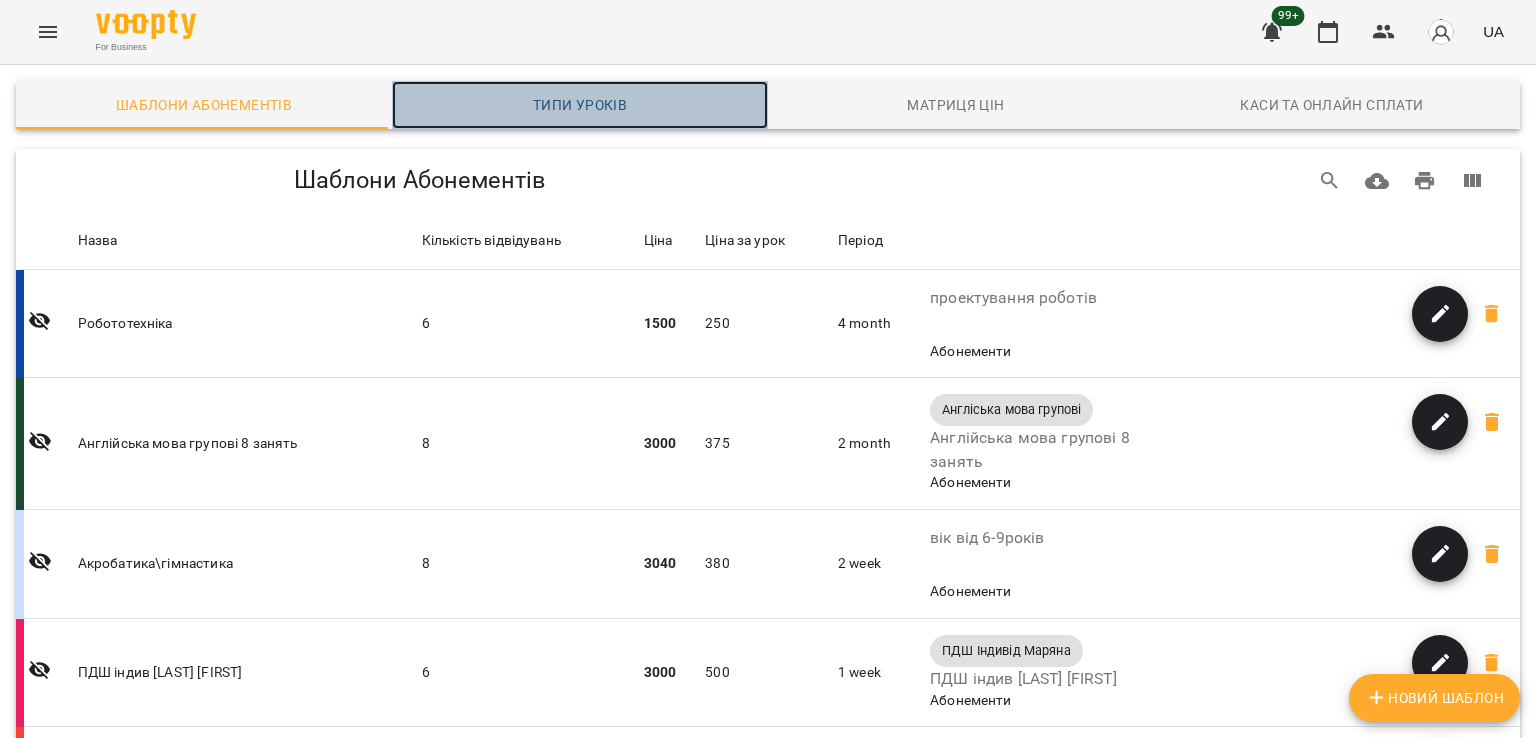 click on "Типи уроків" at bounding box center [580, 105] 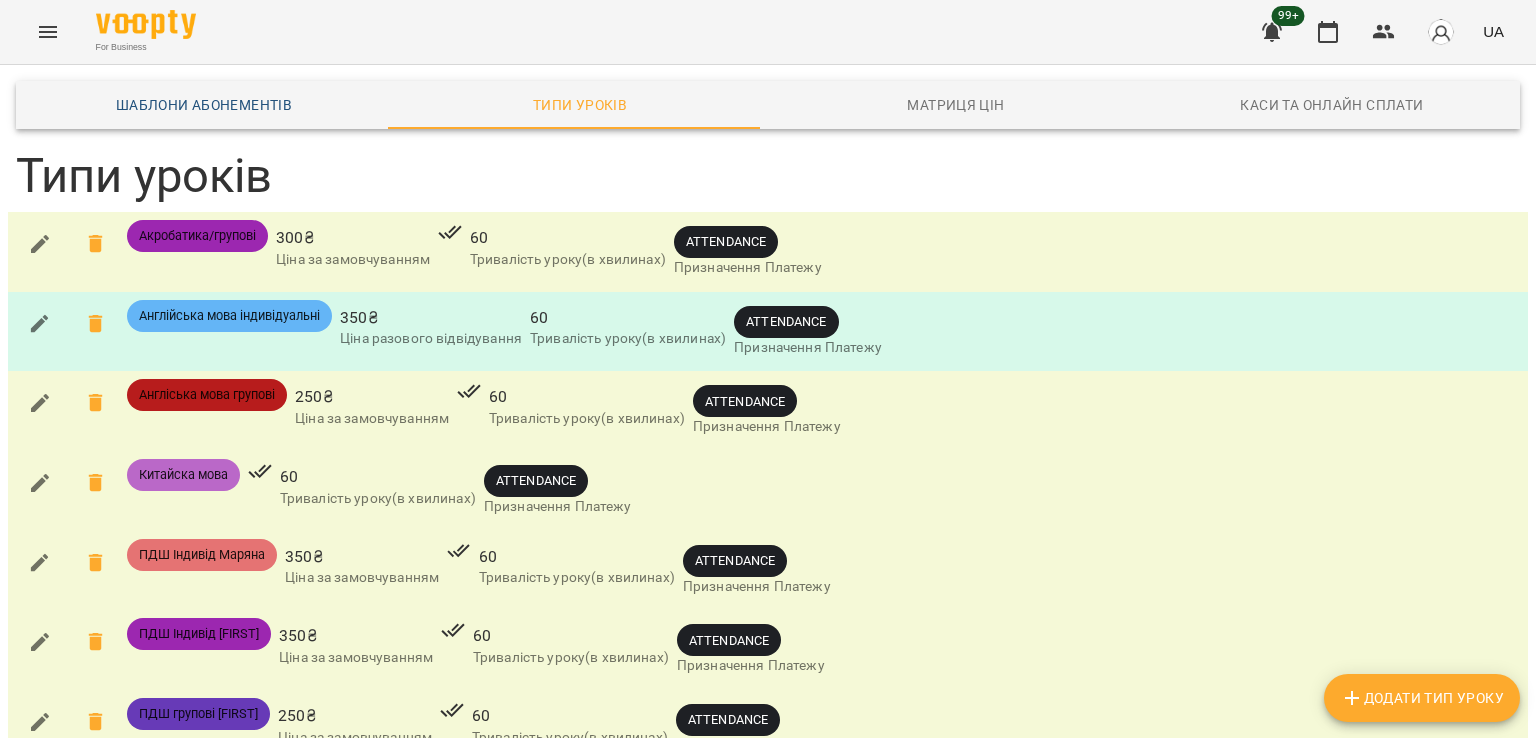 scroll, scrollTop: 135, scrollLeft: 0, axis: vertical 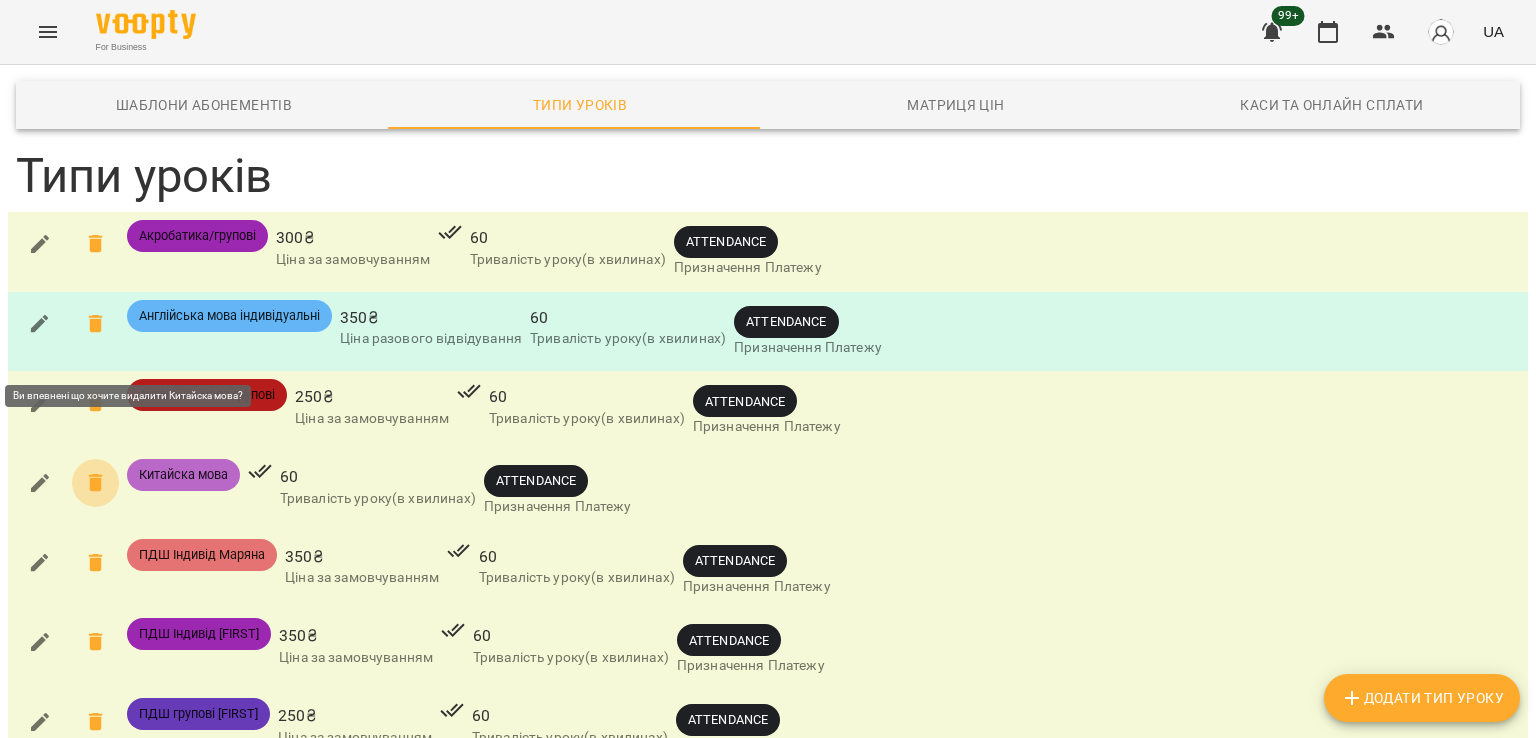 click 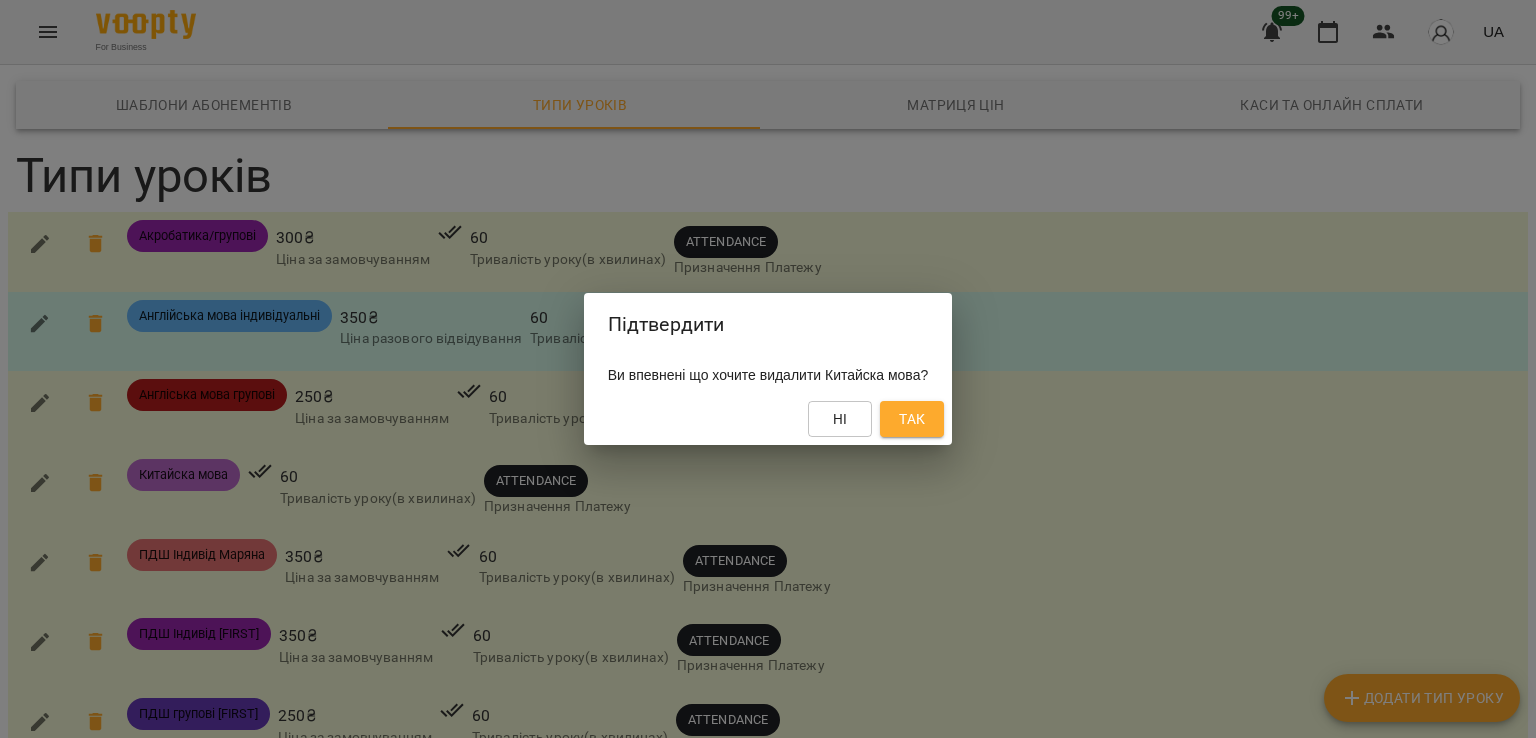 click on "Так" at bounding box center (912, 419) 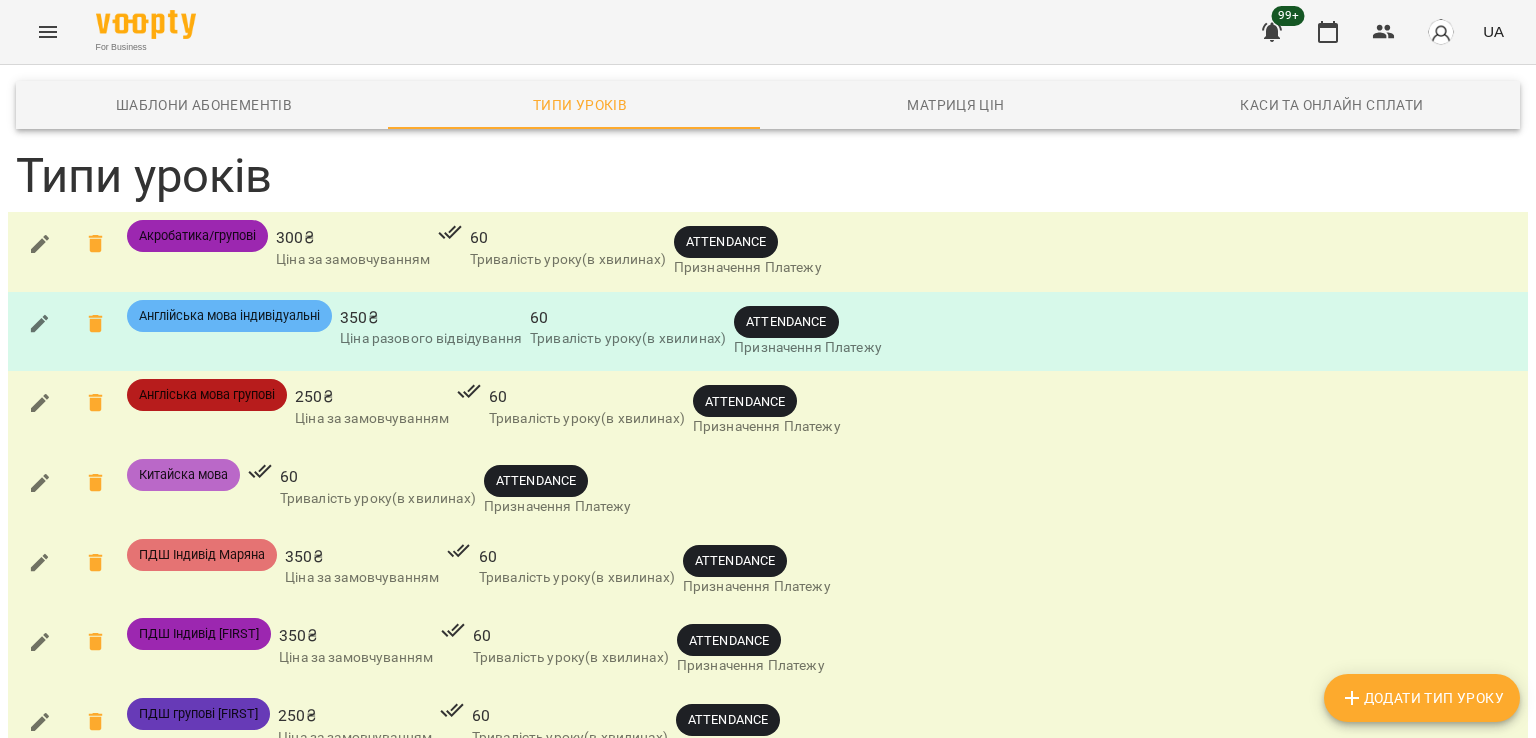 scroll, scrollTop: 0, scrollLeft: 0, axis: both 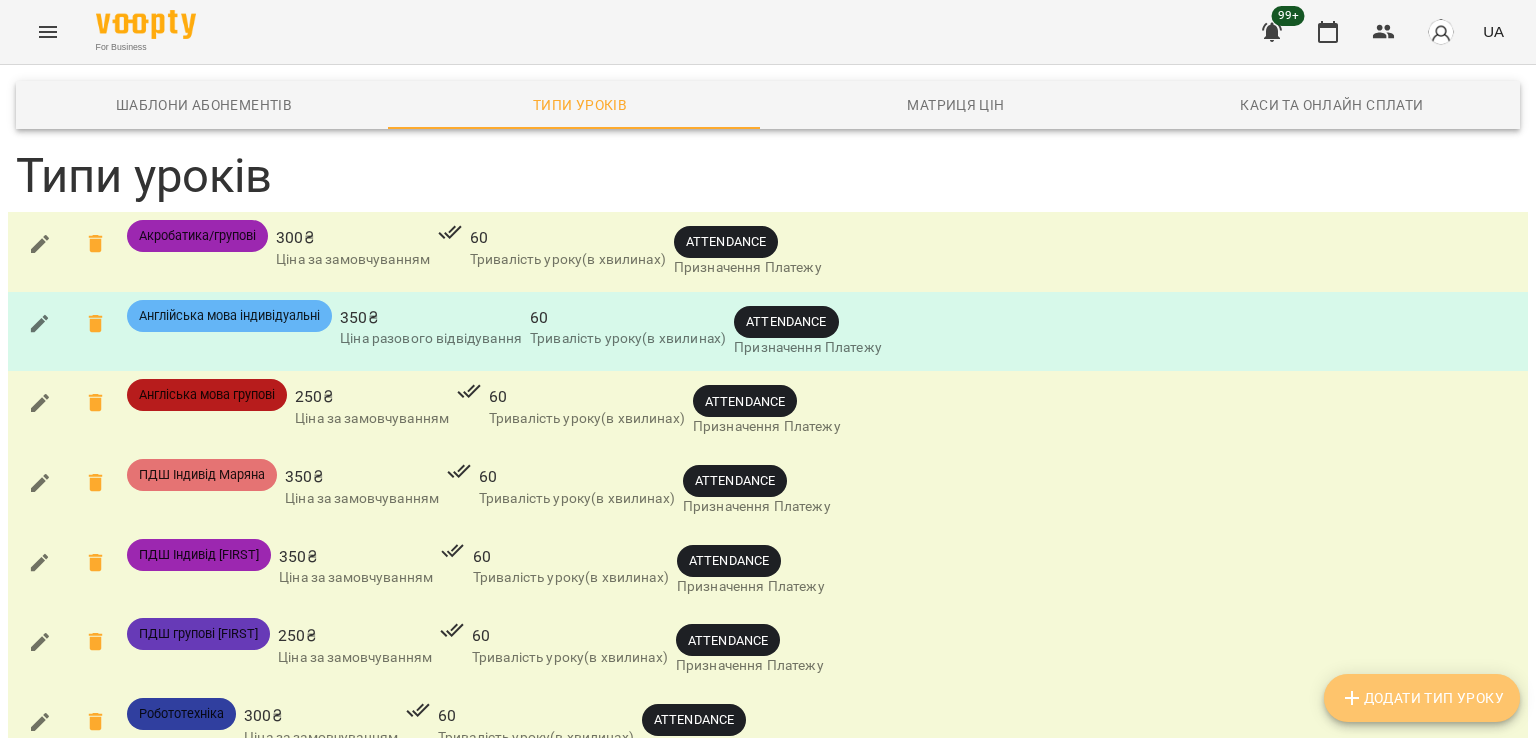 click on "Додати Тип Уроку" at bounding box center [1422, 698] 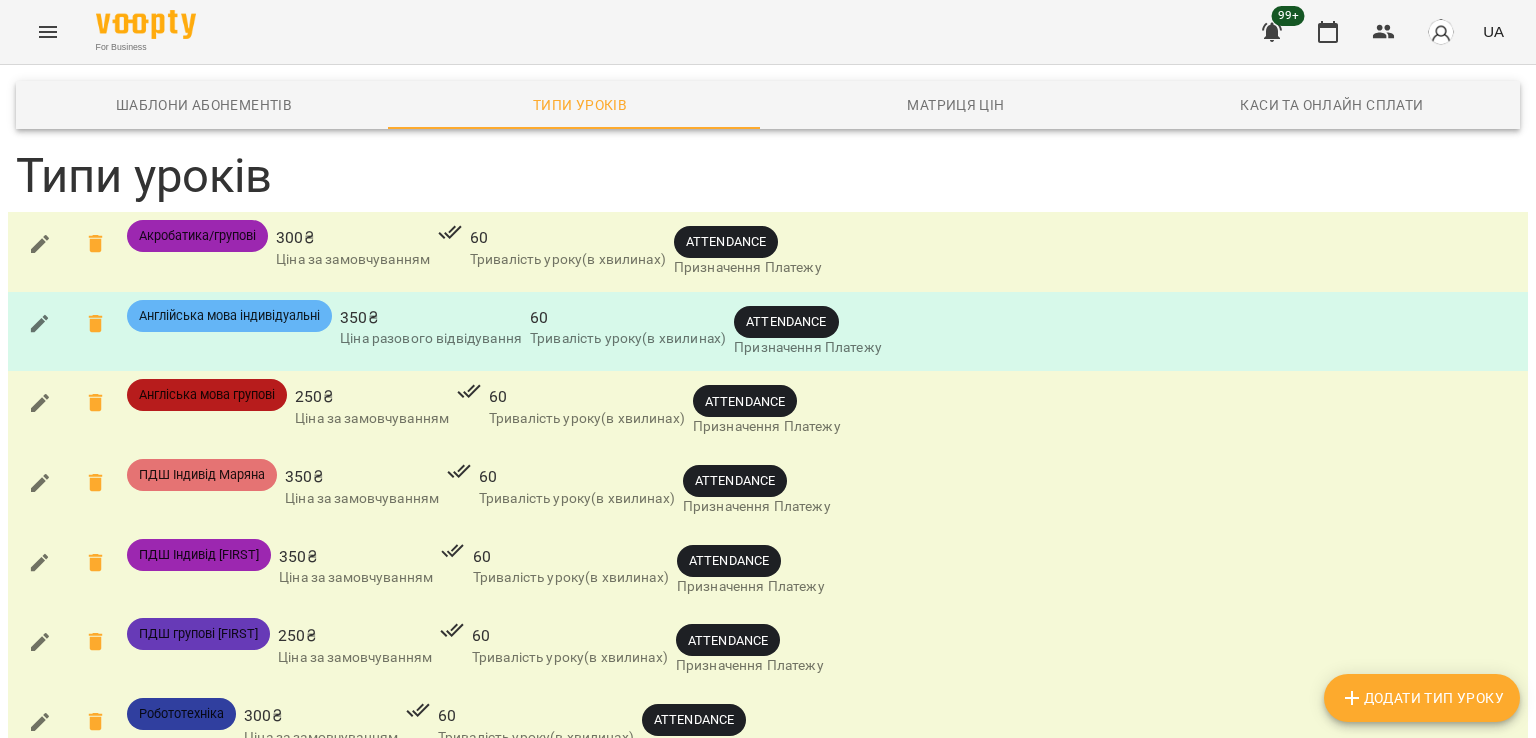 scroll, scrollTop: 545, scrollLeft: 0, axis: vertical 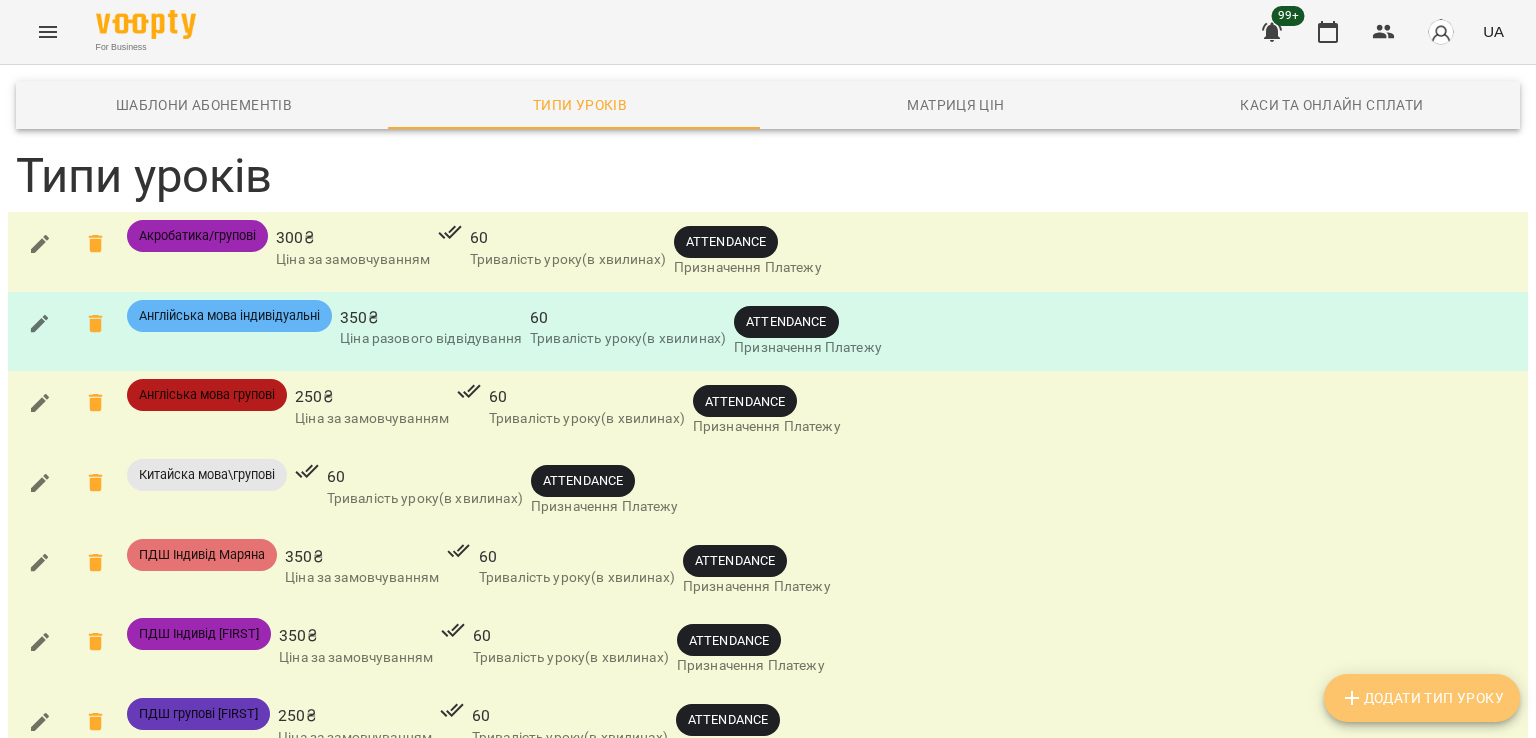 click on "Додати Тип Уроку" at bounding box center [1422, 698] 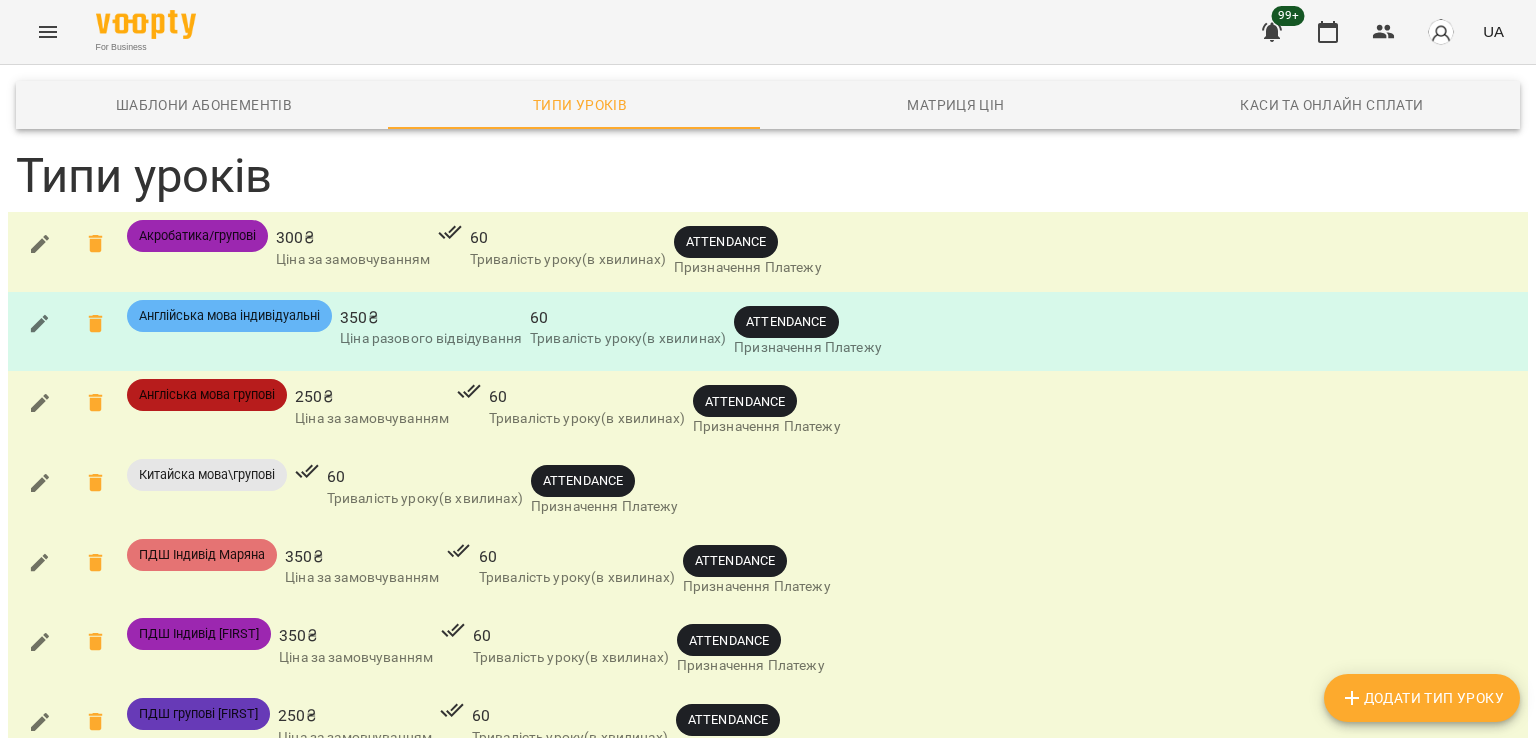 scroll, scrollTop: 543, scrollLeft: 0, axis: vertical 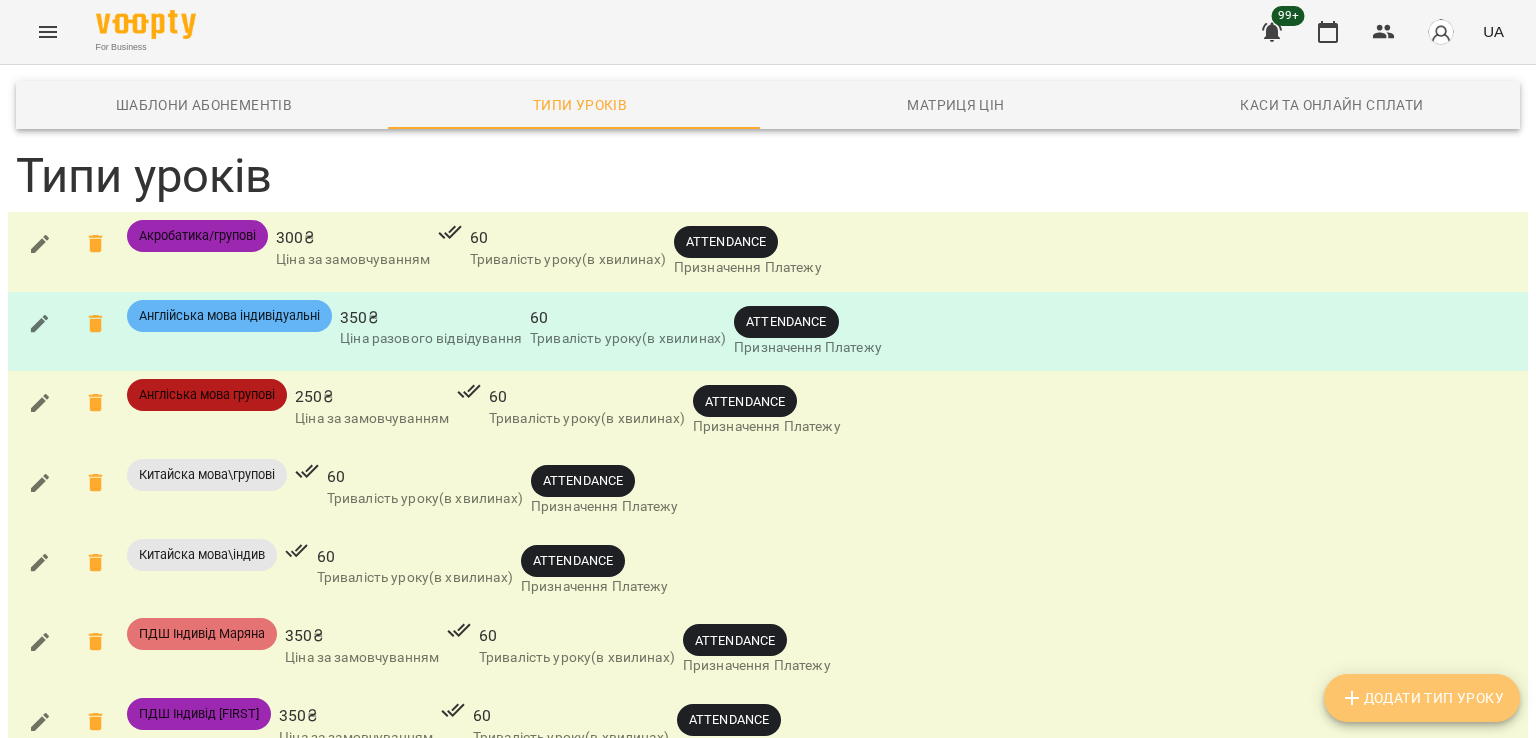 click on "Додати Тип Уроку" at bounding box center (1422, 698) 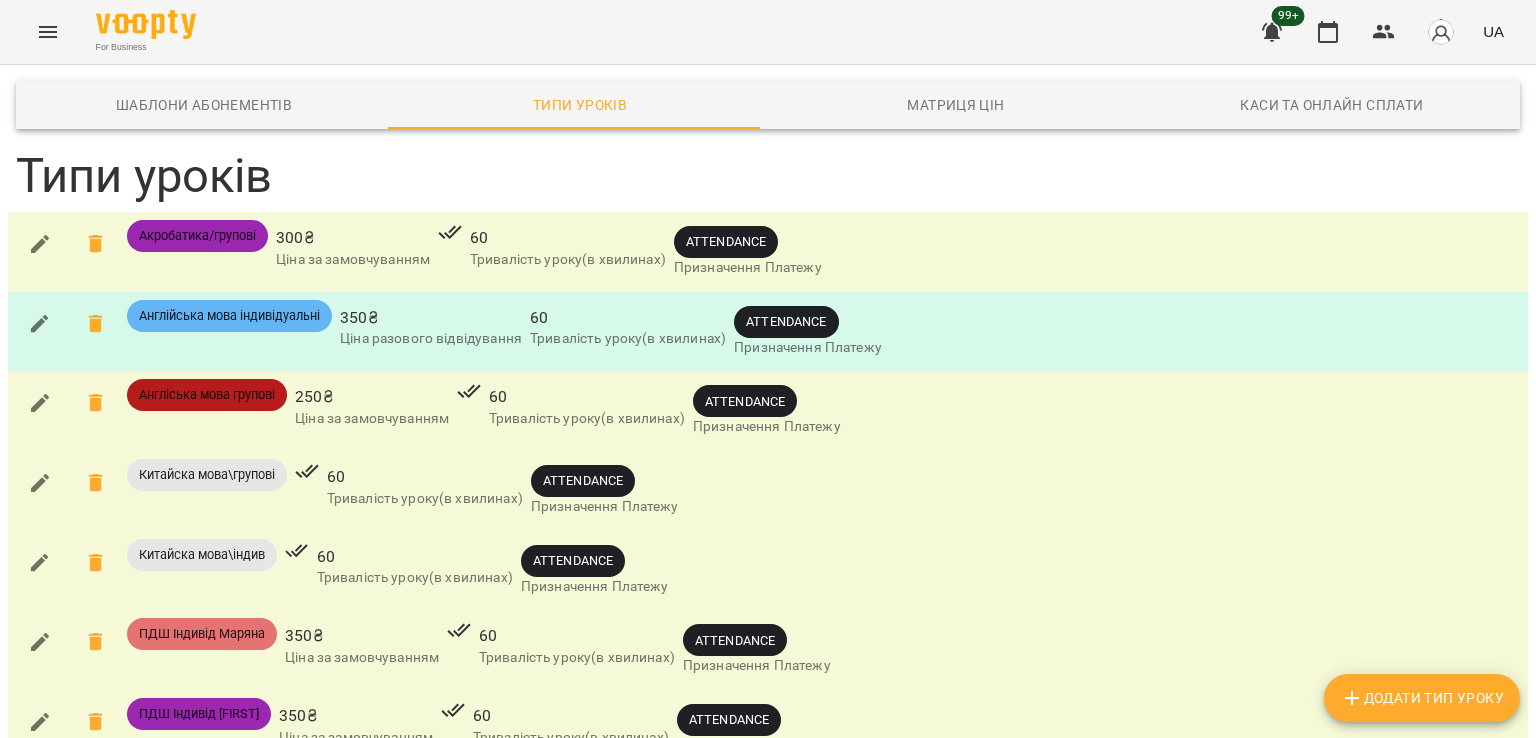 scroll, scrollTop: 623, scrollLeft: 0, axis: vertical 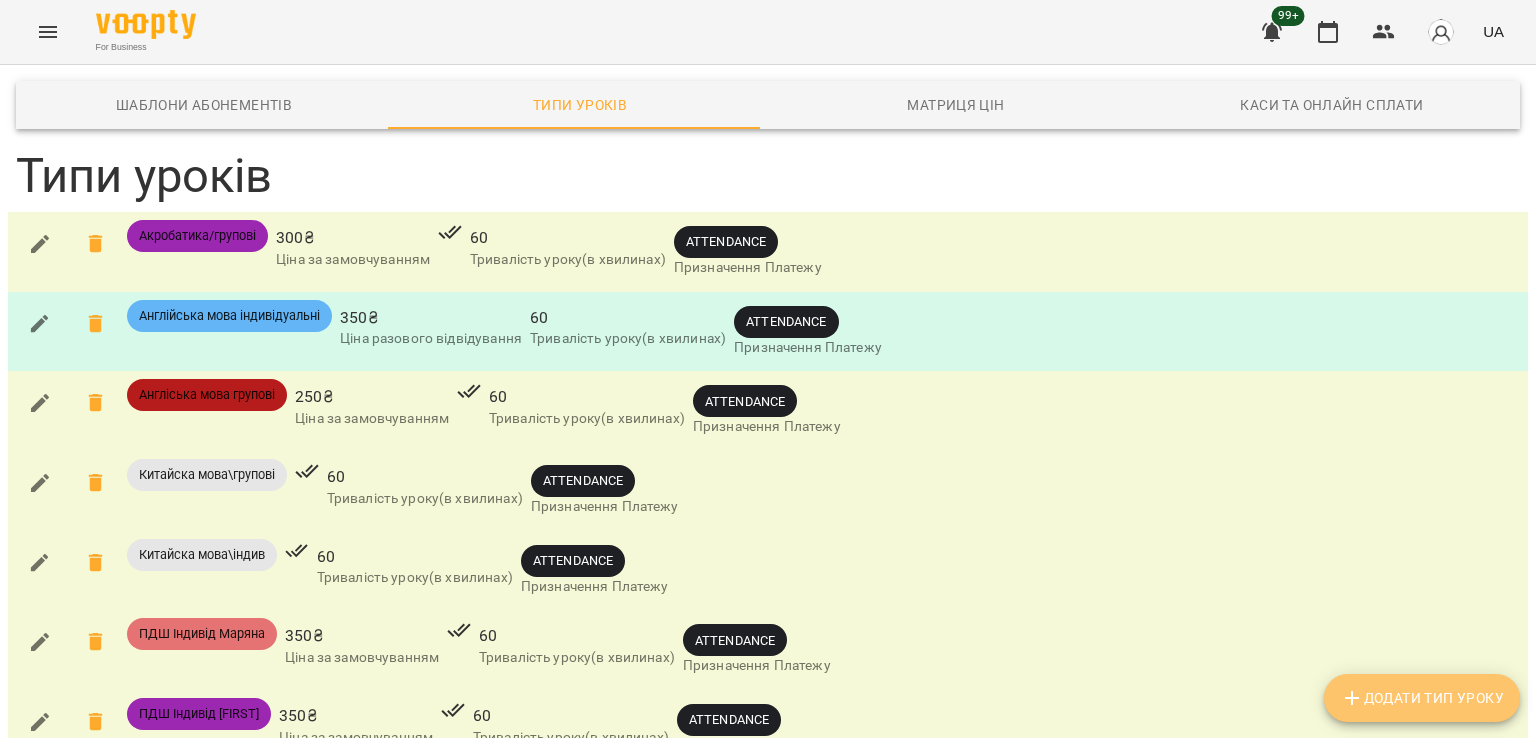 click on "Додати Тип Уроку" at bounding box center [1422, 698] 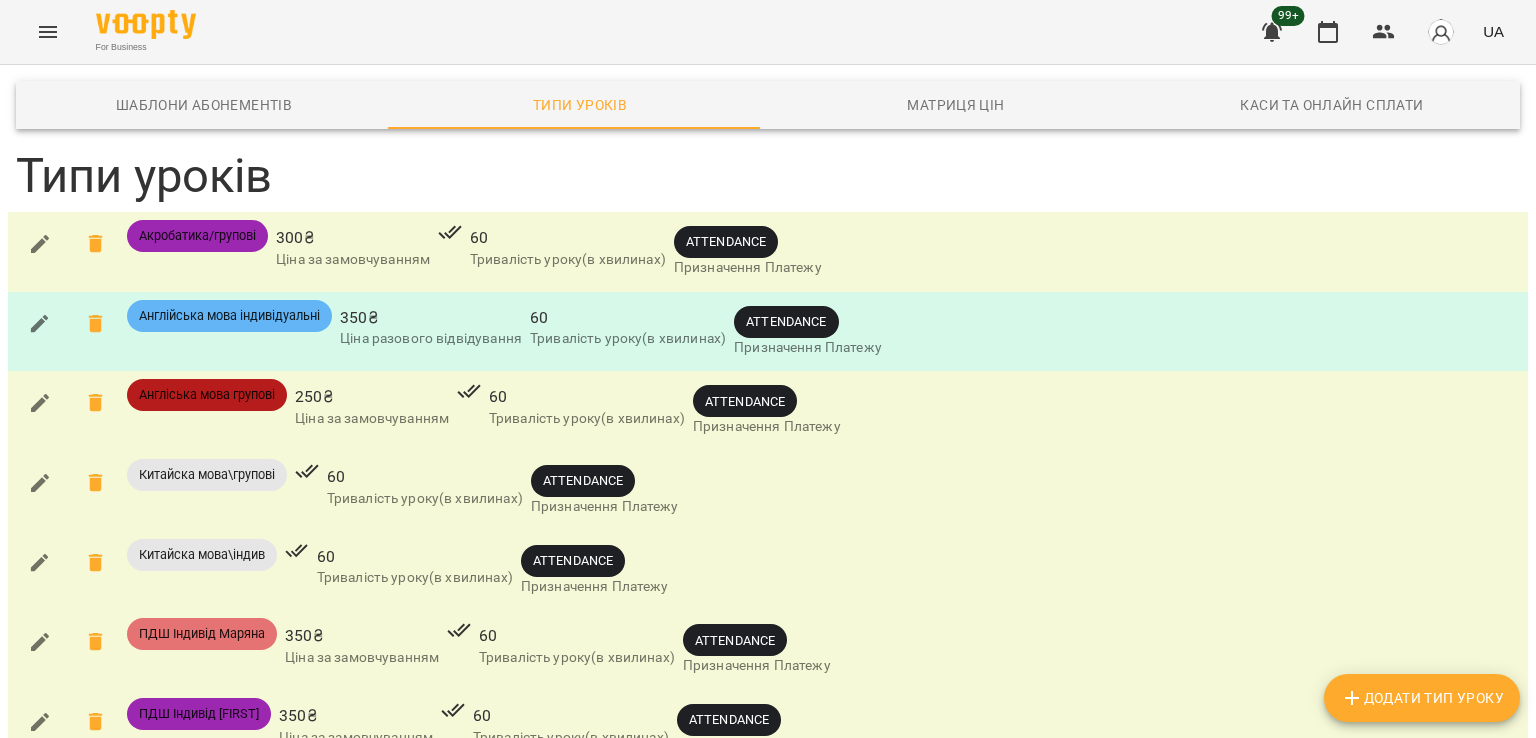 scroll, scrollTop: 1112, scrollLeft: 0, axis: vertical 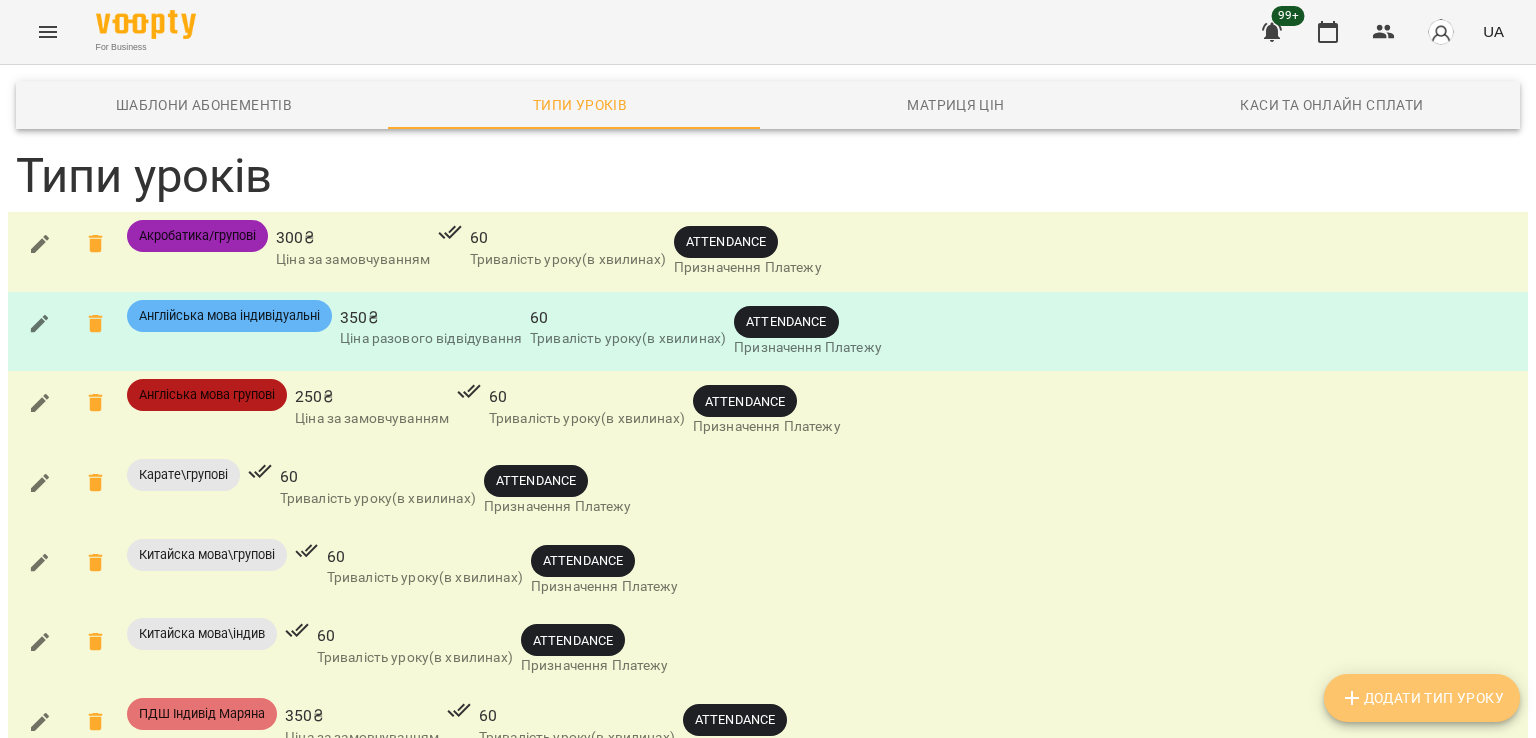 click on "Додати Тип Уроку" at bounding box center (1422, 698) 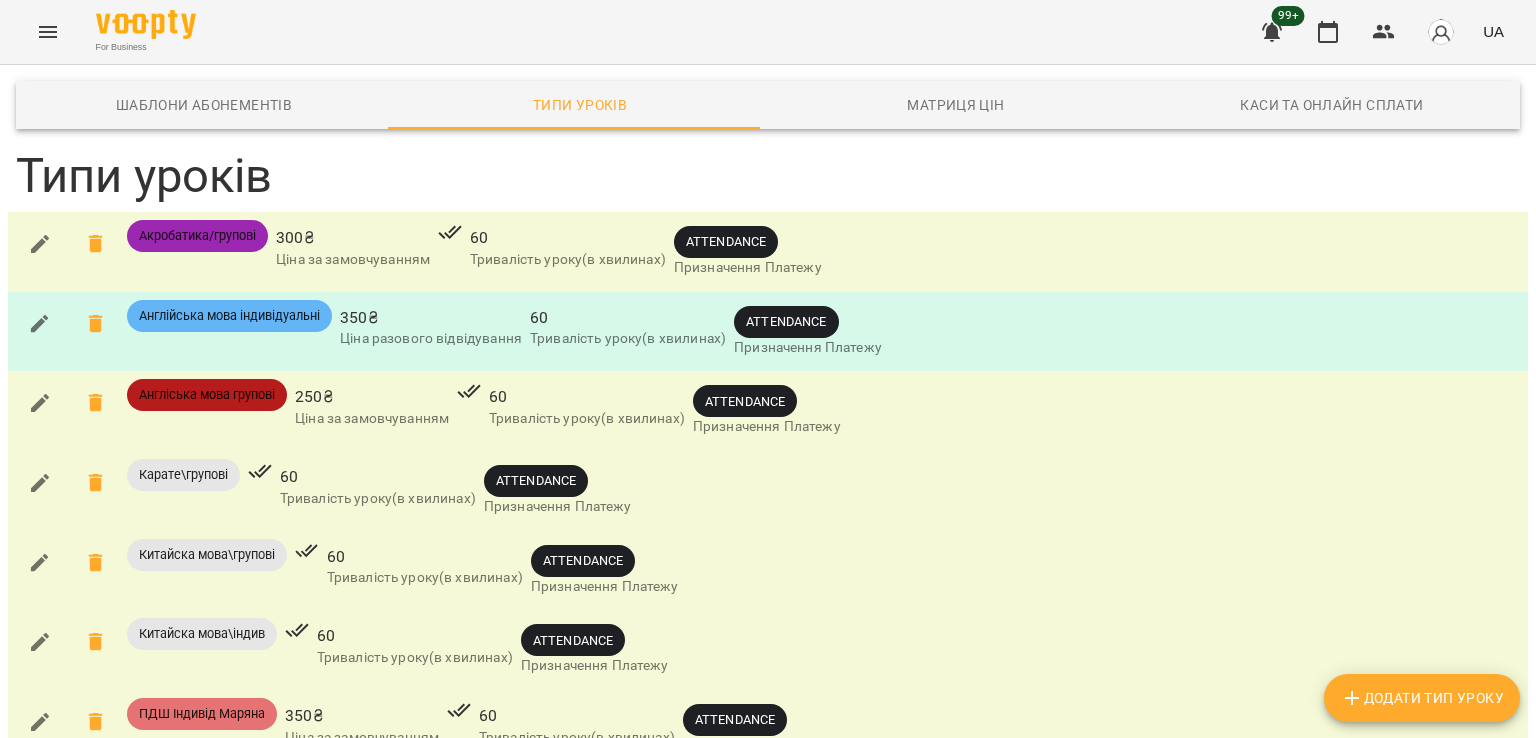 scroll, scrollTop: 784, scrollLeft: 0, axis: vertical 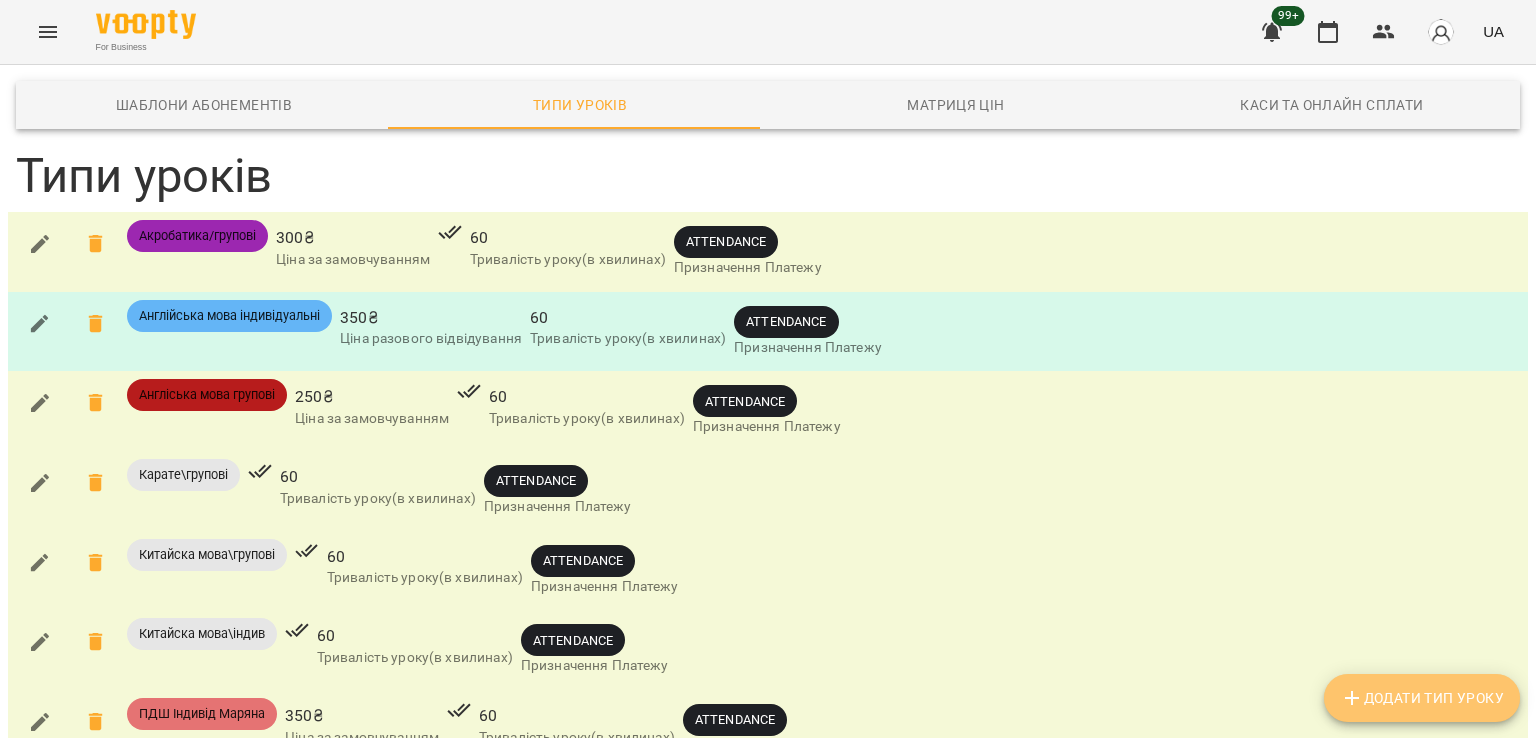 click on "Додати Тип Уроку" at bounding box center [1422, 698] 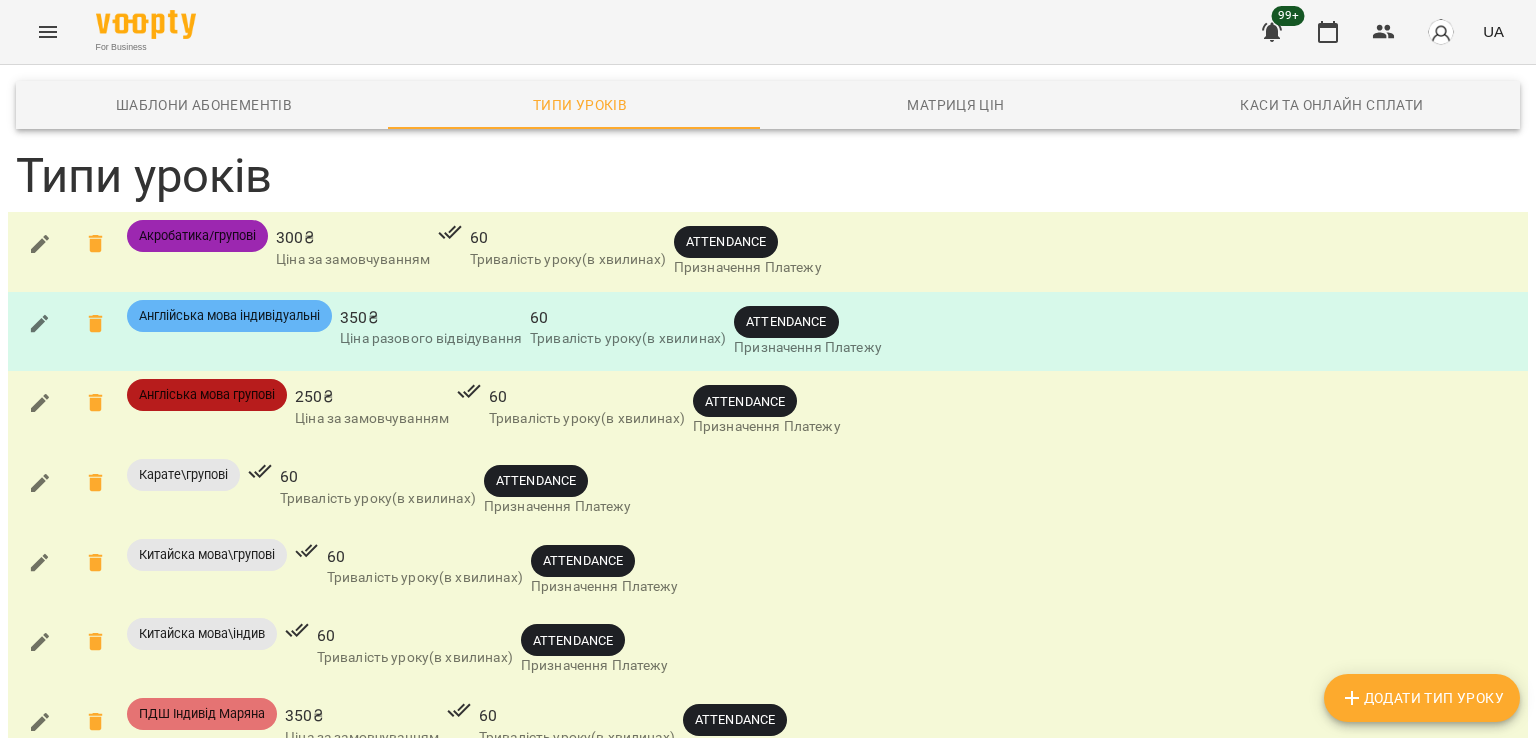 scroll, scrollTop: 782, scrollLeft: 0, axis: vertical 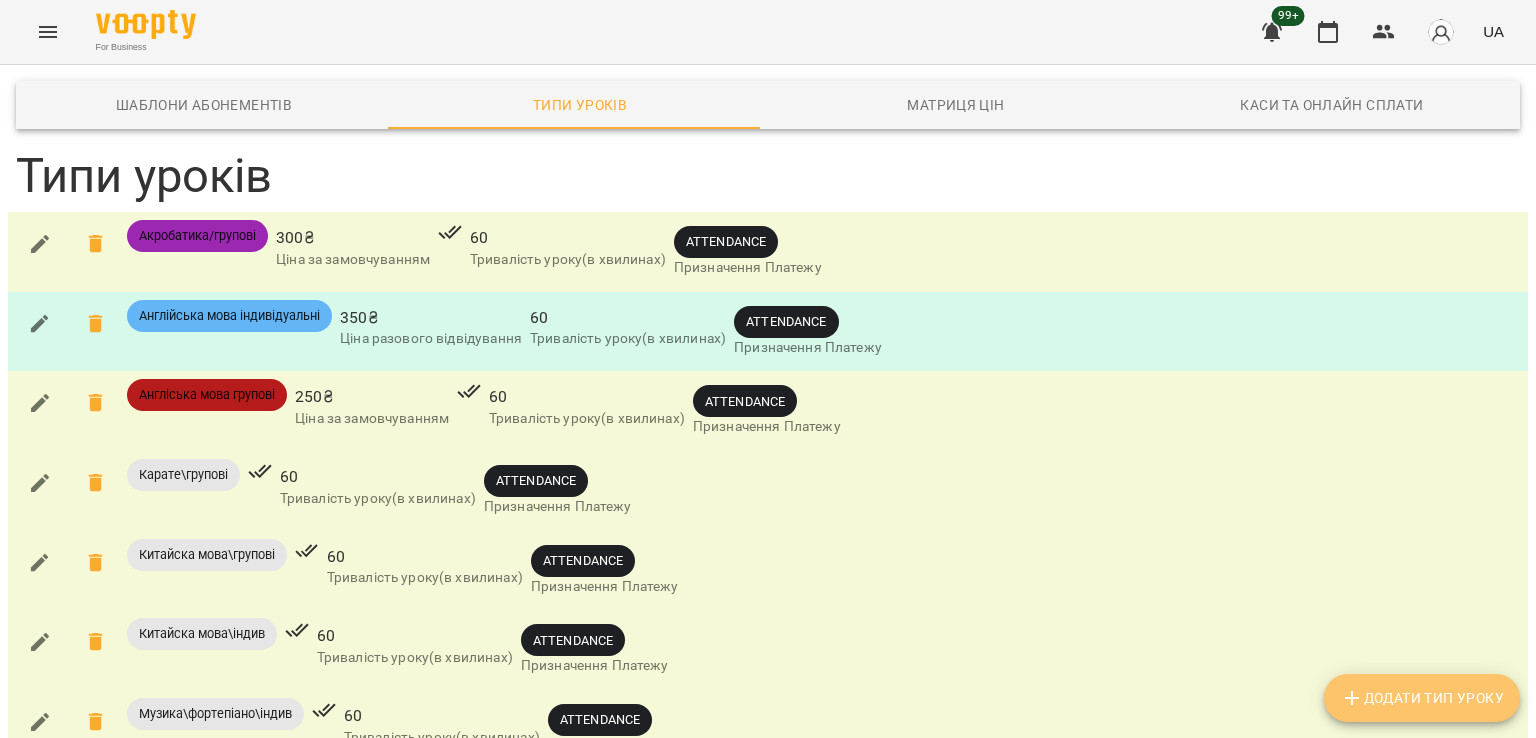 click 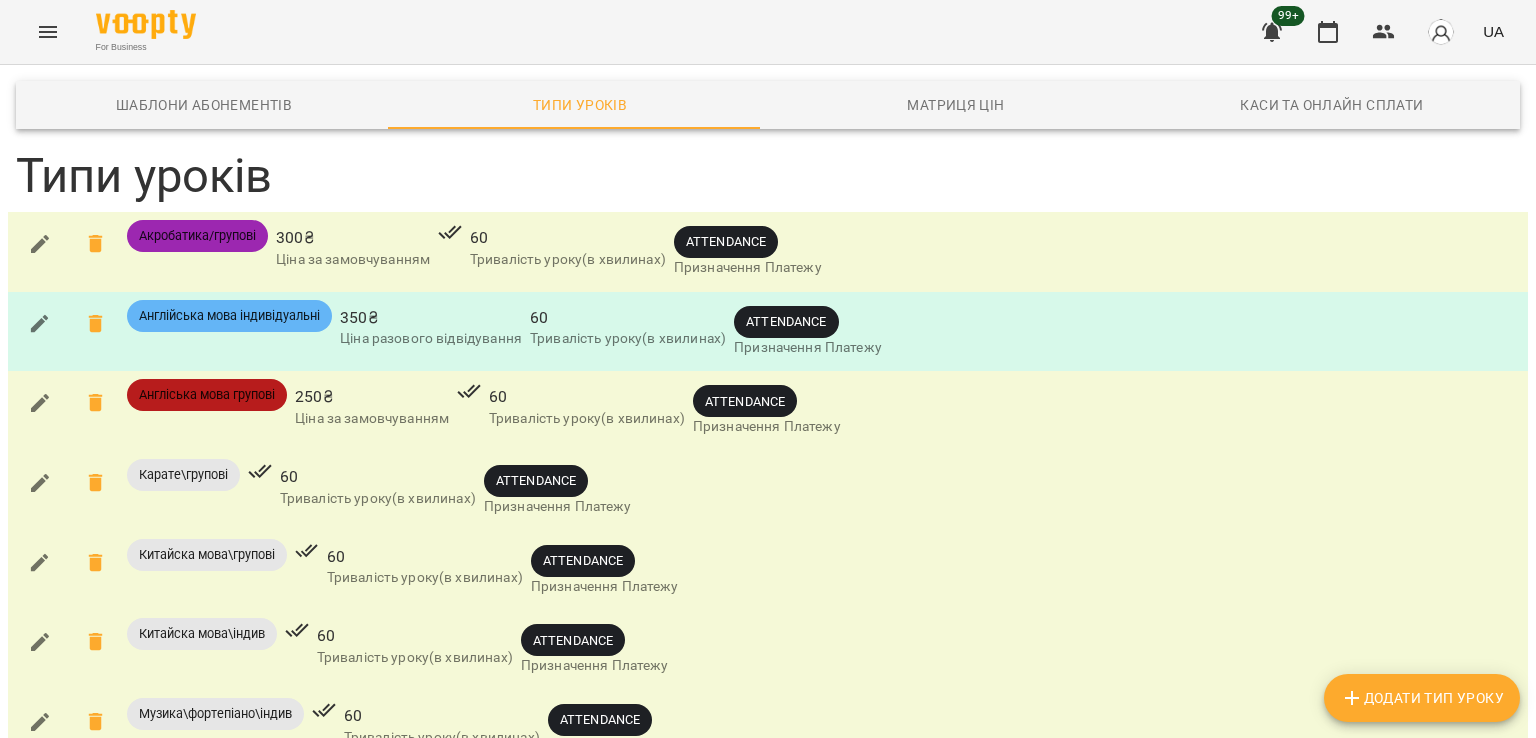click on "**********" at bounding box center (274, 1264) 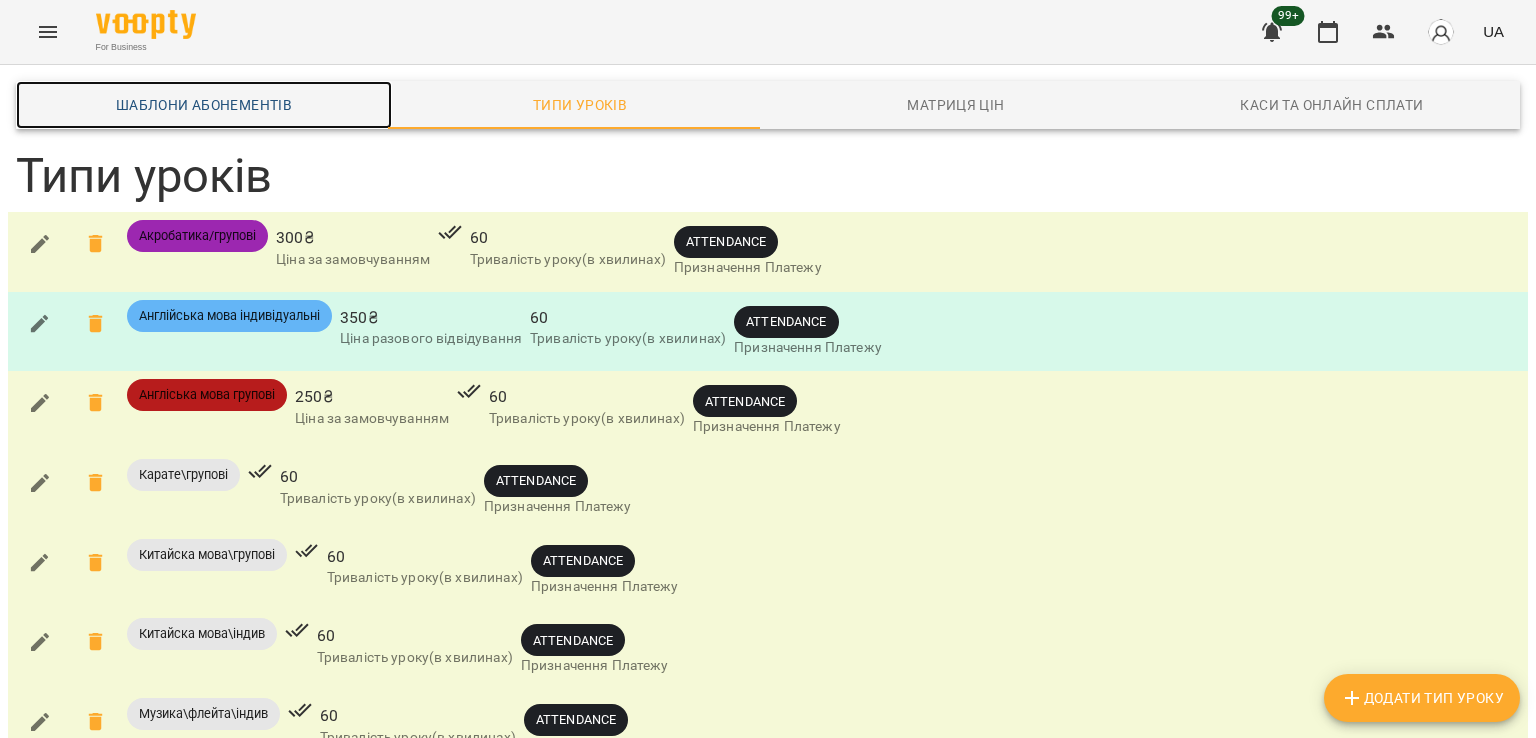 click on "Шаблони Абонементів" at bounding box center [204, 105] 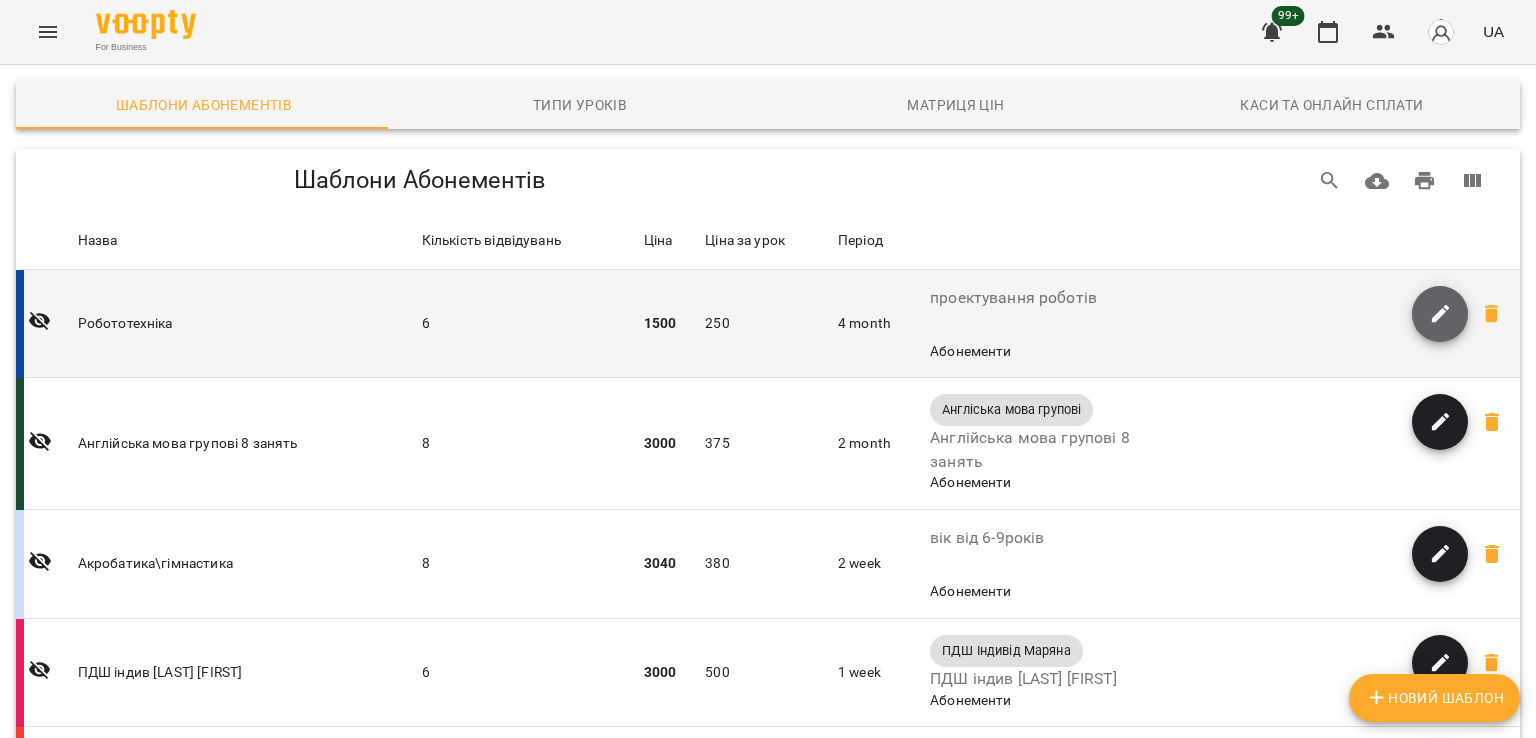 click 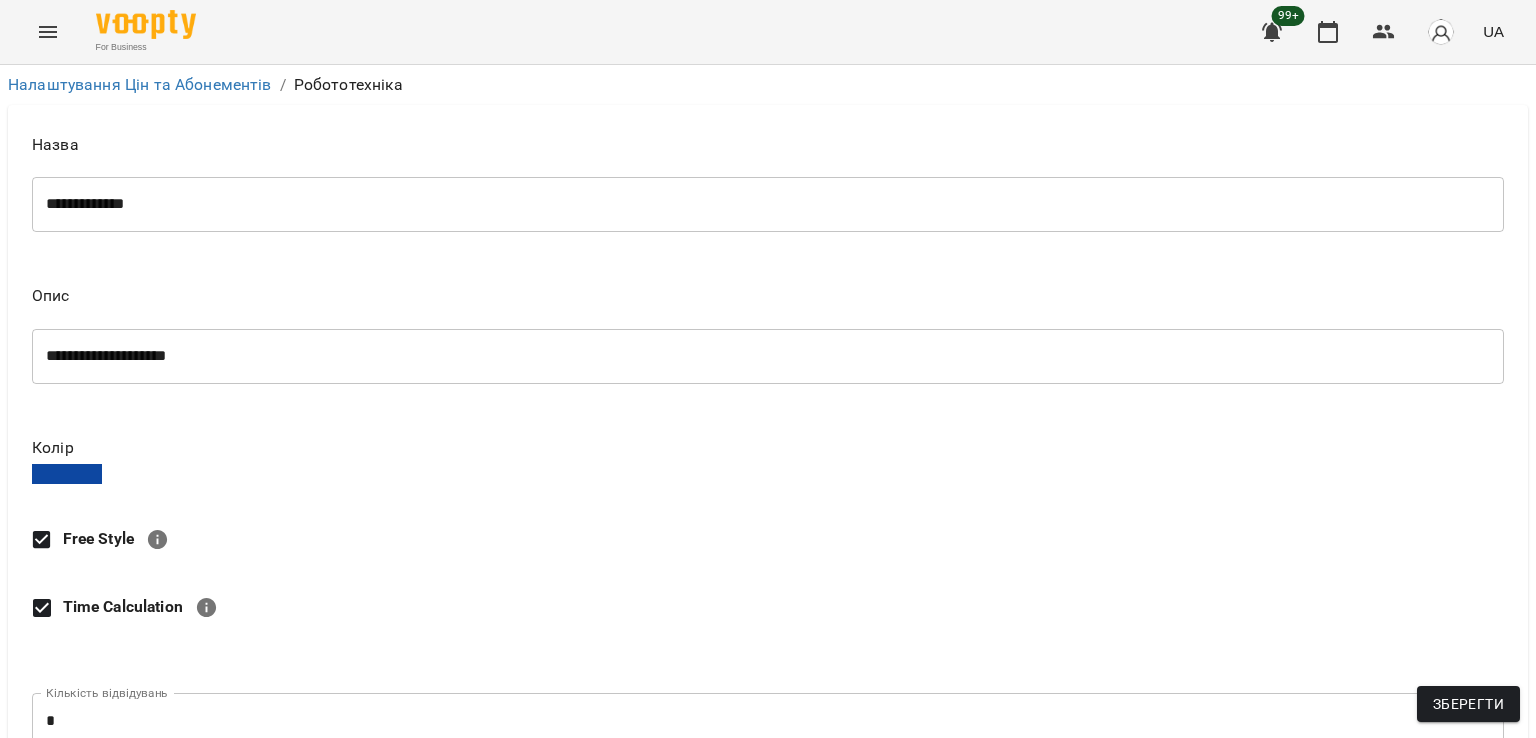 scroll, scrollTop: 160, scrollLeft: 0, axis: vertical 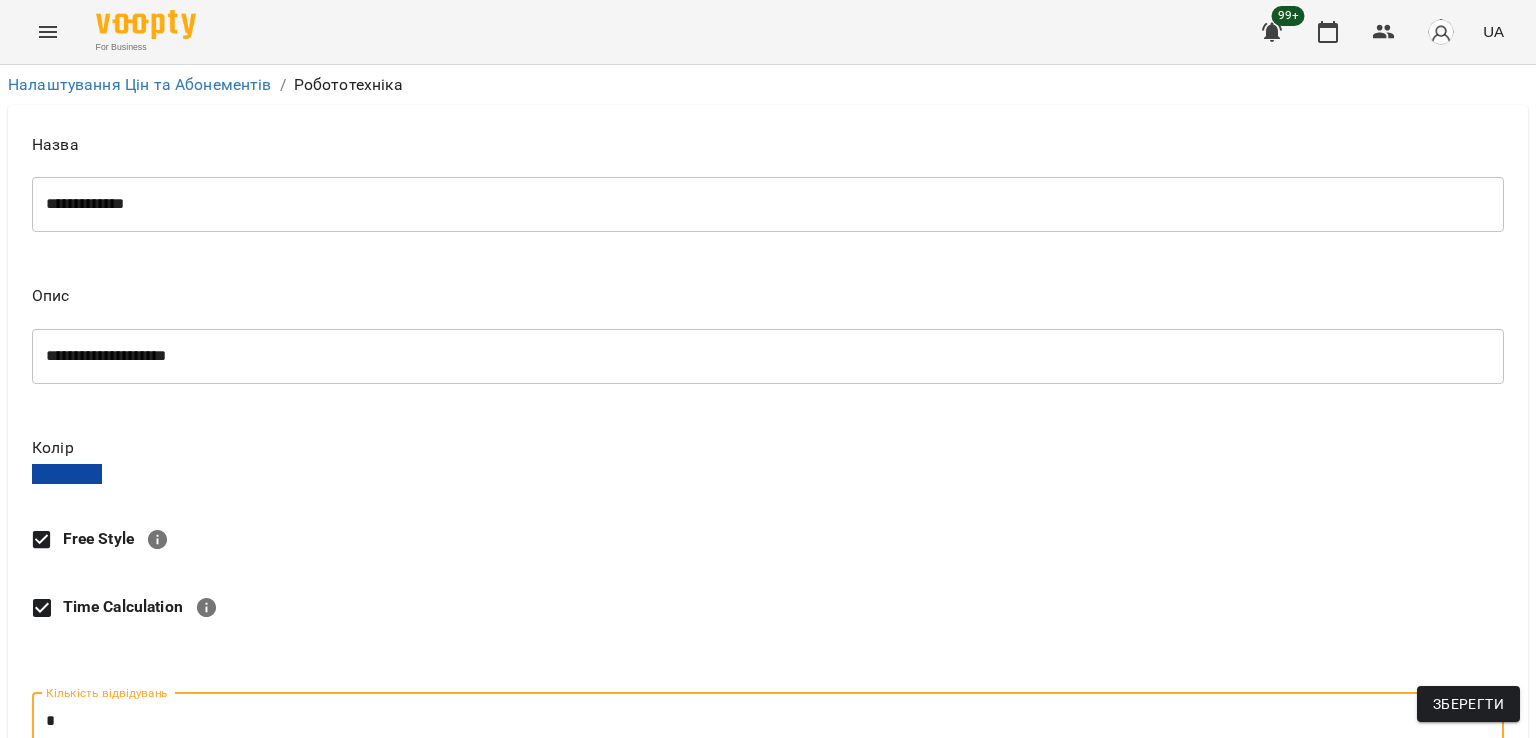 click on "*" at bounding box center (768, 721) 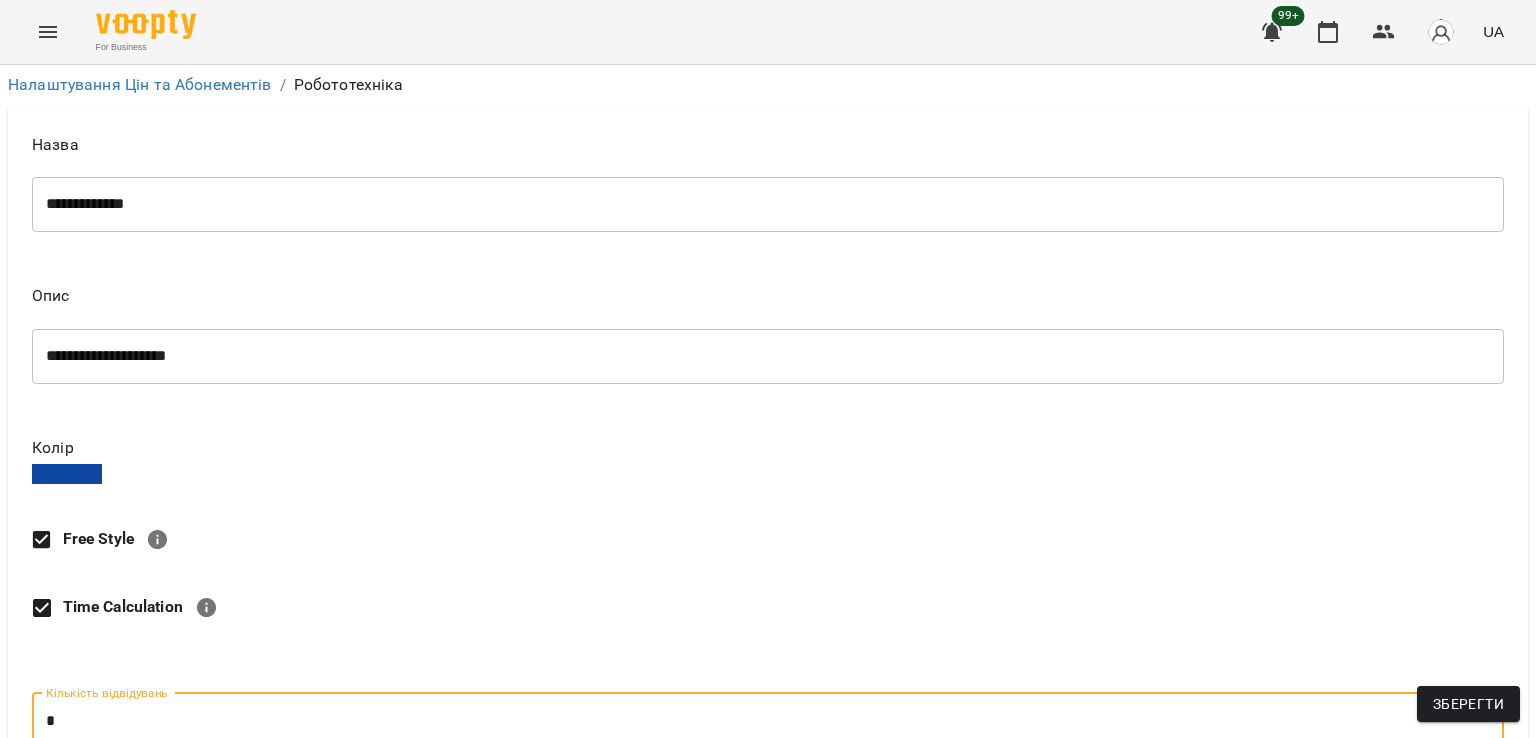 scroll, scrollTop: 995, scrollLeft: 0, axis: vertical 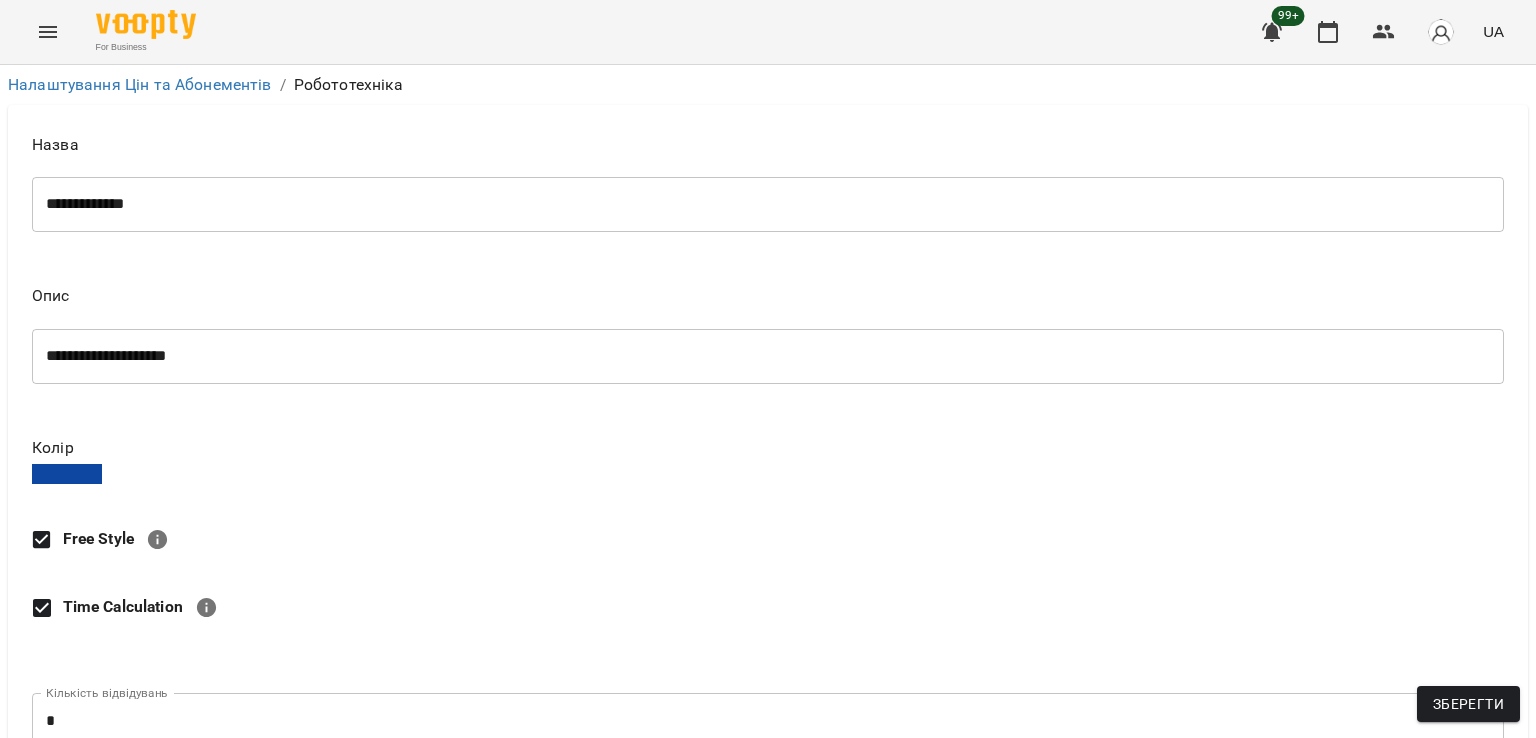 click on "*" at bounding box center (394, 1264) 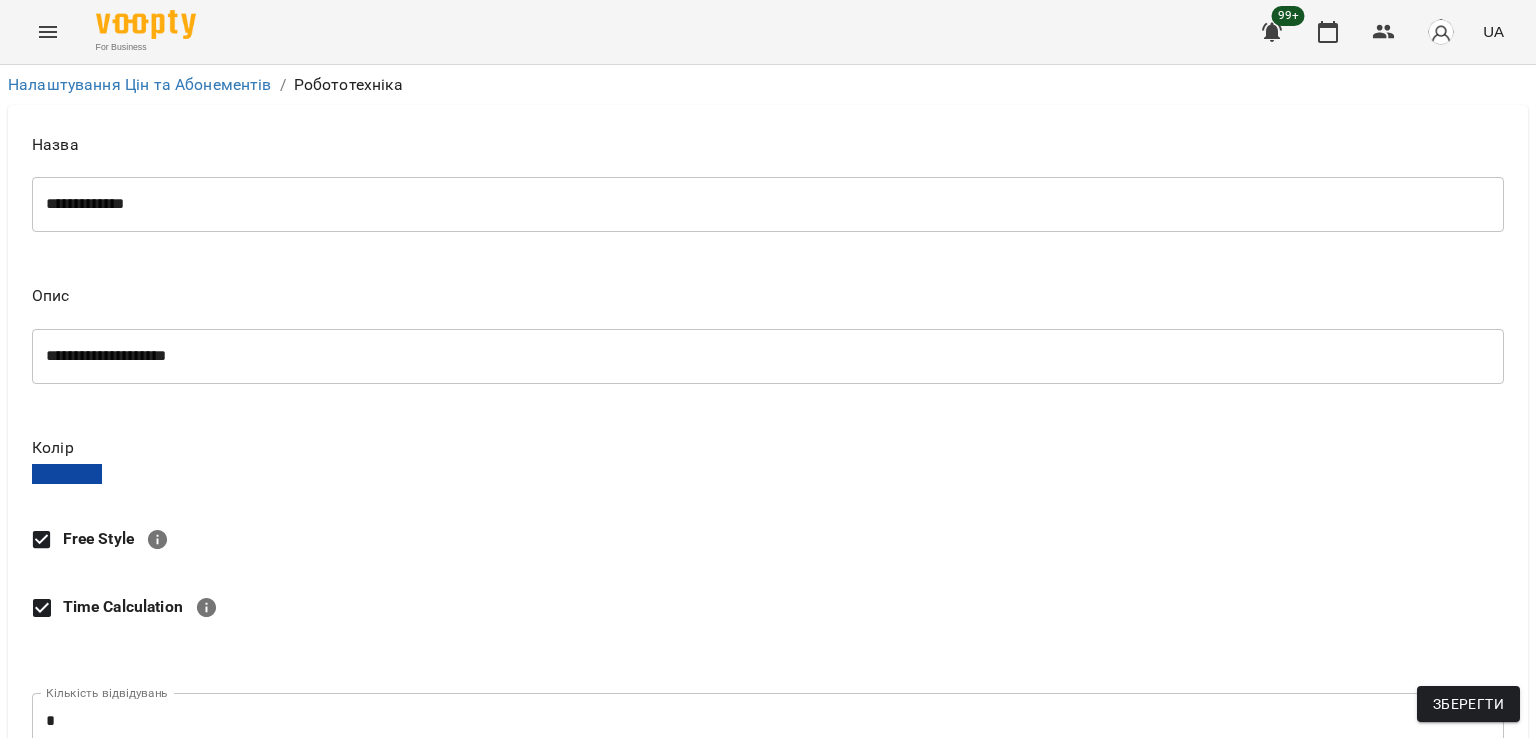 type on "*" 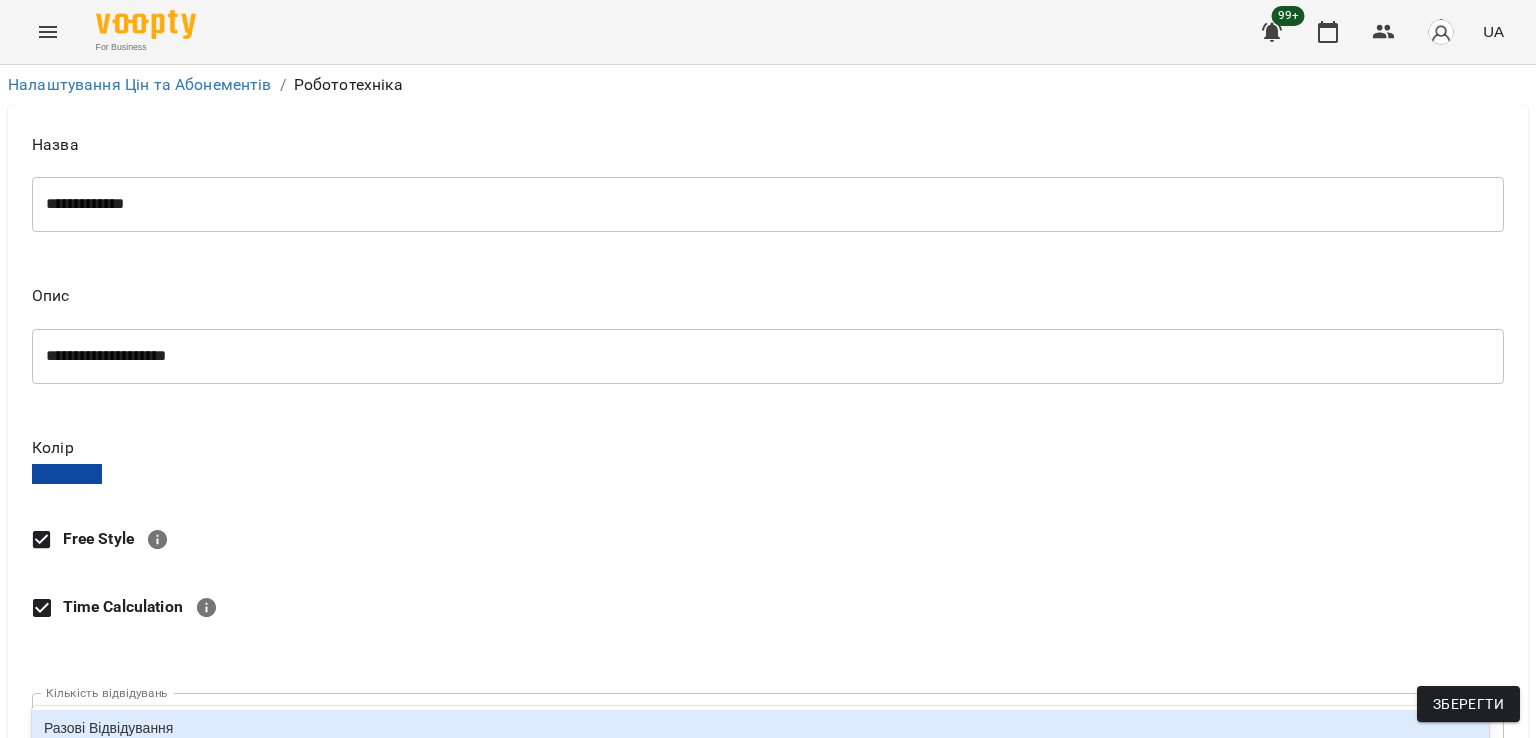 scroll, scrollTop: 209, scrollLeft: 0, axis: vertical 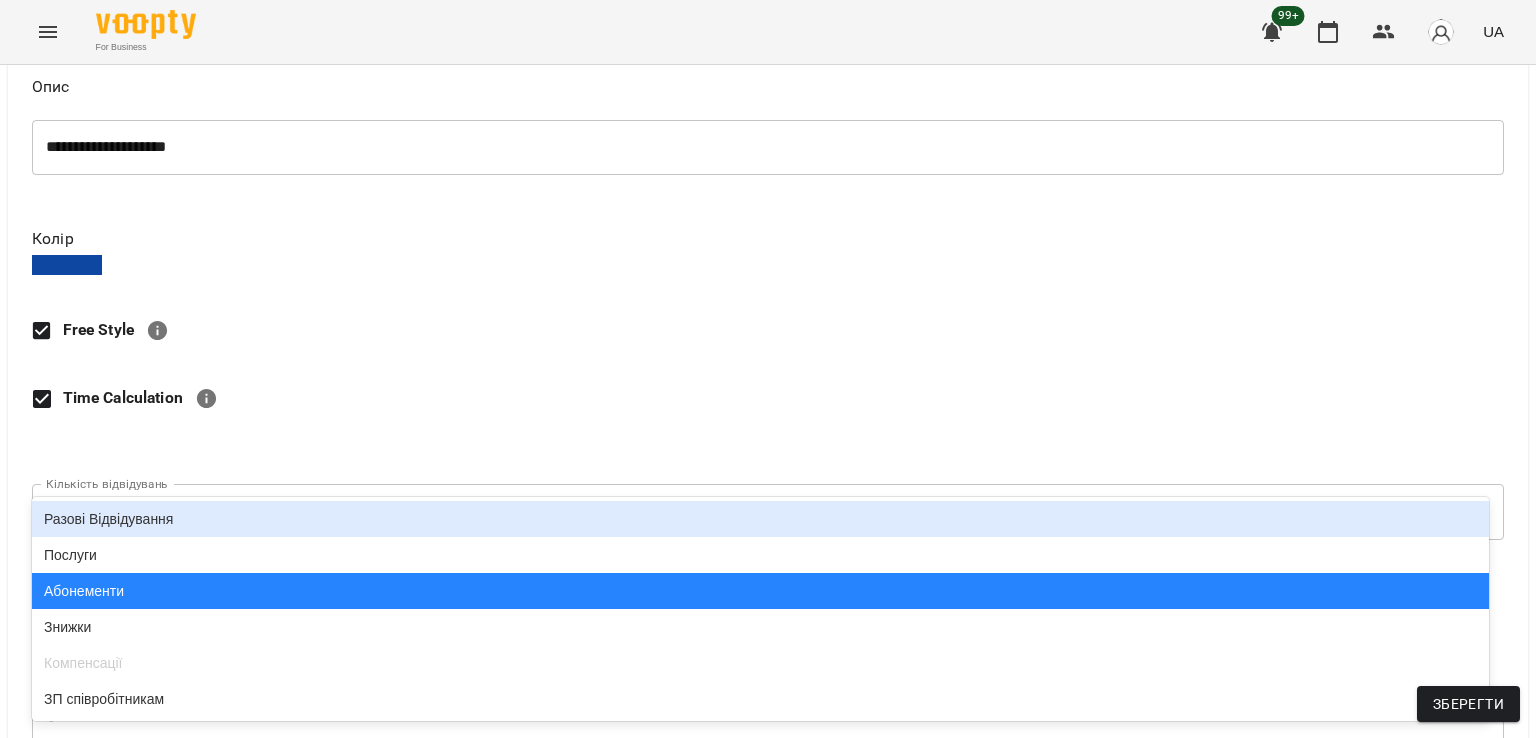 click on "**********" at bounding box center (768, 667) 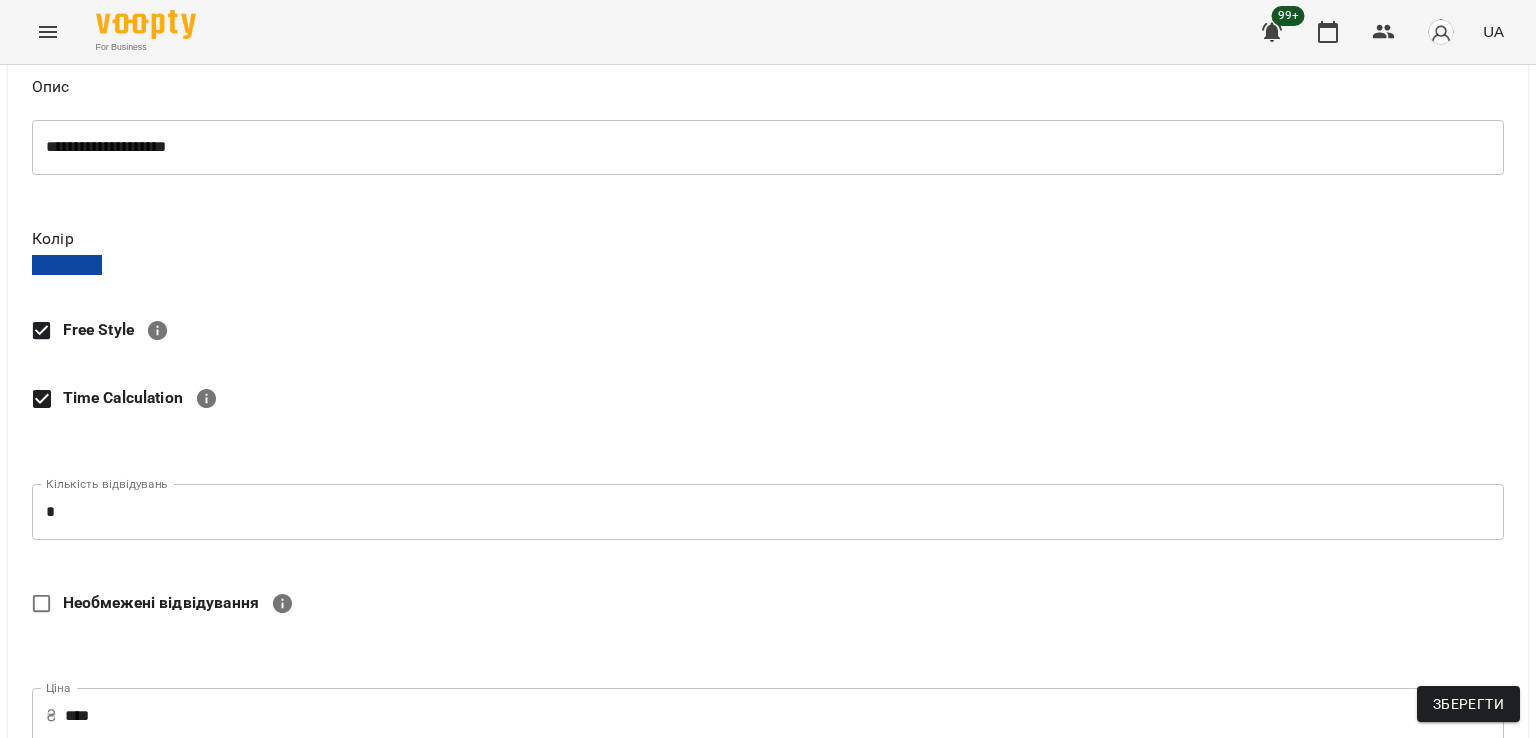 scroll, scrollTop: 0, scrollLeft: 0, axis: both 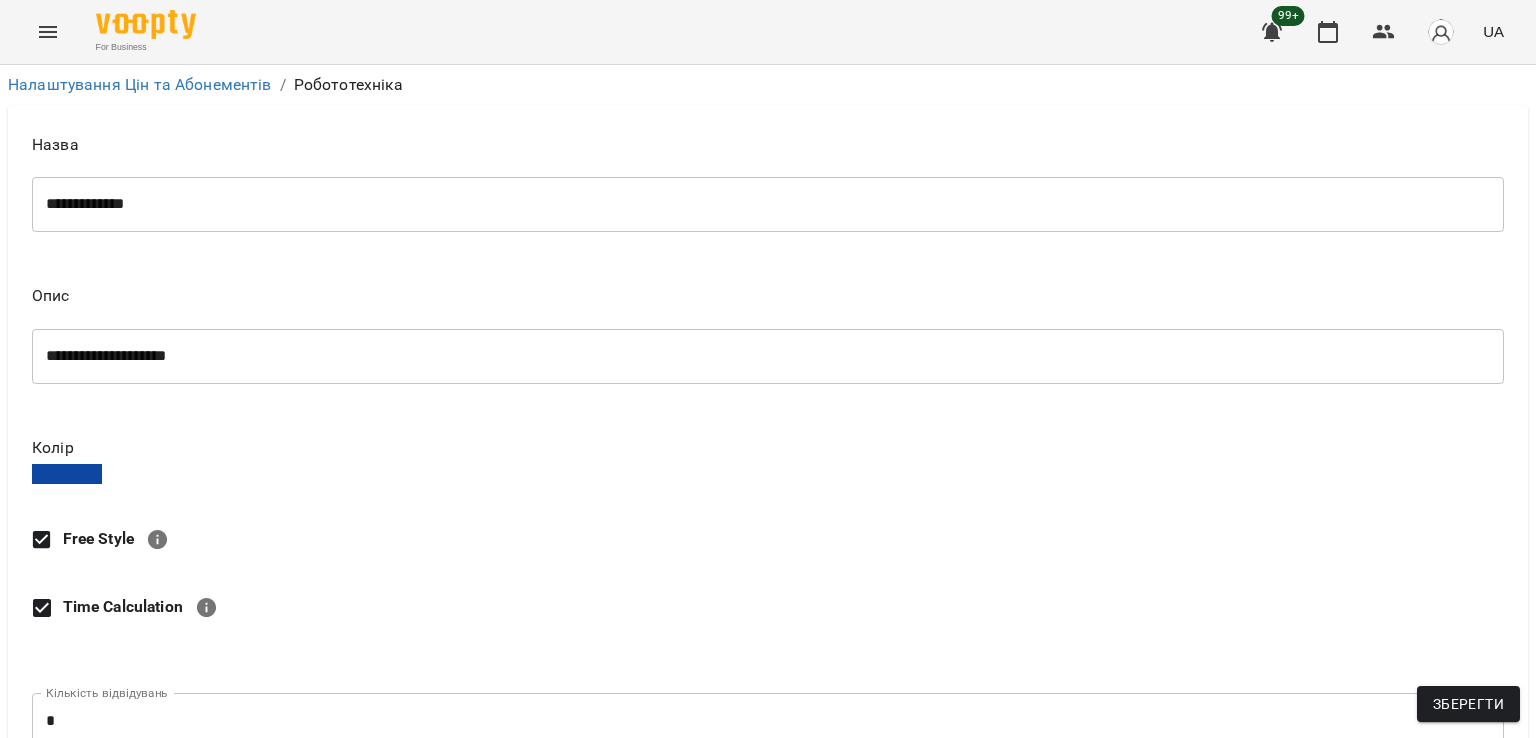 click on "**********" at bounding box center [768, 924] 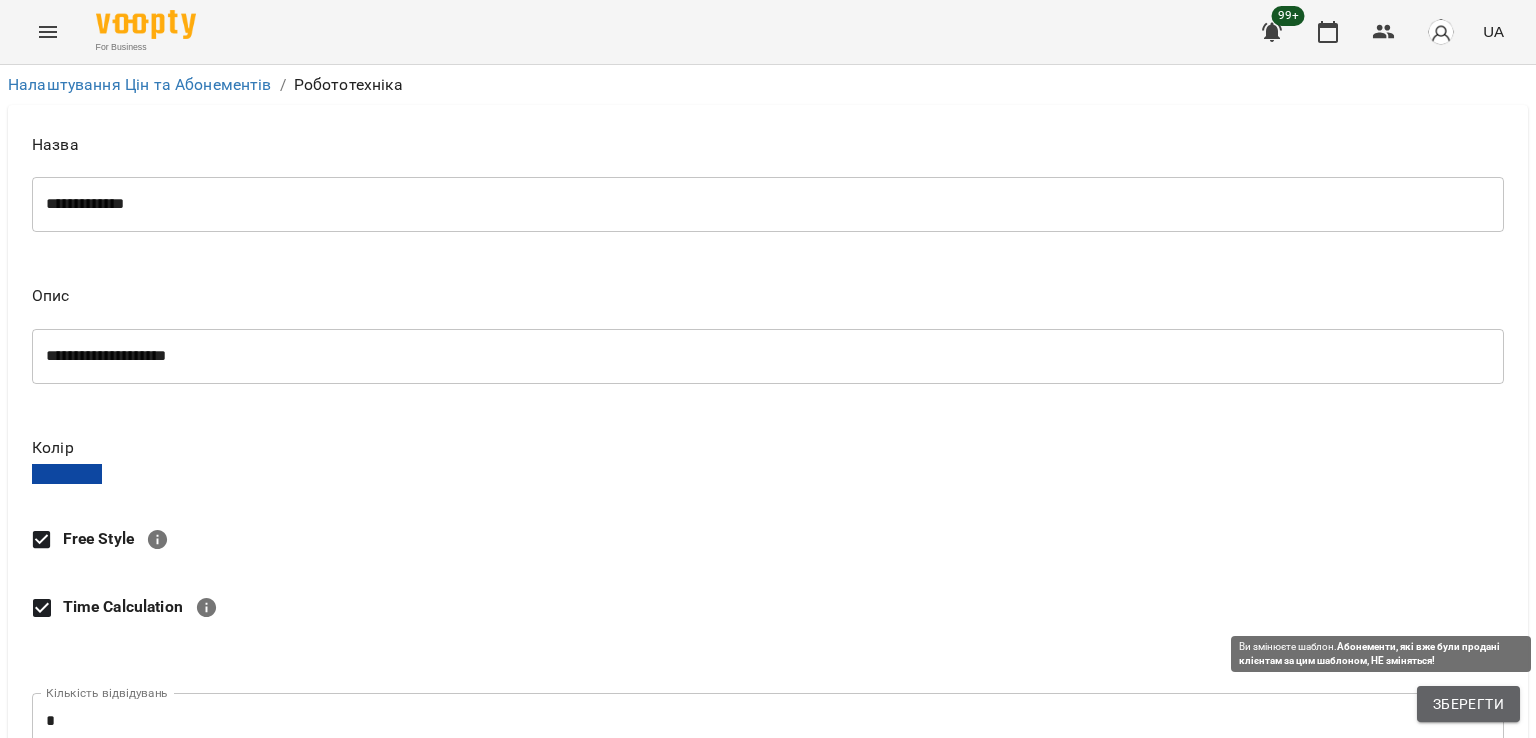 click on "Зберегти" at bounding box center [1468, 704] 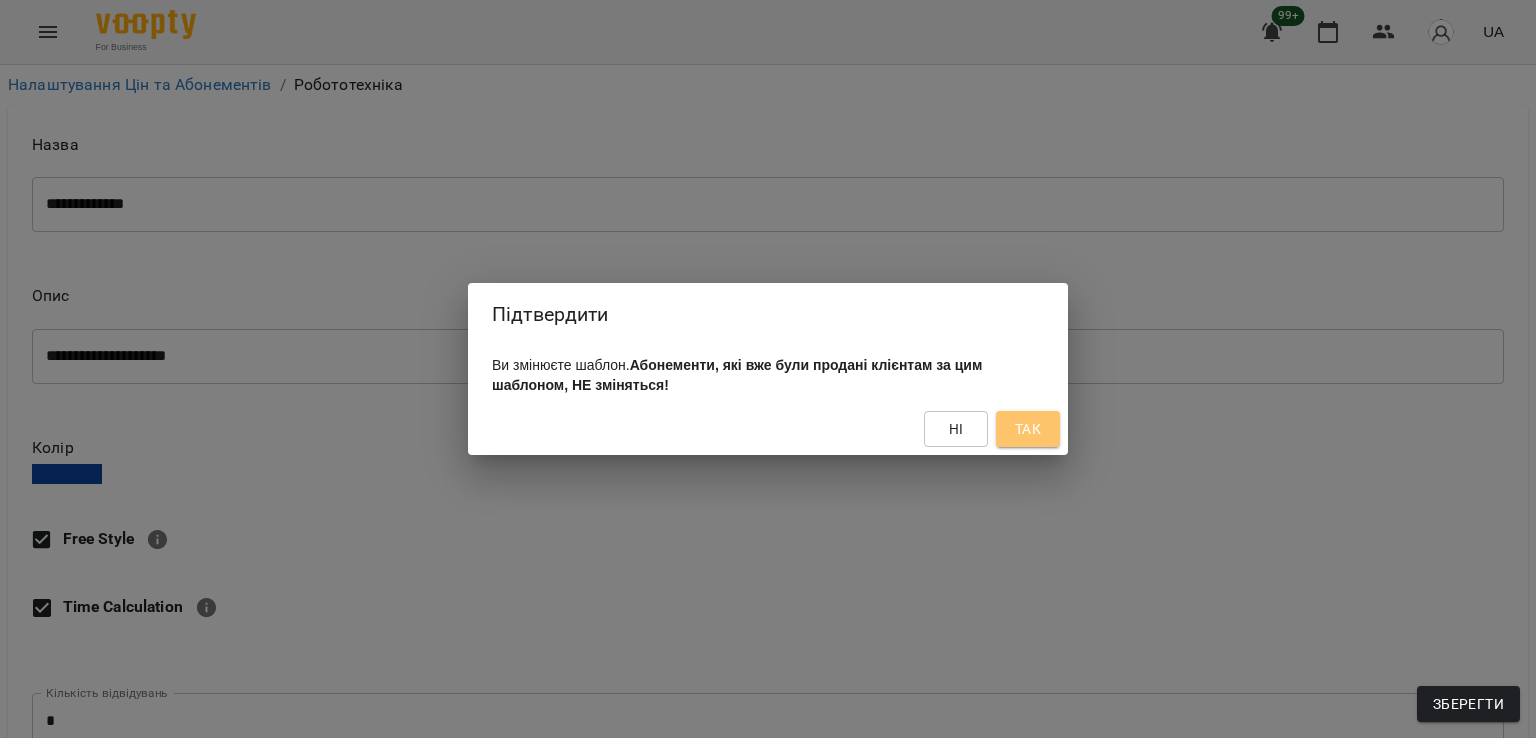 click on "Так" at bounding box center (1028, 429) 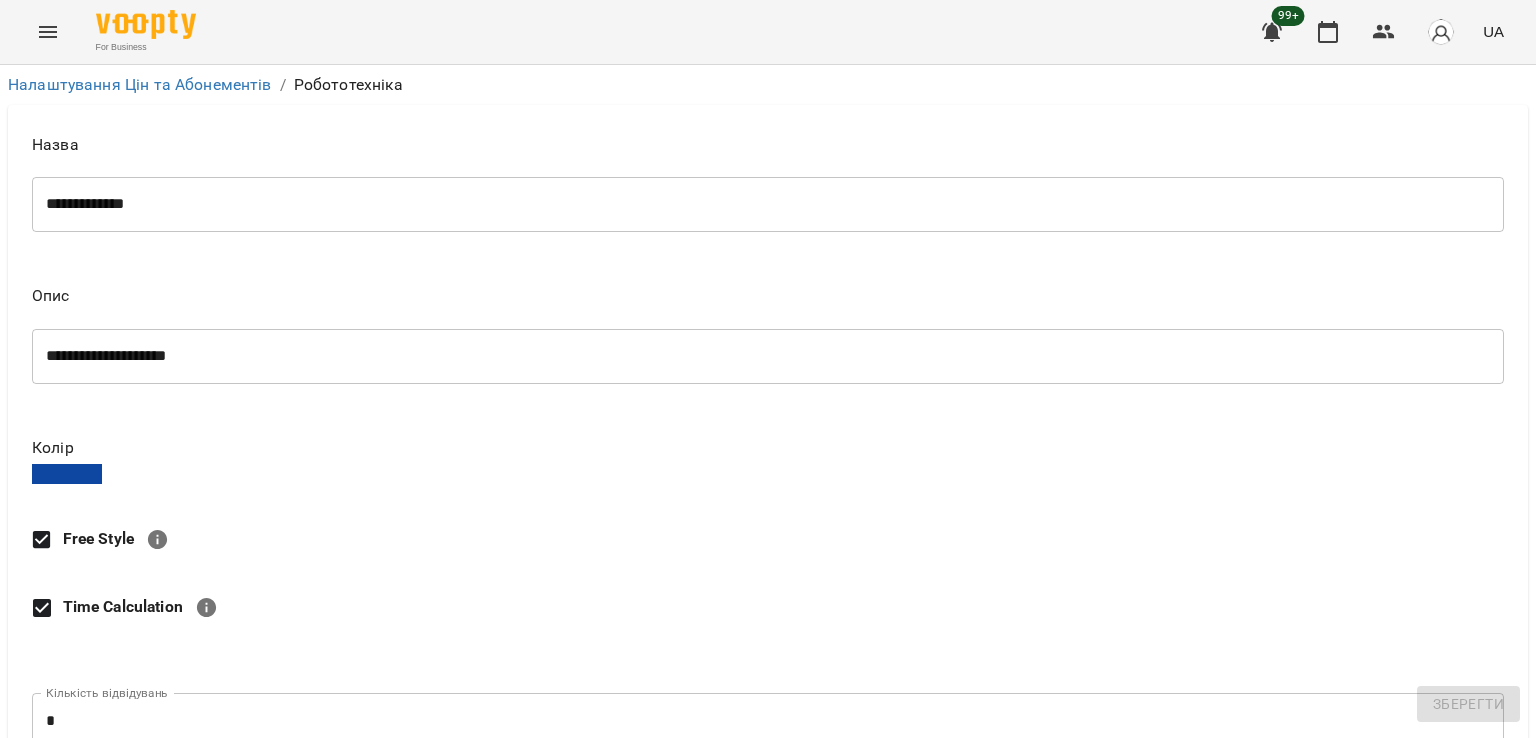 scroll, scrollTop: 0, scrollLeft: 0, axis: both 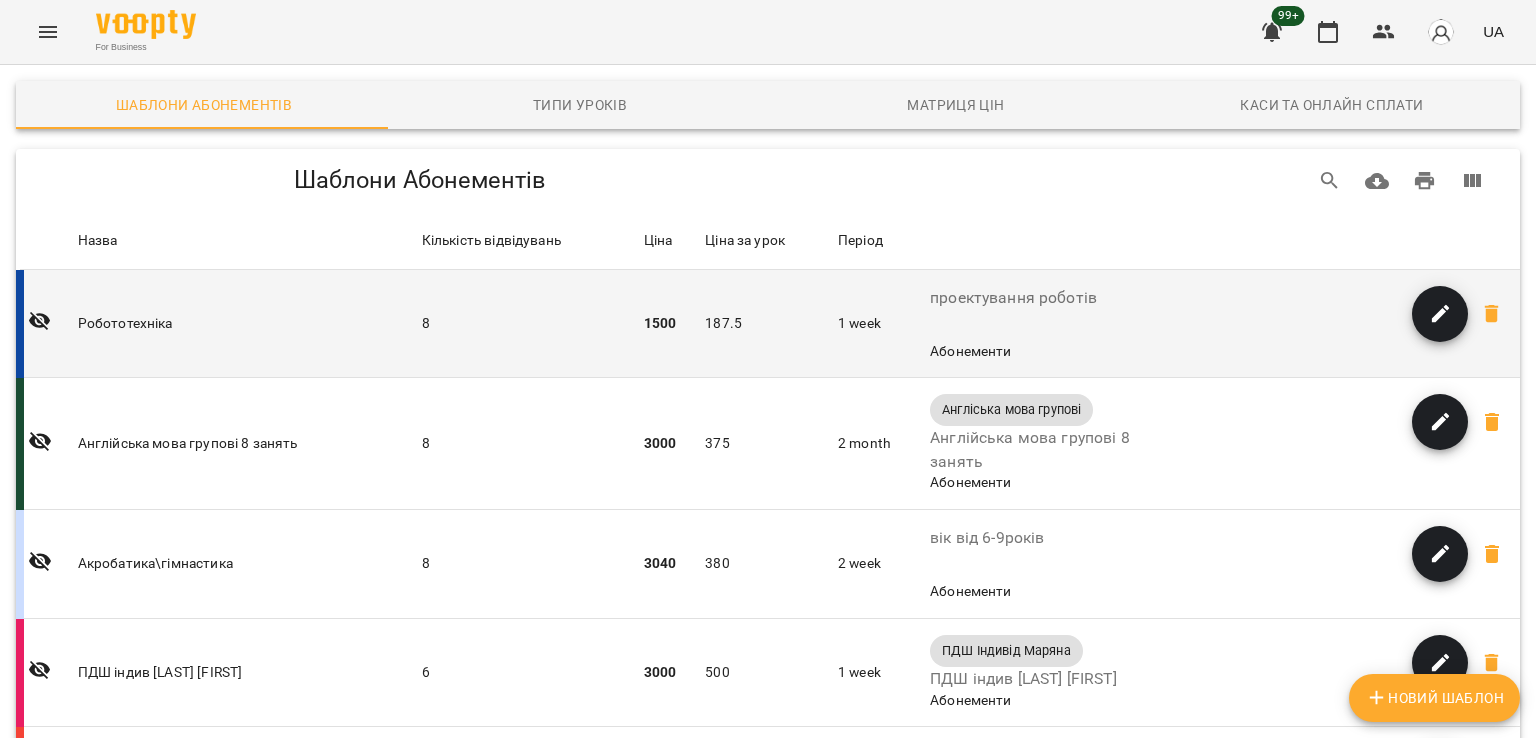 click on "проектування роботів" at bounding box center [1013, 298] 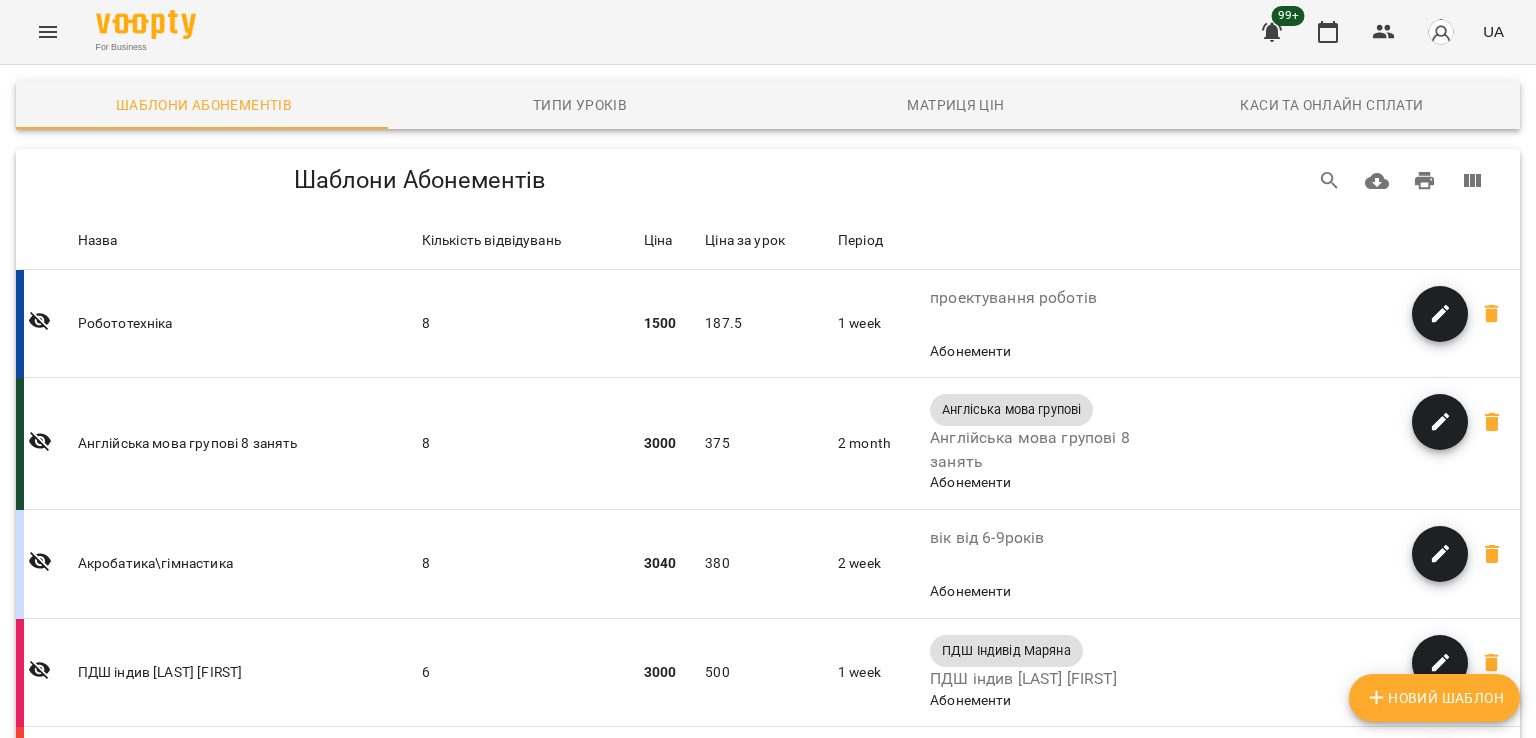 click at bounding box center (1223, 241) 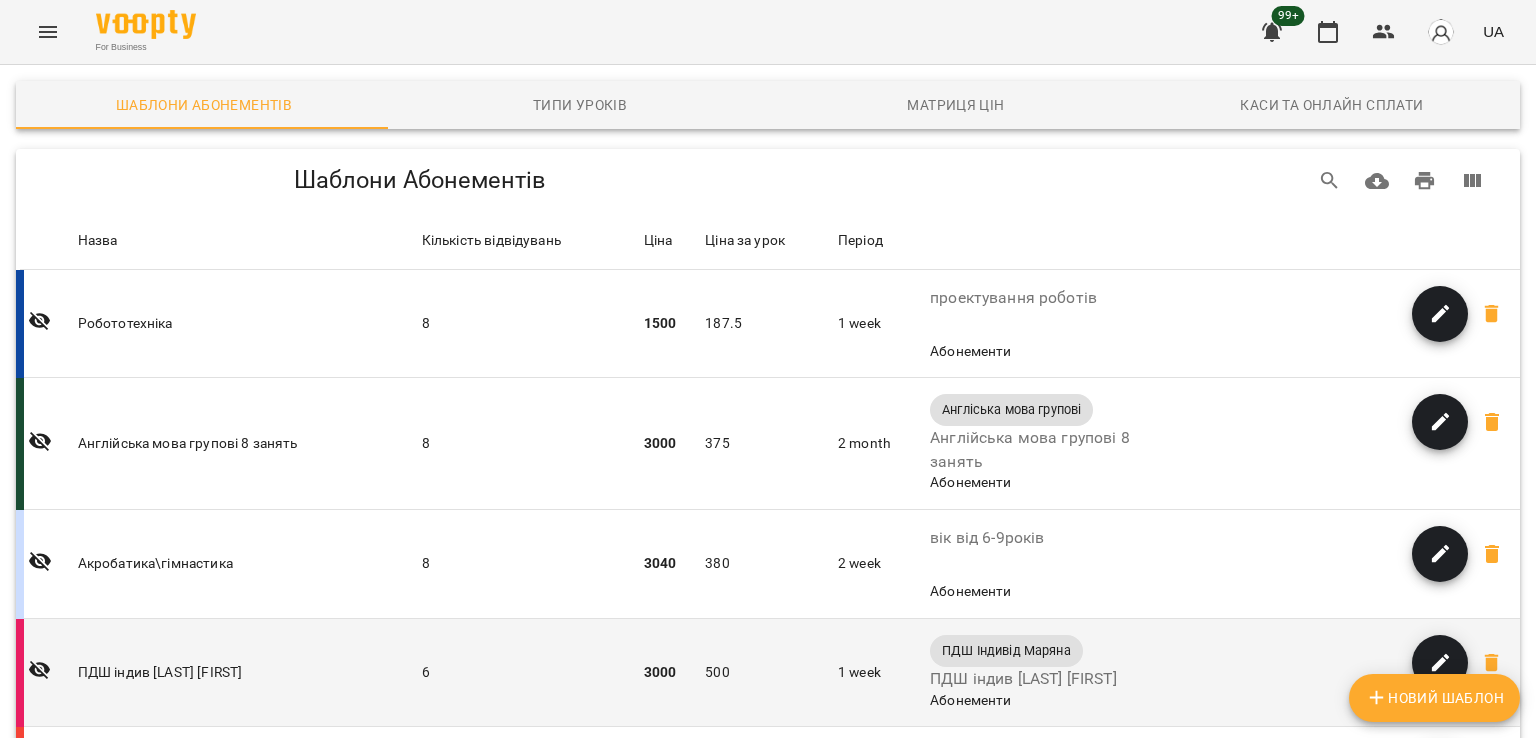 click 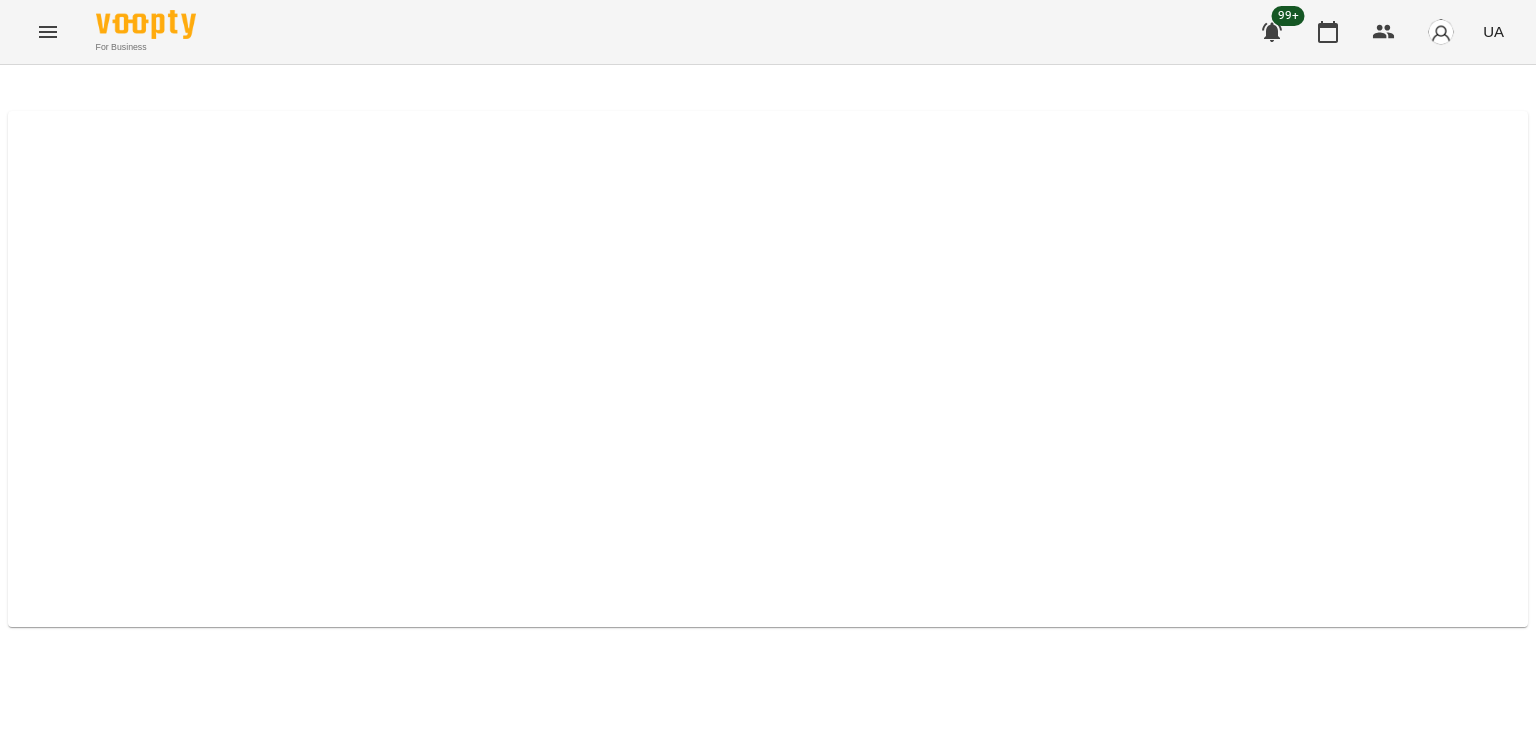 scroll, scrollTop: 0, scrollLeft: 0, axis: both 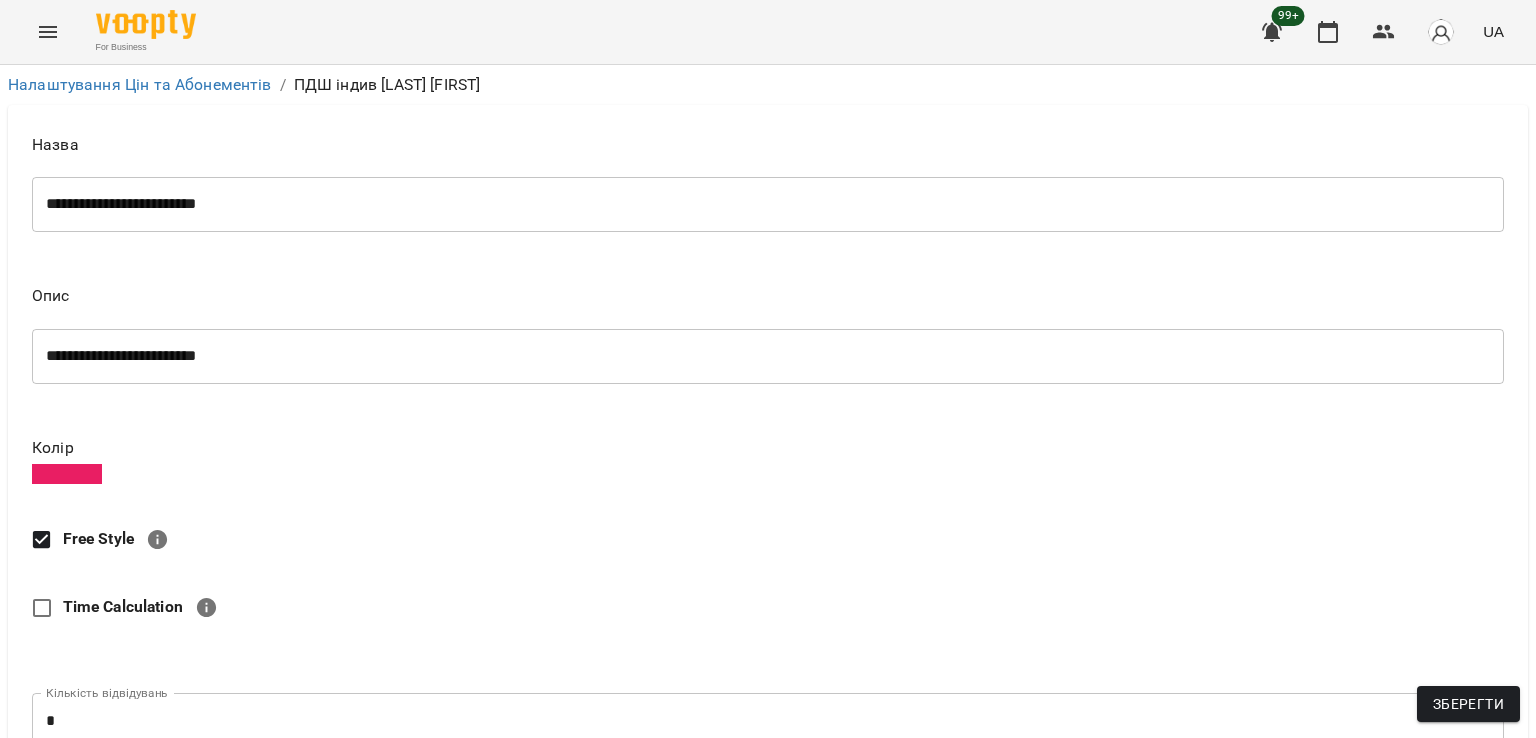 click on "*" at bounding box center [768, 721] 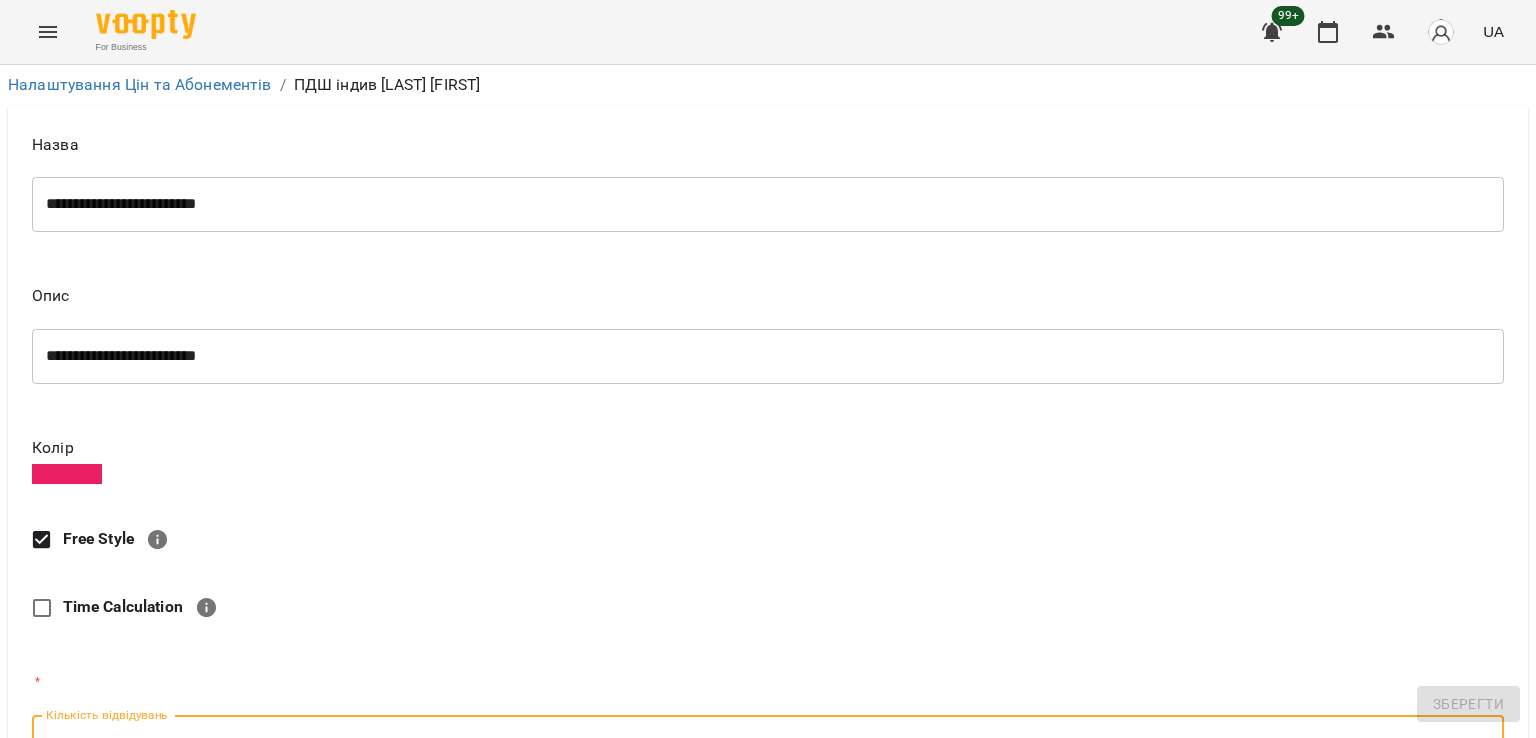 type on "*" 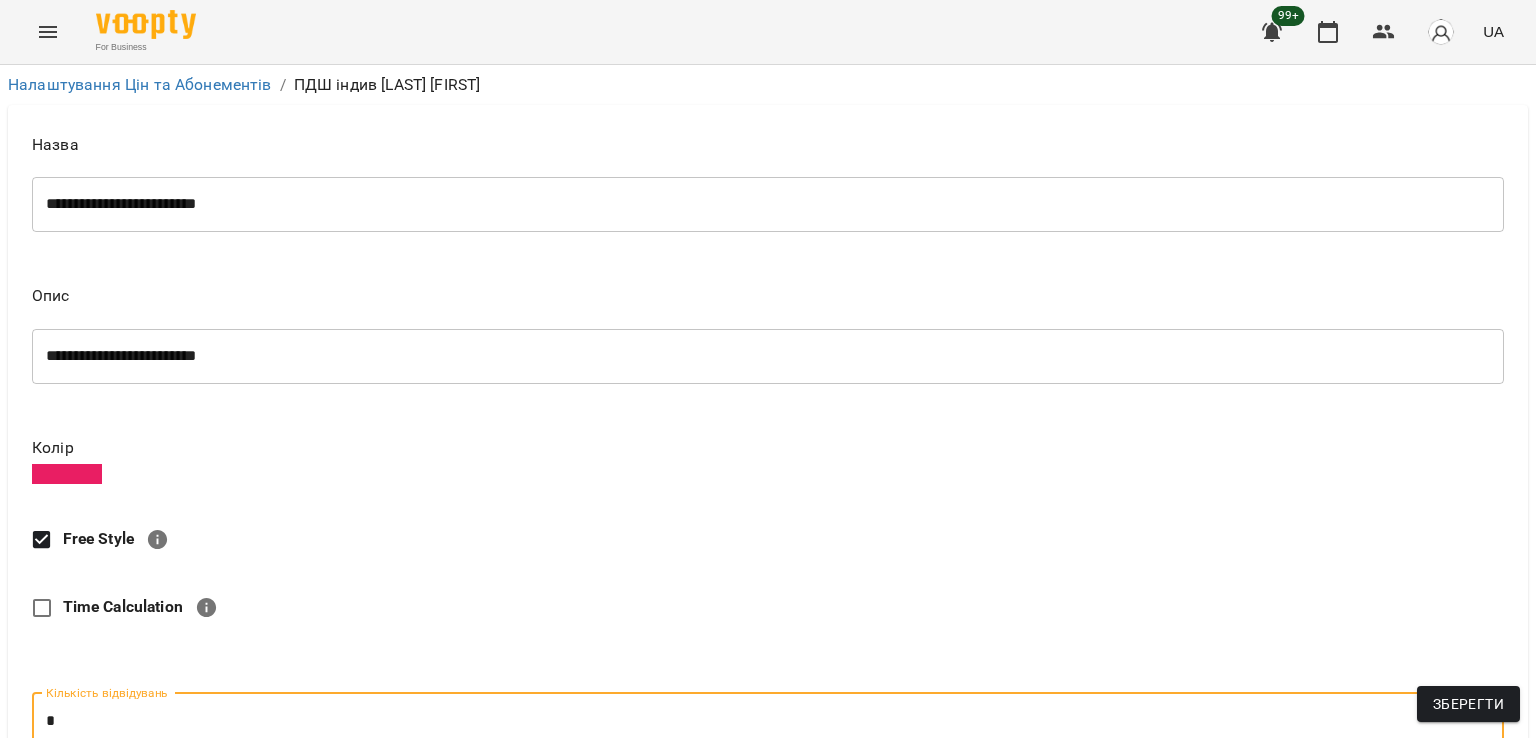type on "*" 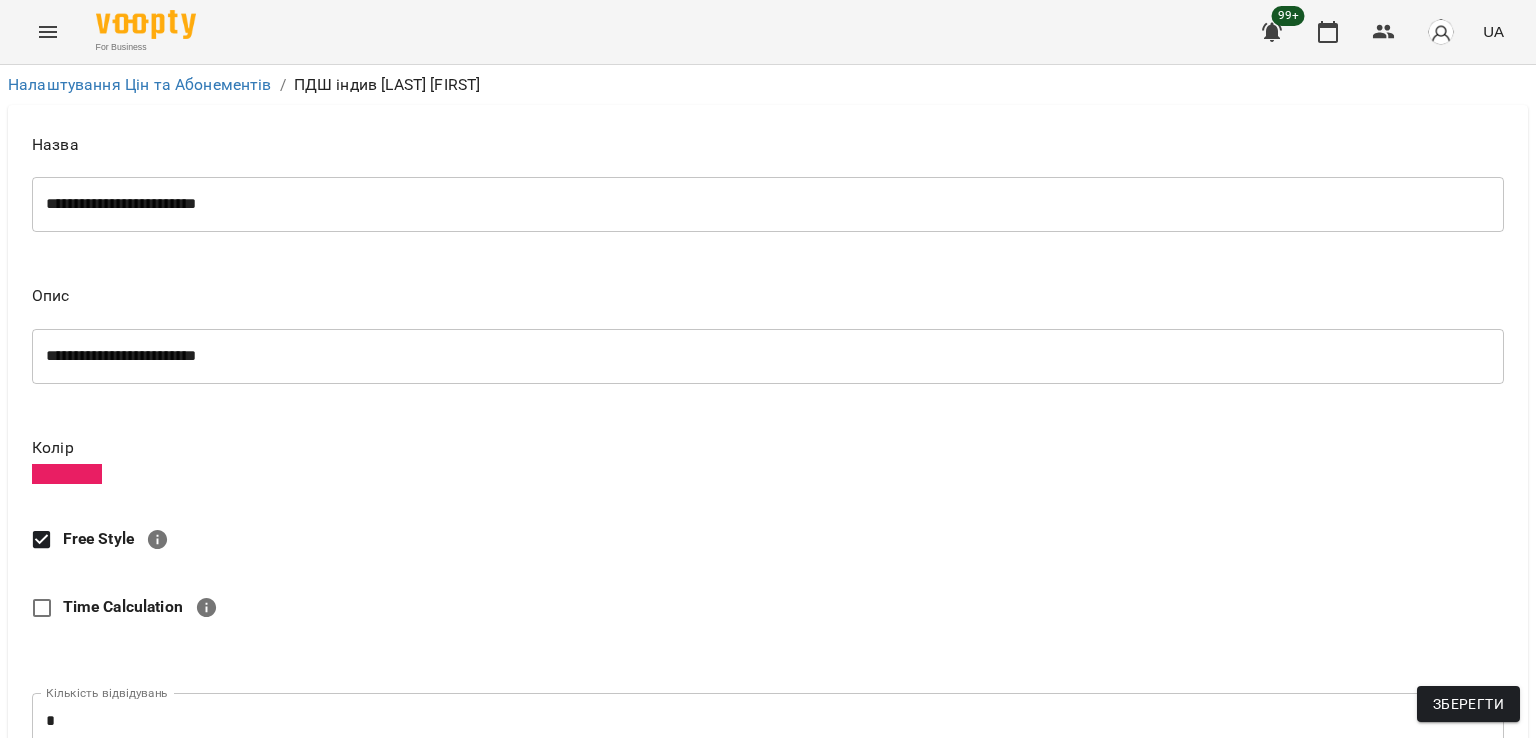 click on "****" at bounding box center (784, 925) 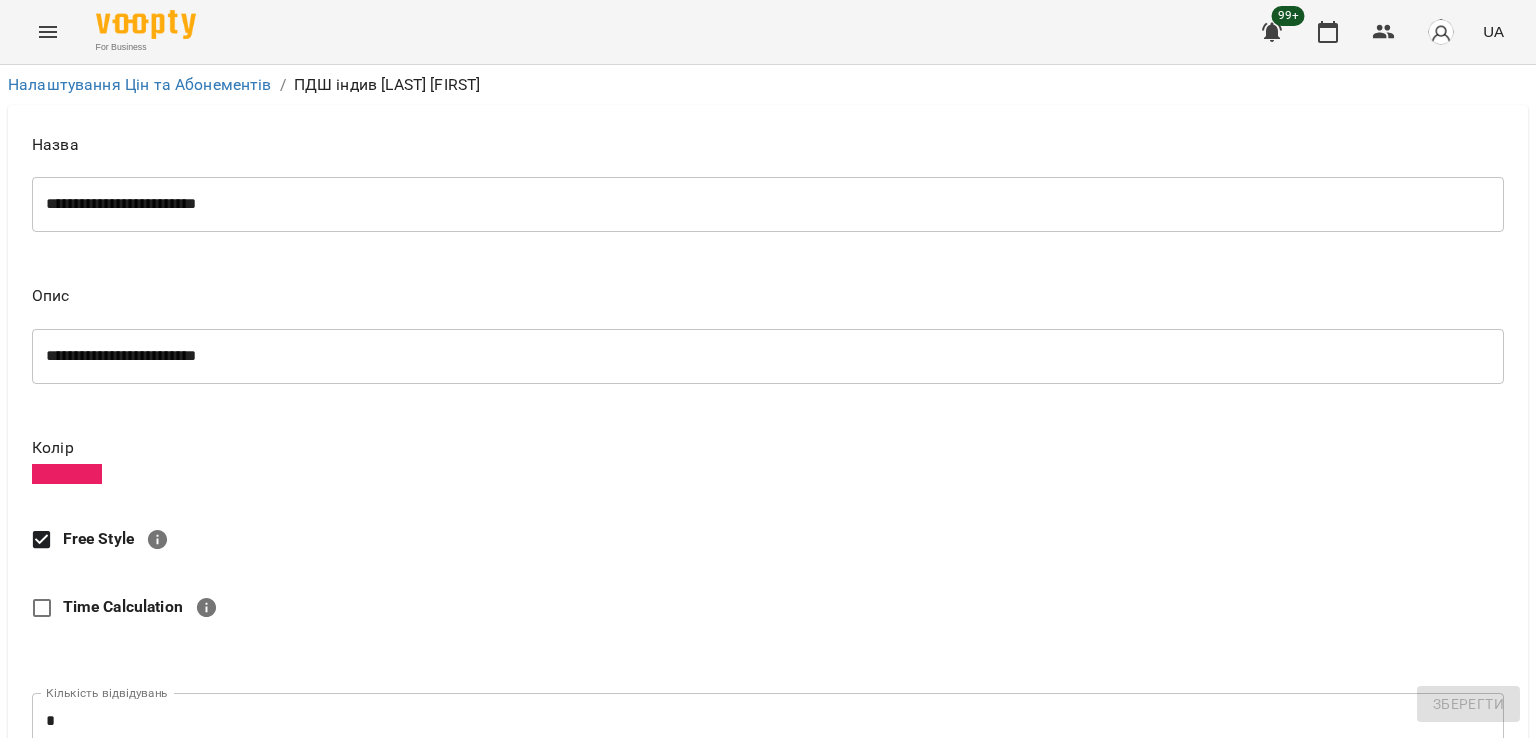 scroll, scrollTop: 1031, scrollLeft: 0, axis: vertical 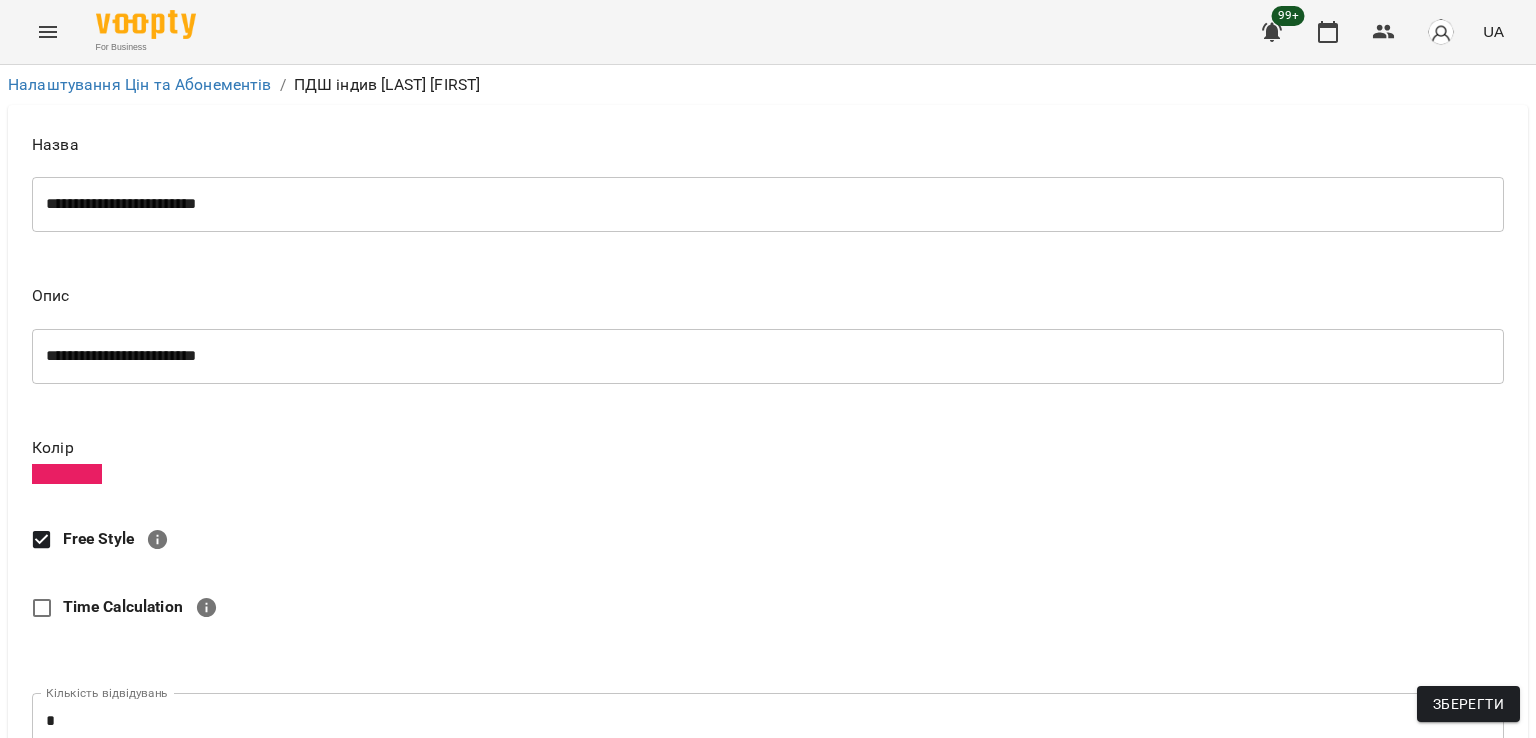 type on "**" 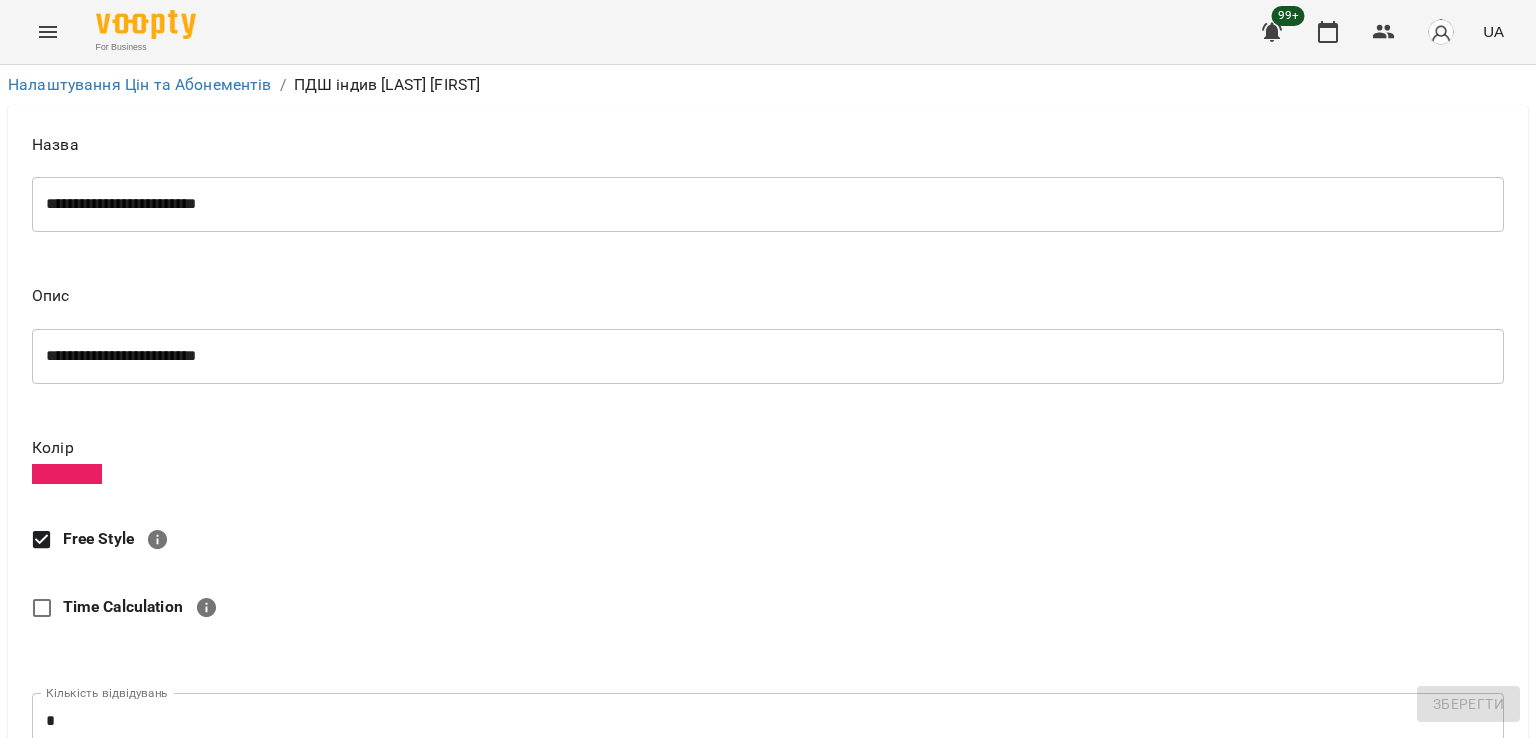 click on "***" at bounding box center [784, 948] 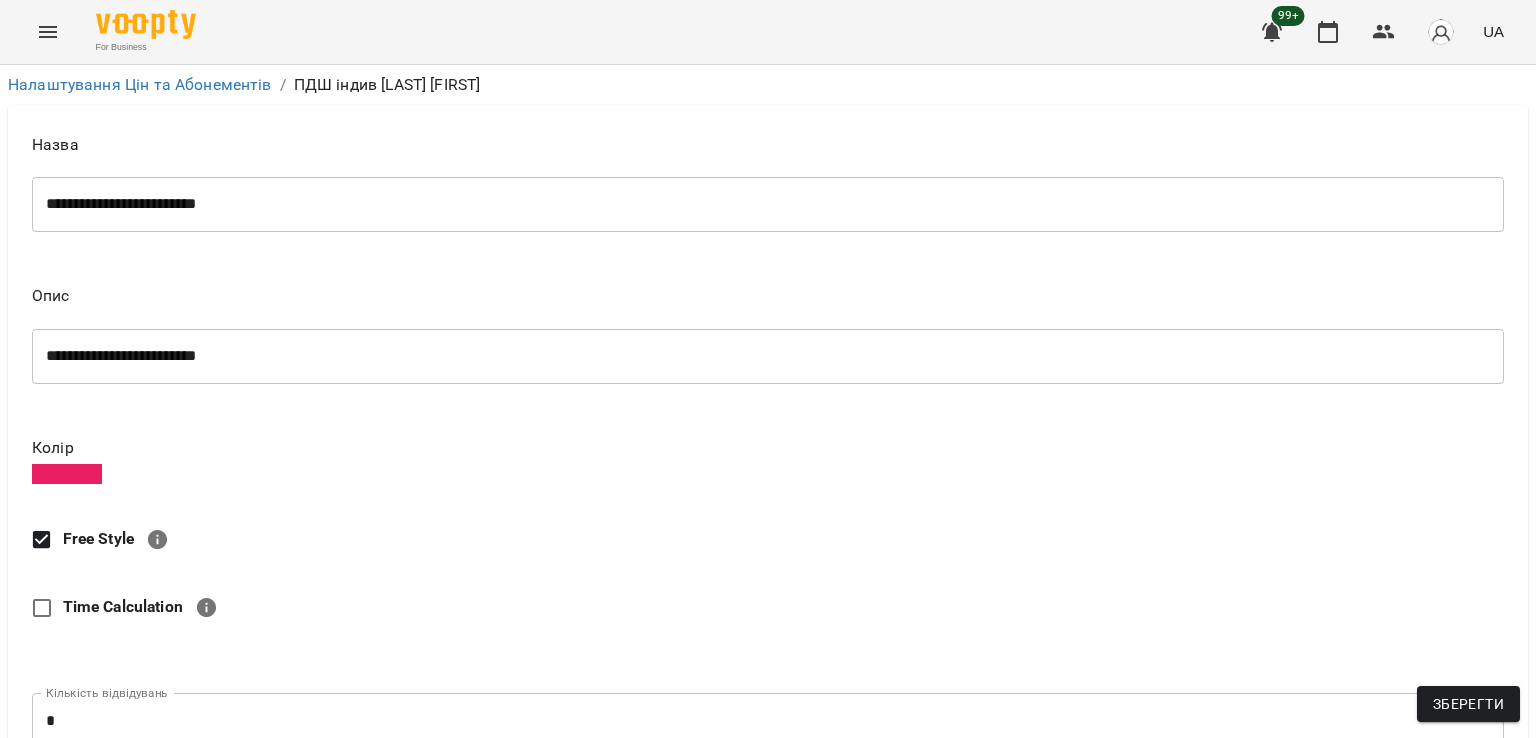 type on "**" 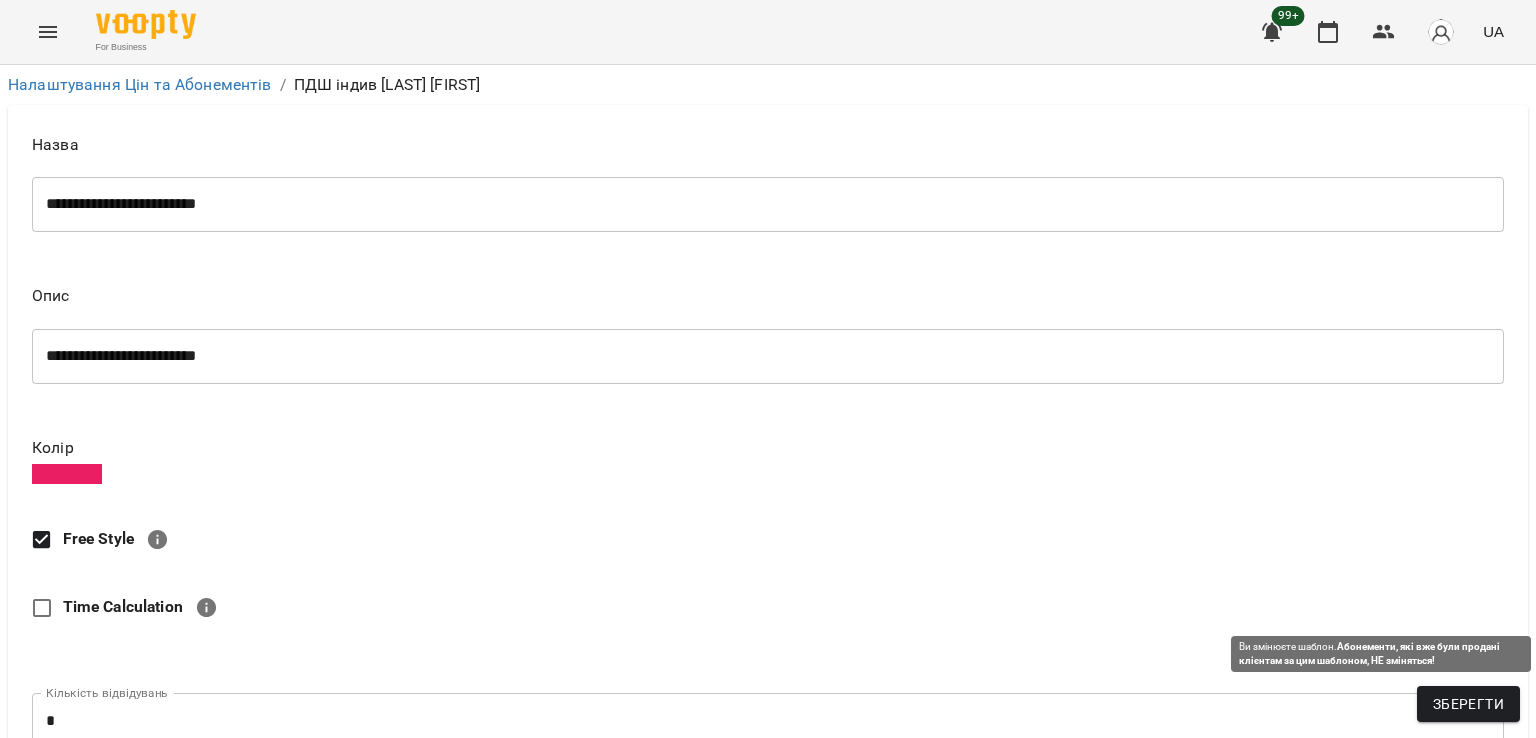 type on "****" 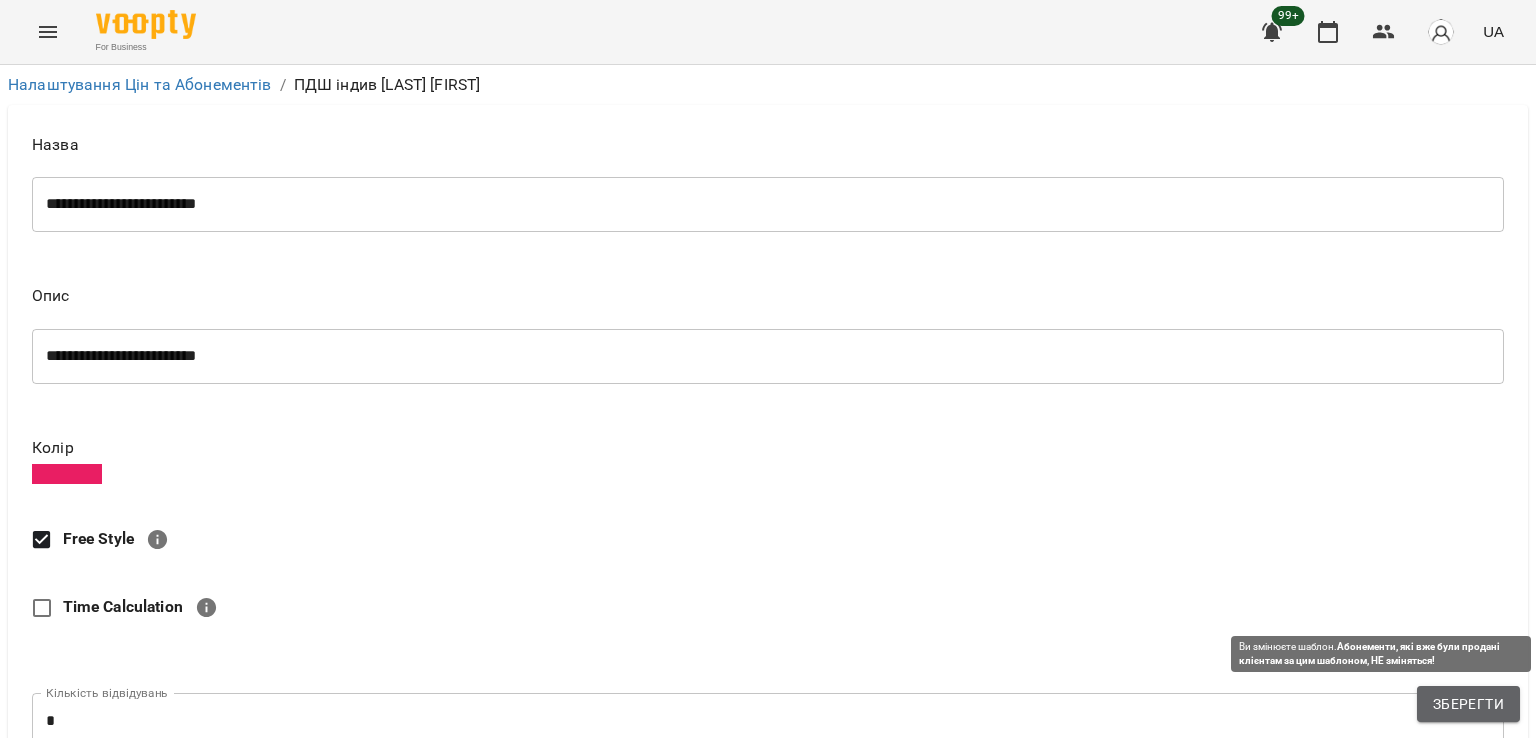 click on "Зберегти" at bounding box center [1468, 704] 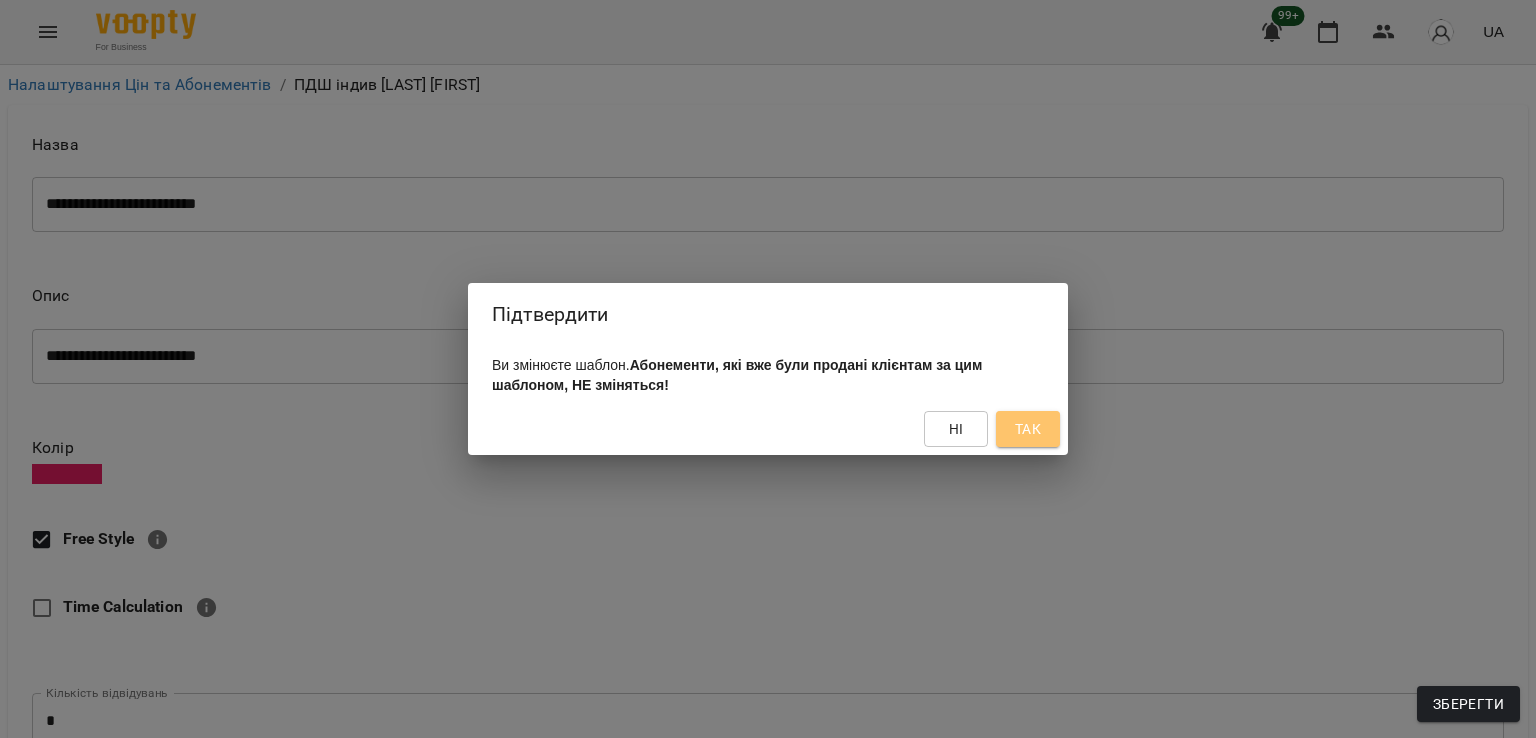 click on "Так" at bounding box center [1028, 429] 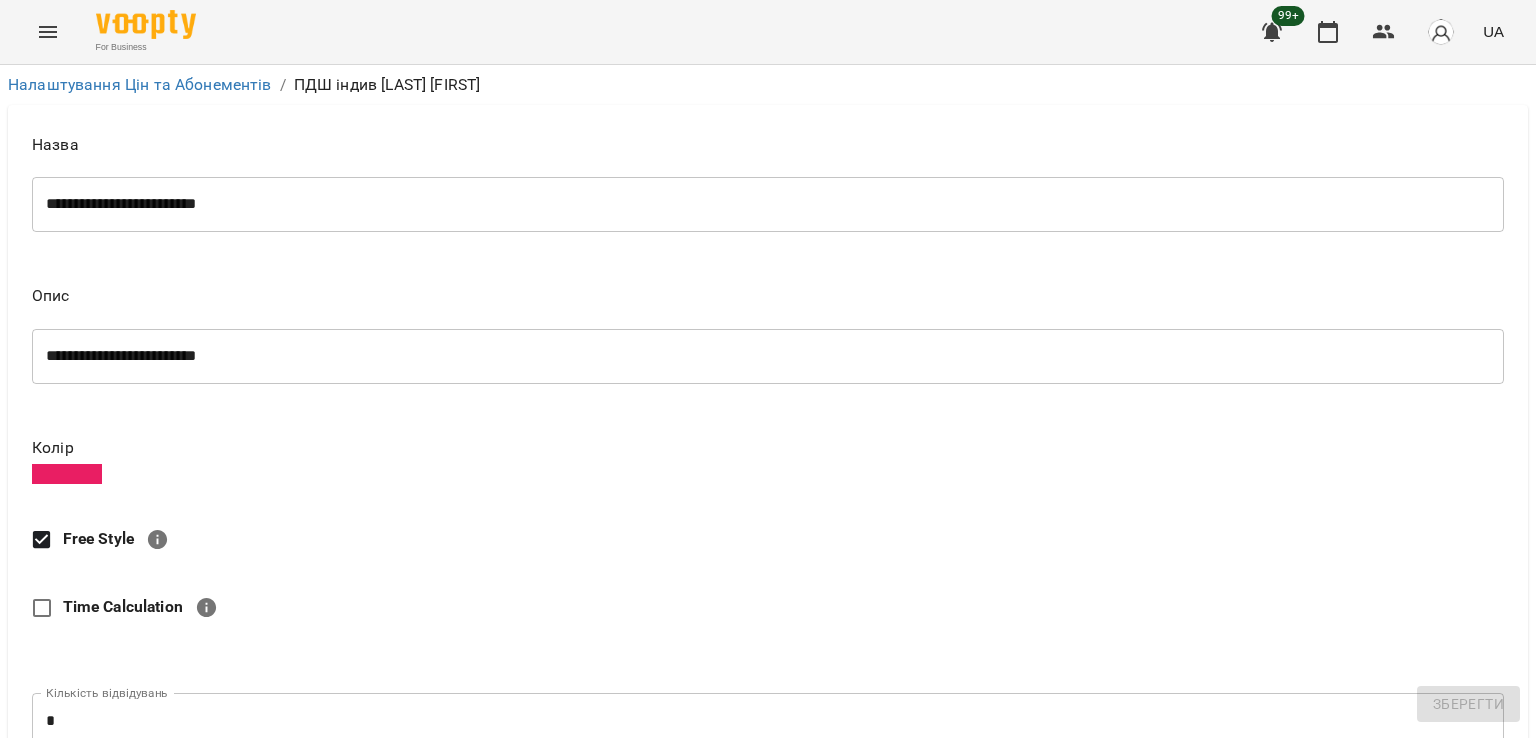 scroll, scrollTop: 0, scrollLeft: 0, axis: both 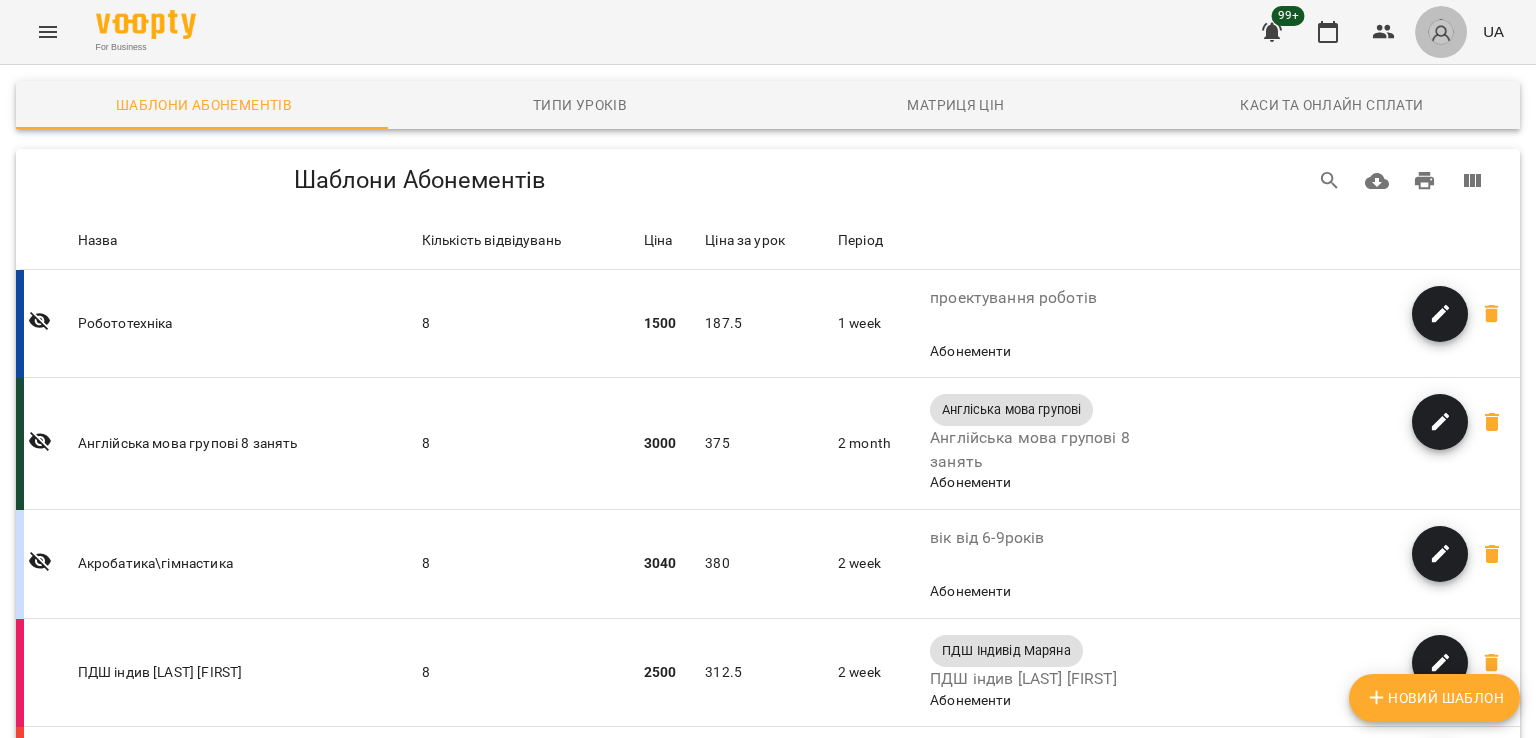 click at bounding box center (1441, 32) 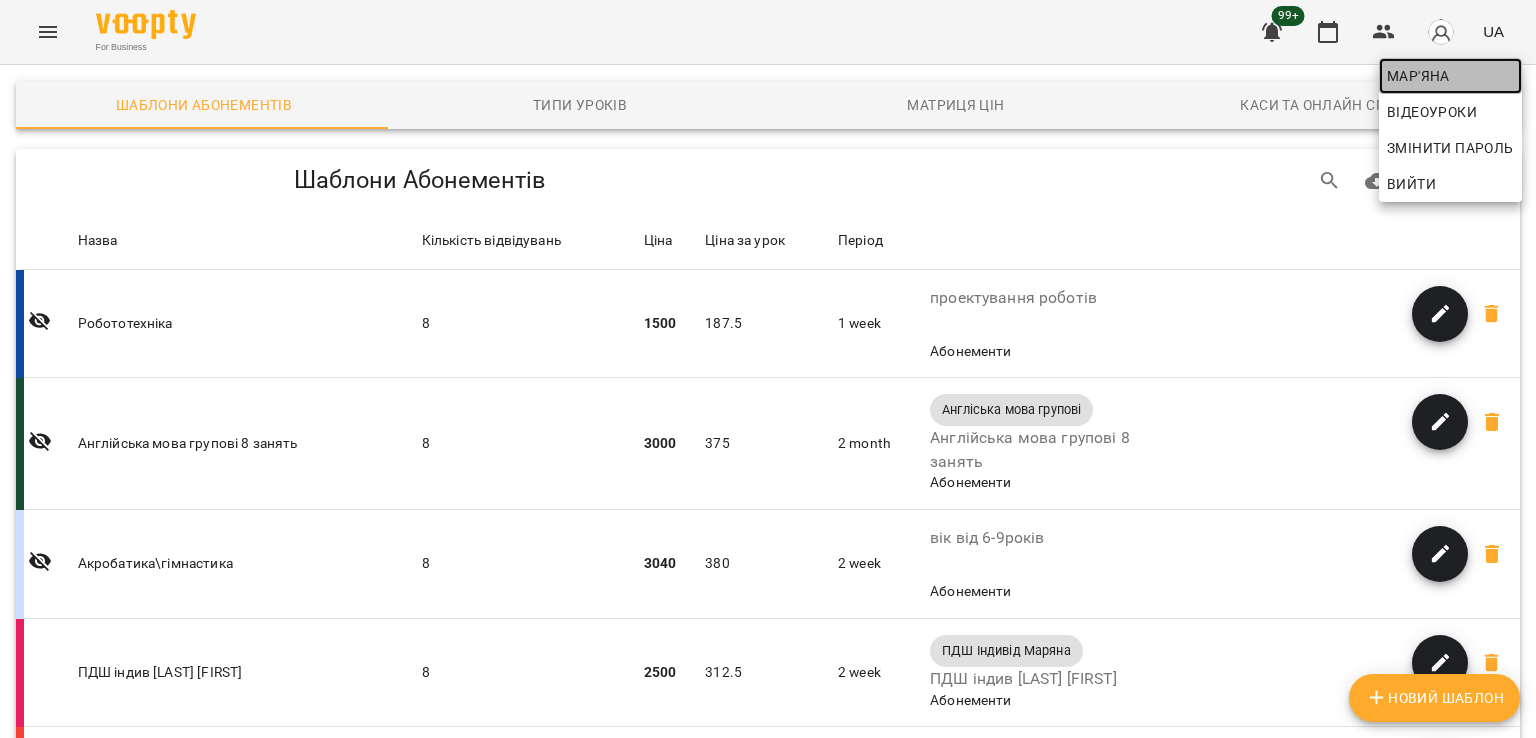 click on "Мар'яна" at bounding box center [1450, 76] 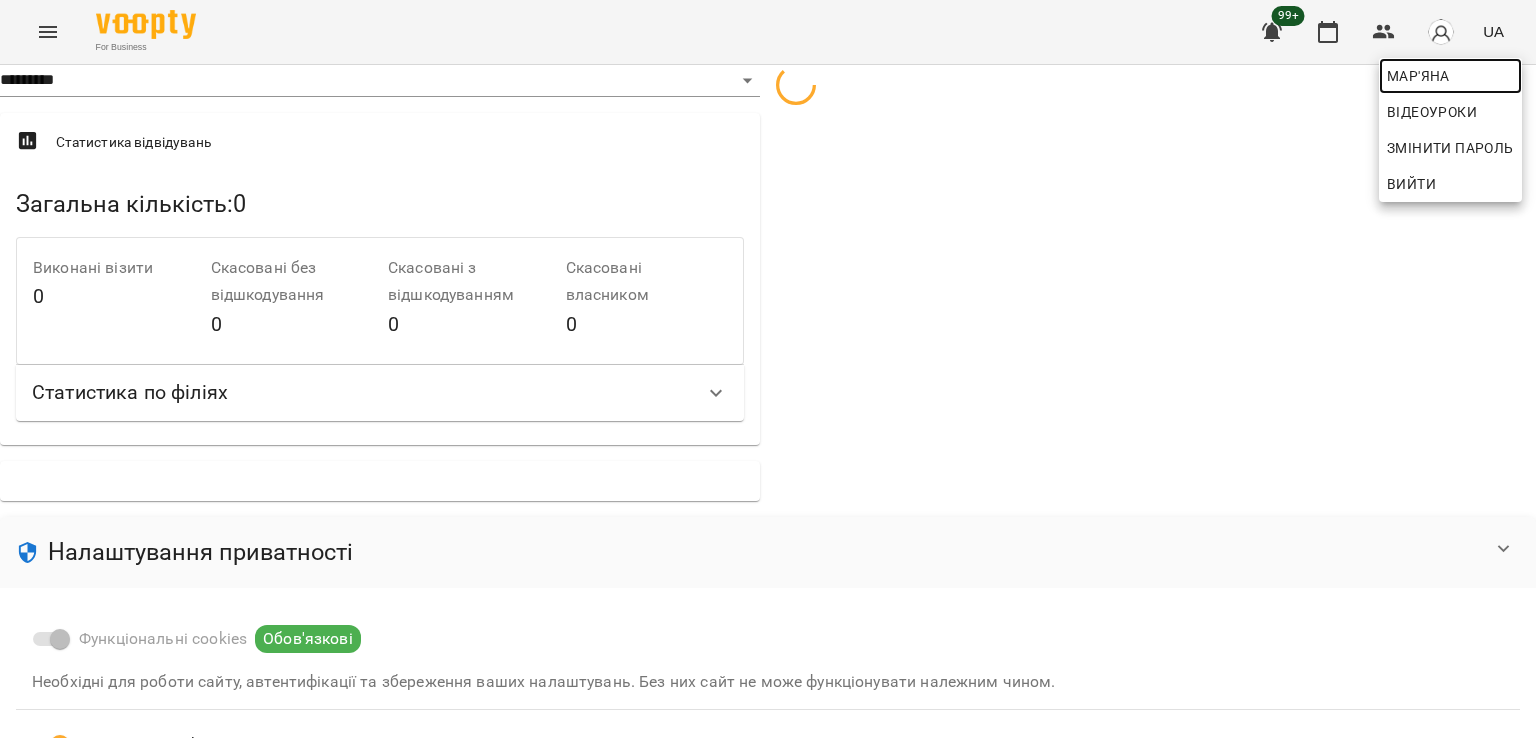 select on "**" 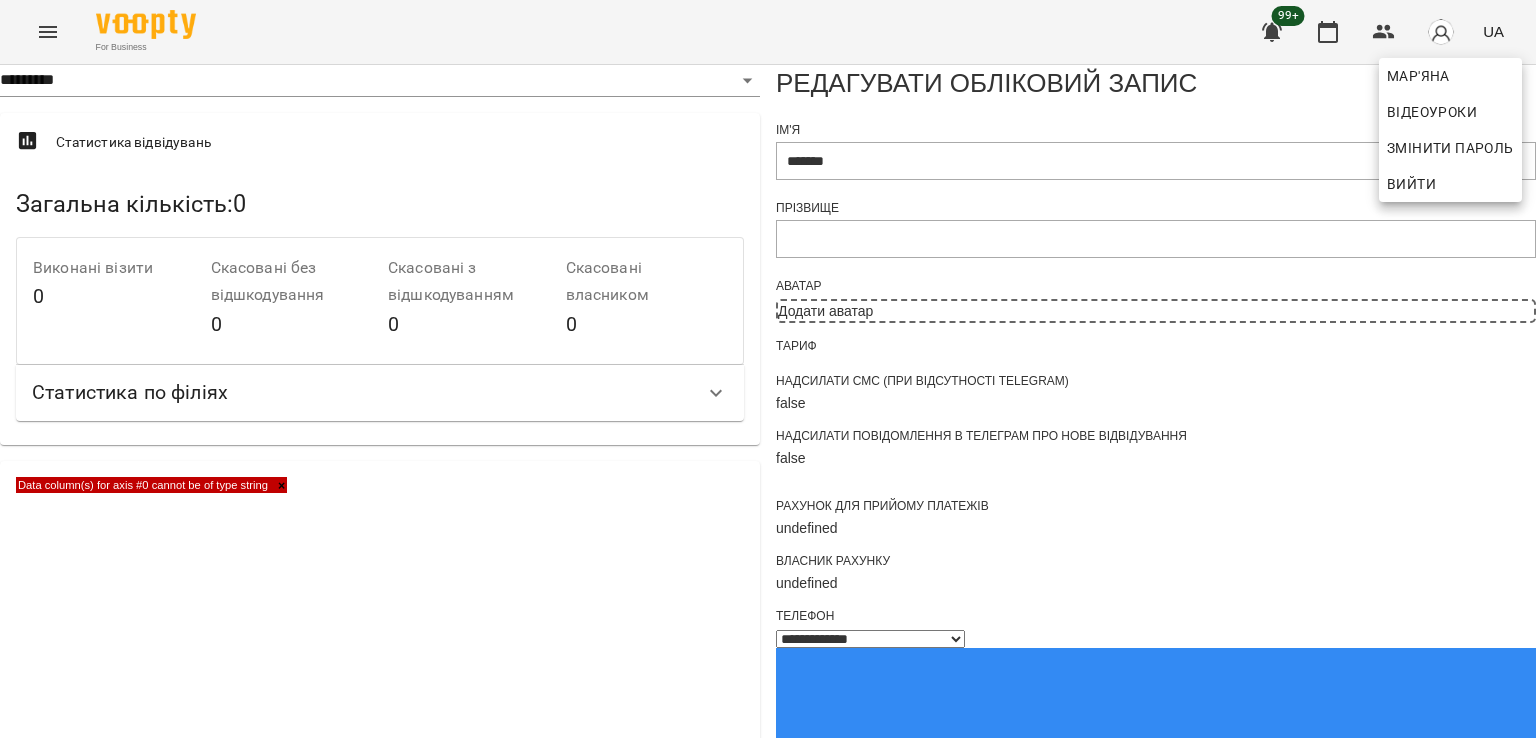 drag, startPoint x: 1525, startPoint y: 220, endPoint x: 1525, endPoint y: 264, distance: 44 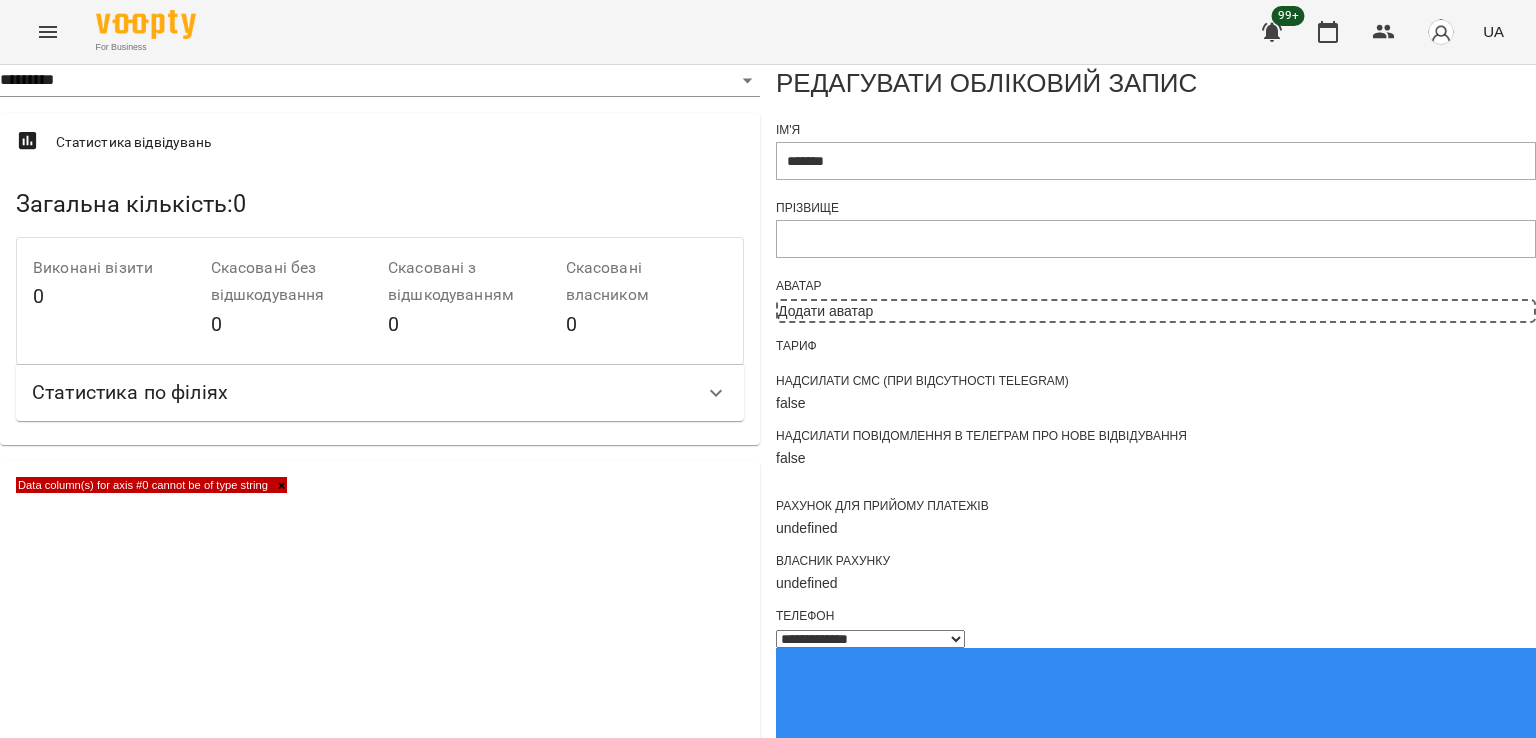 scroll, scrollTop: 0, scrollLeft: 0, axis: both 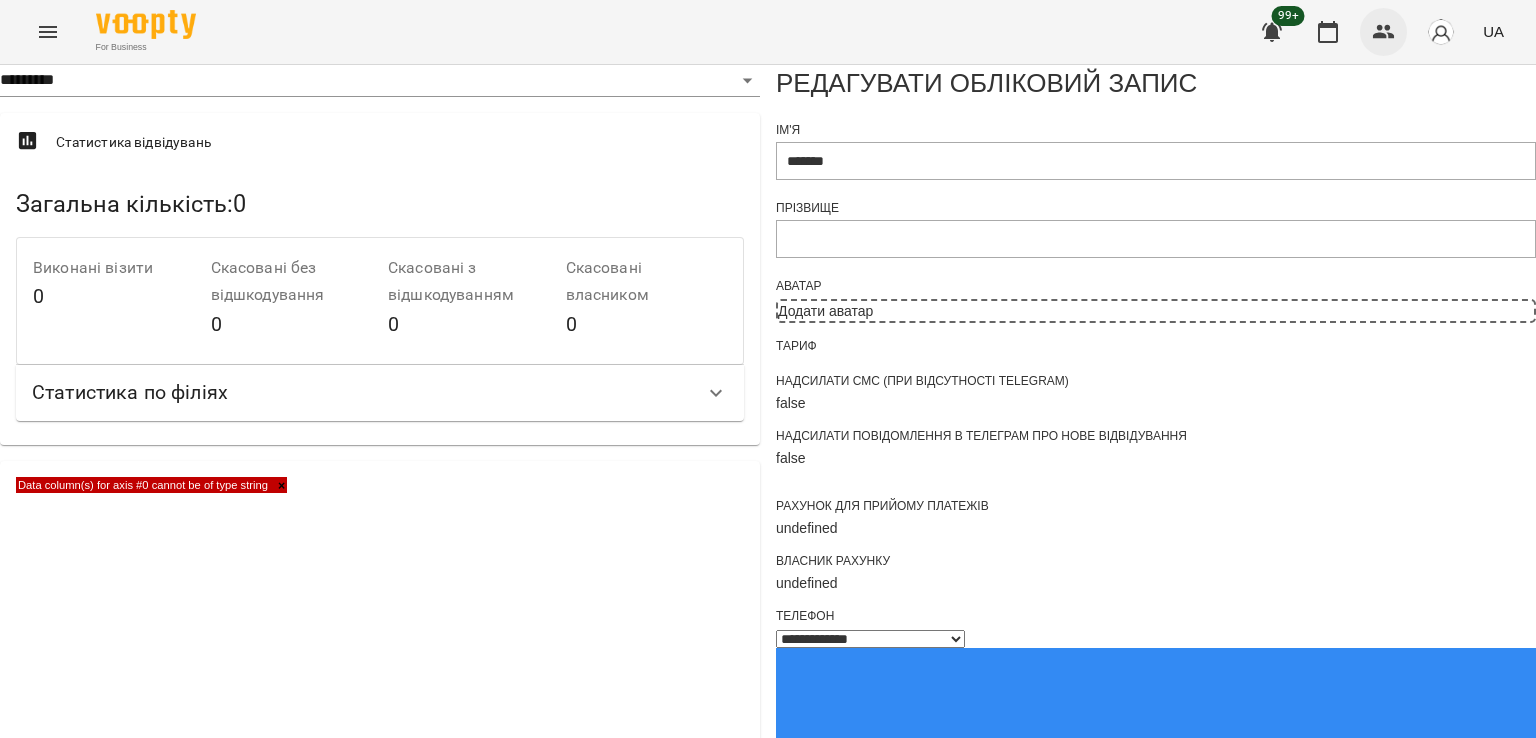 click 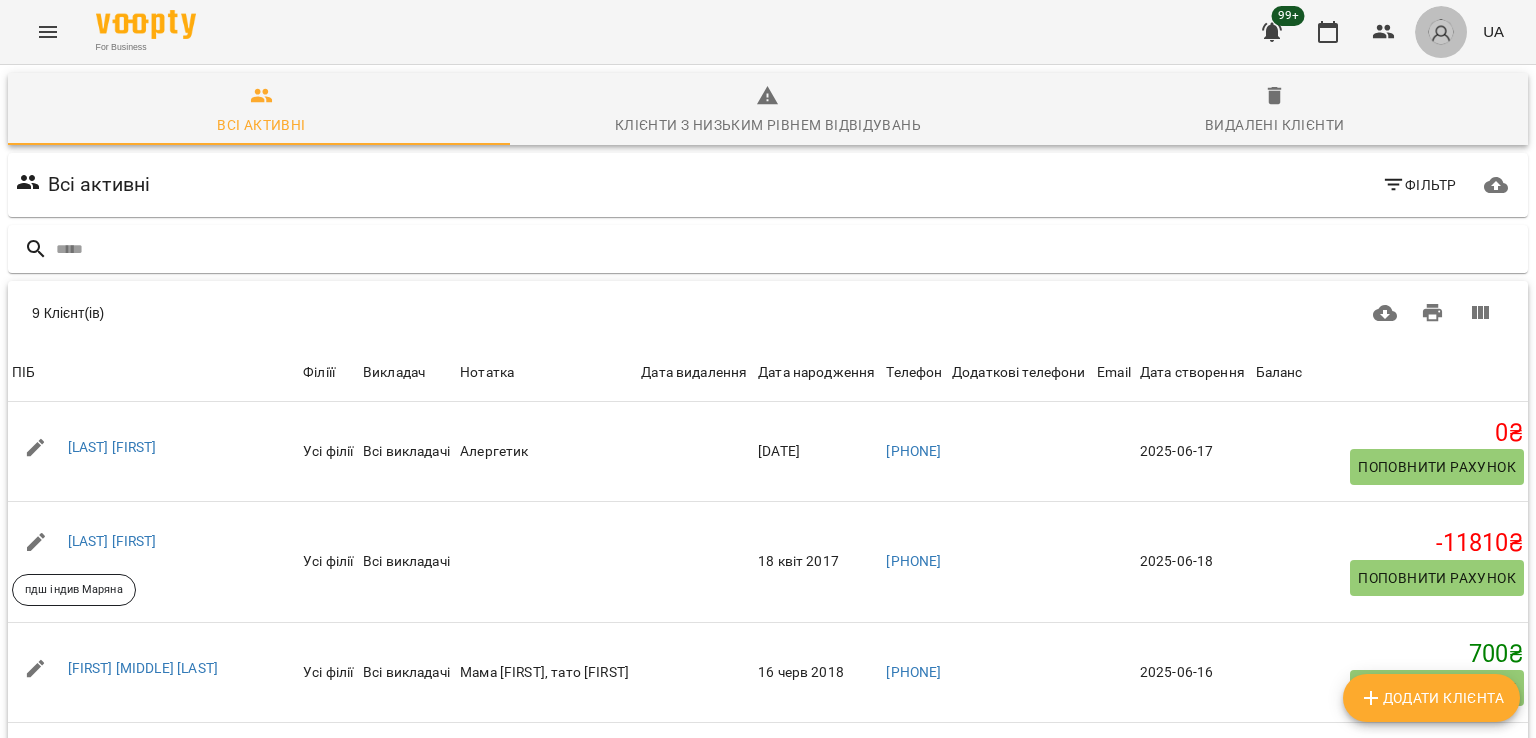 click at bounding box center (1441, 32) 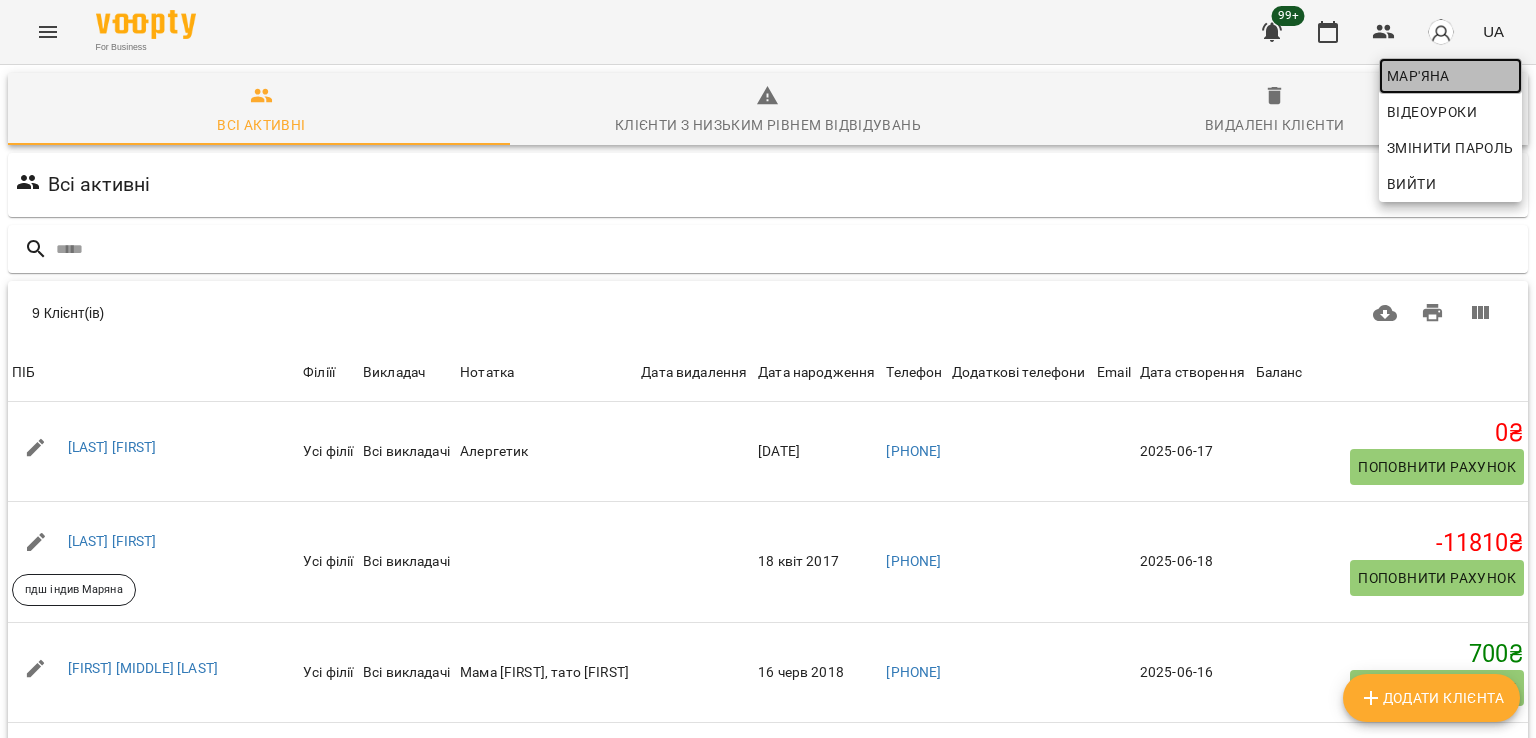click on "Мар'яна" at bounding box center (1450, 76) 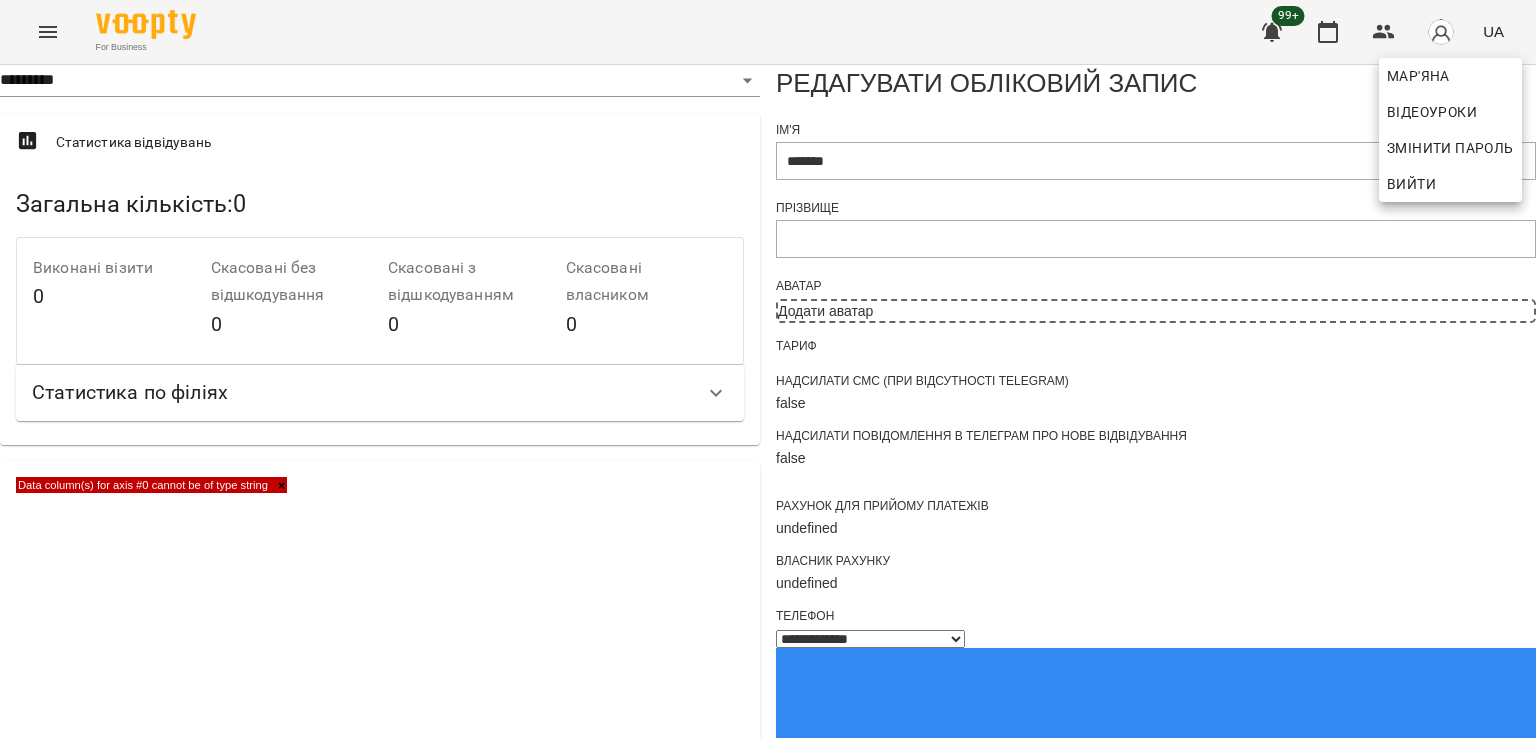 click at bounding box center [768, 369] 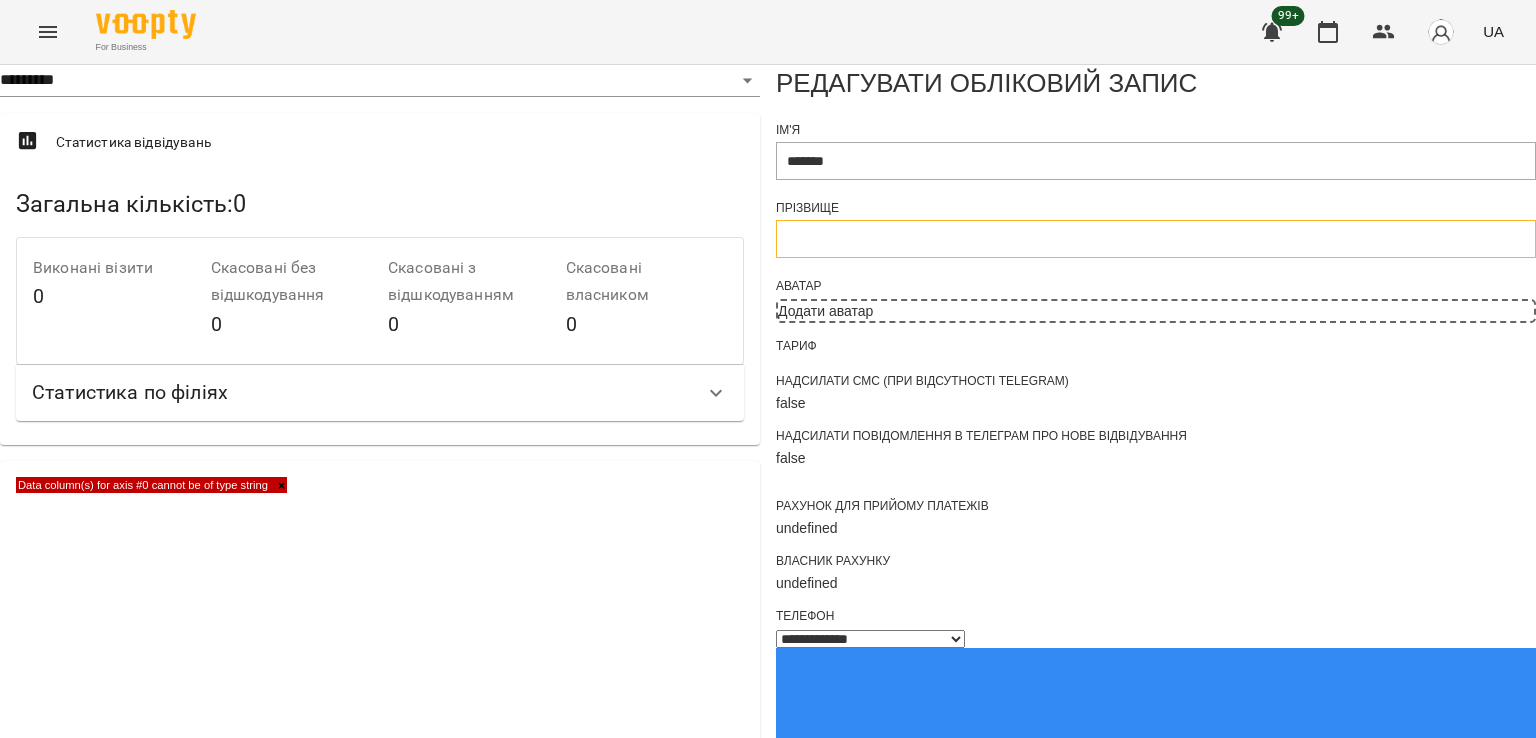 click at bounding box center (1156, 239) 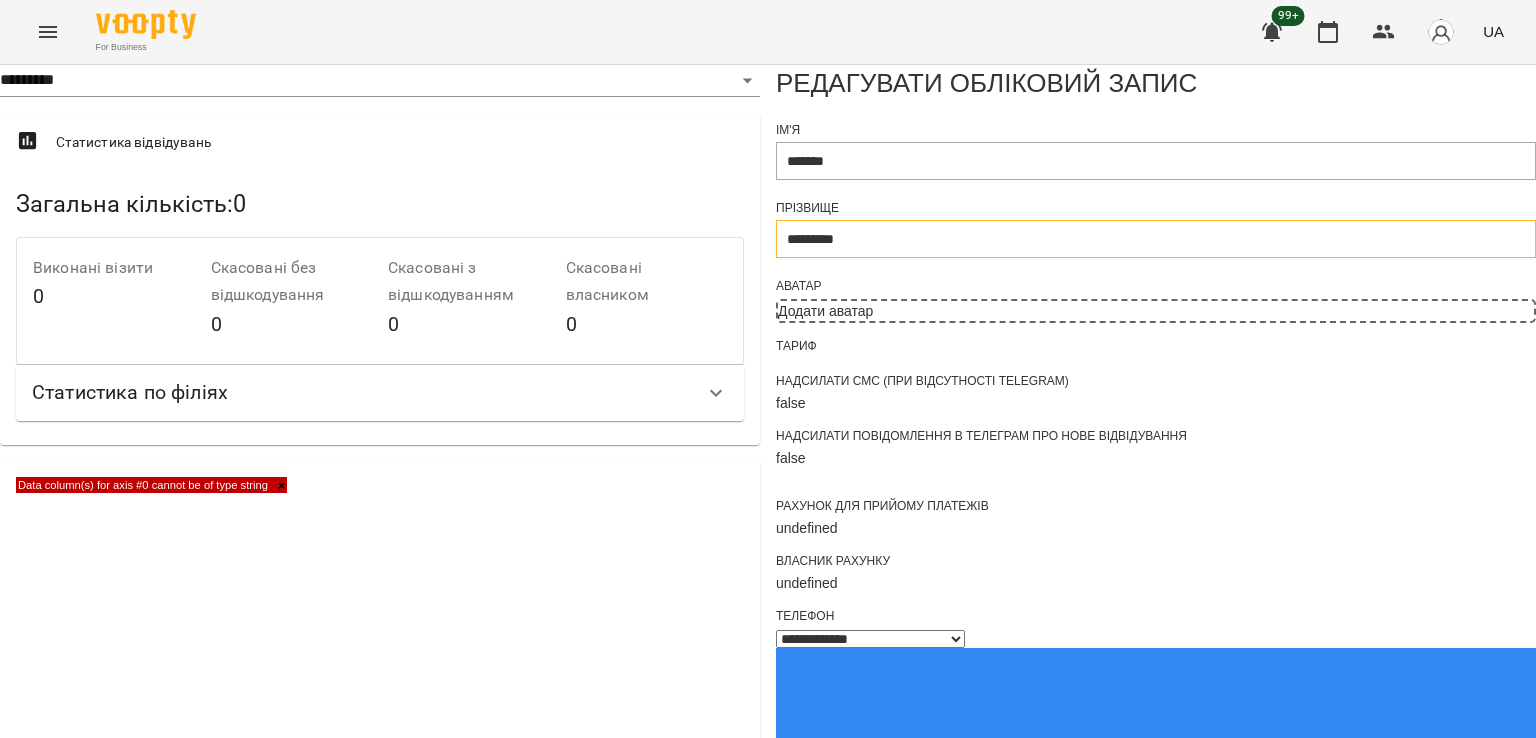 type on "*********" 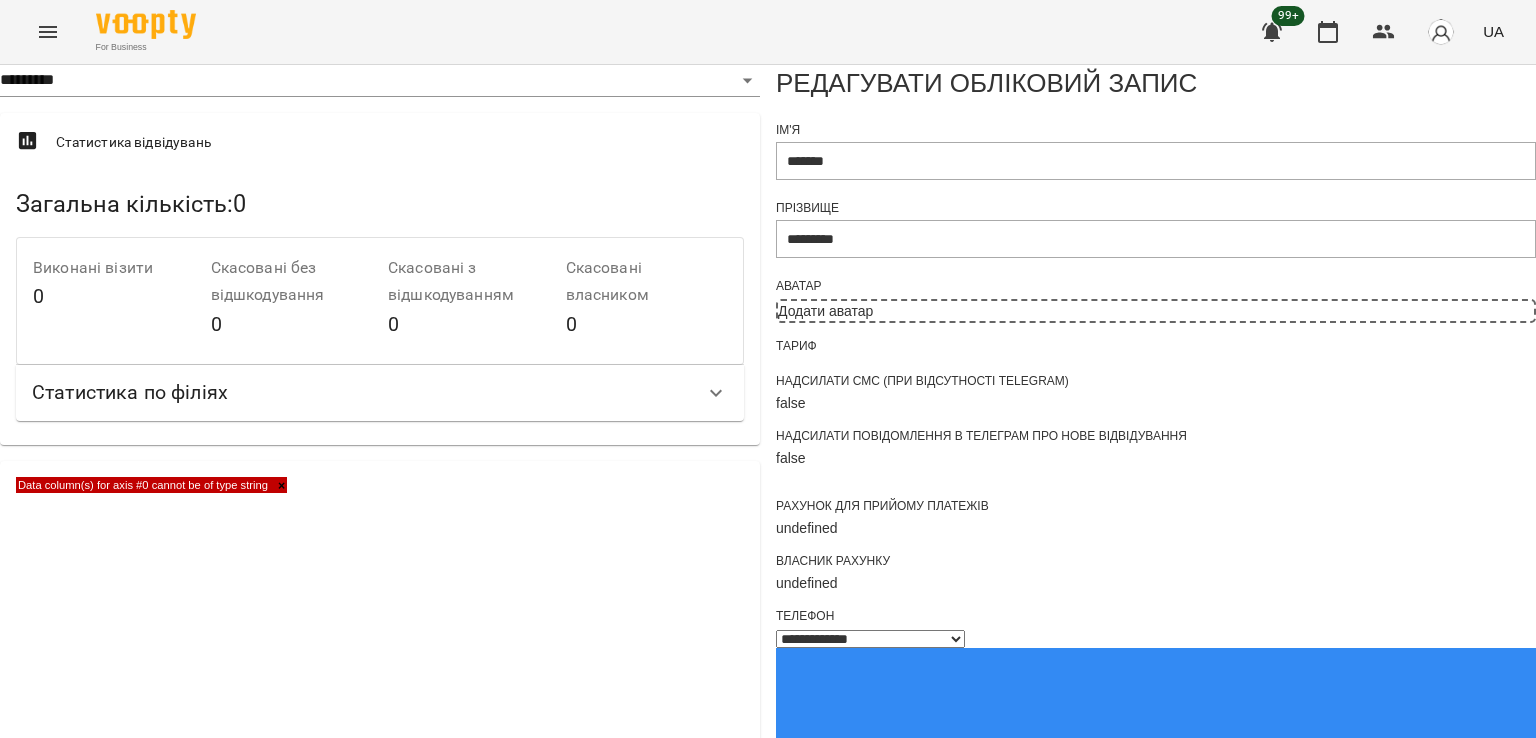 click at bounding box center (48, 32) 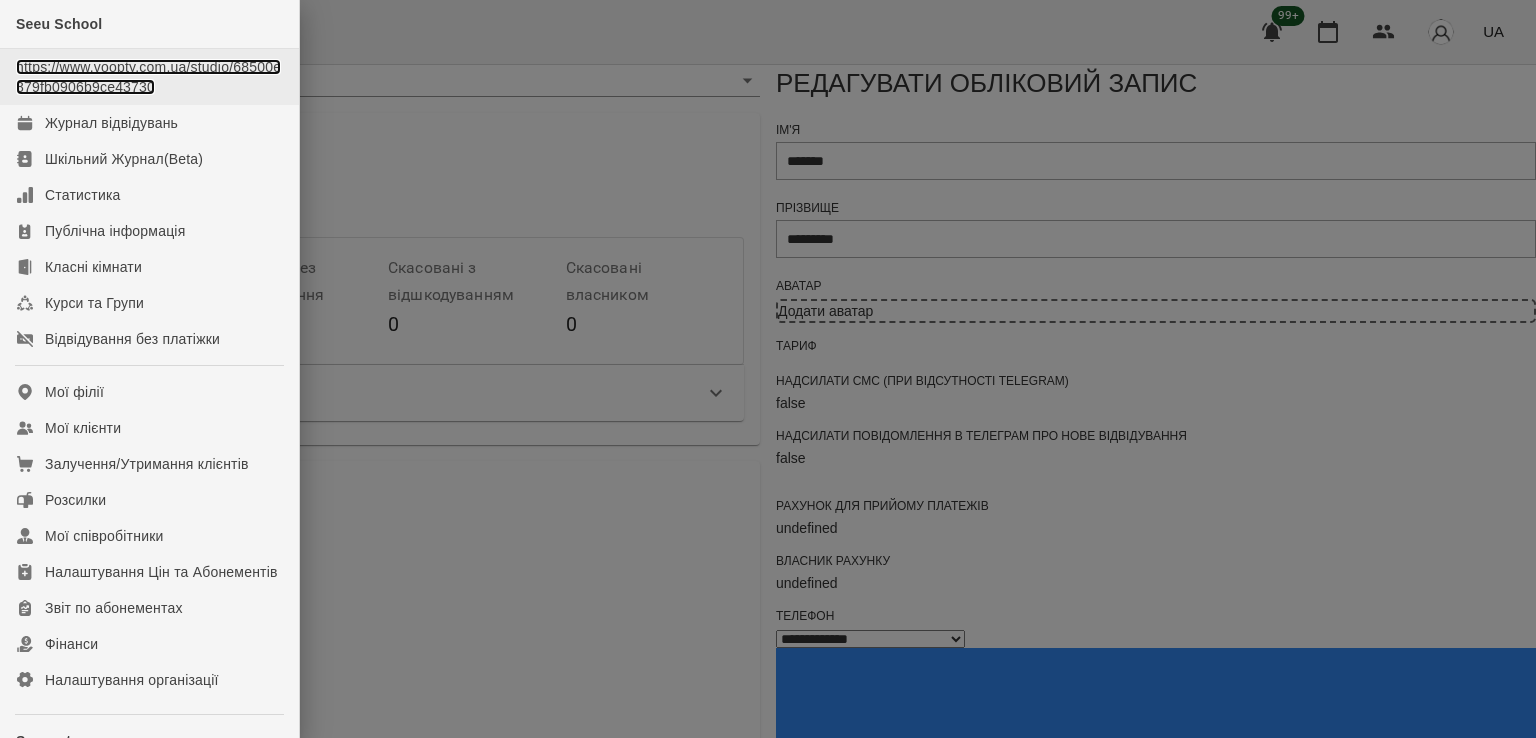 click on "https://www.voopty.com.ua/studio/68500e879fb0906b9ce43730" at bounding box center [148, 77] 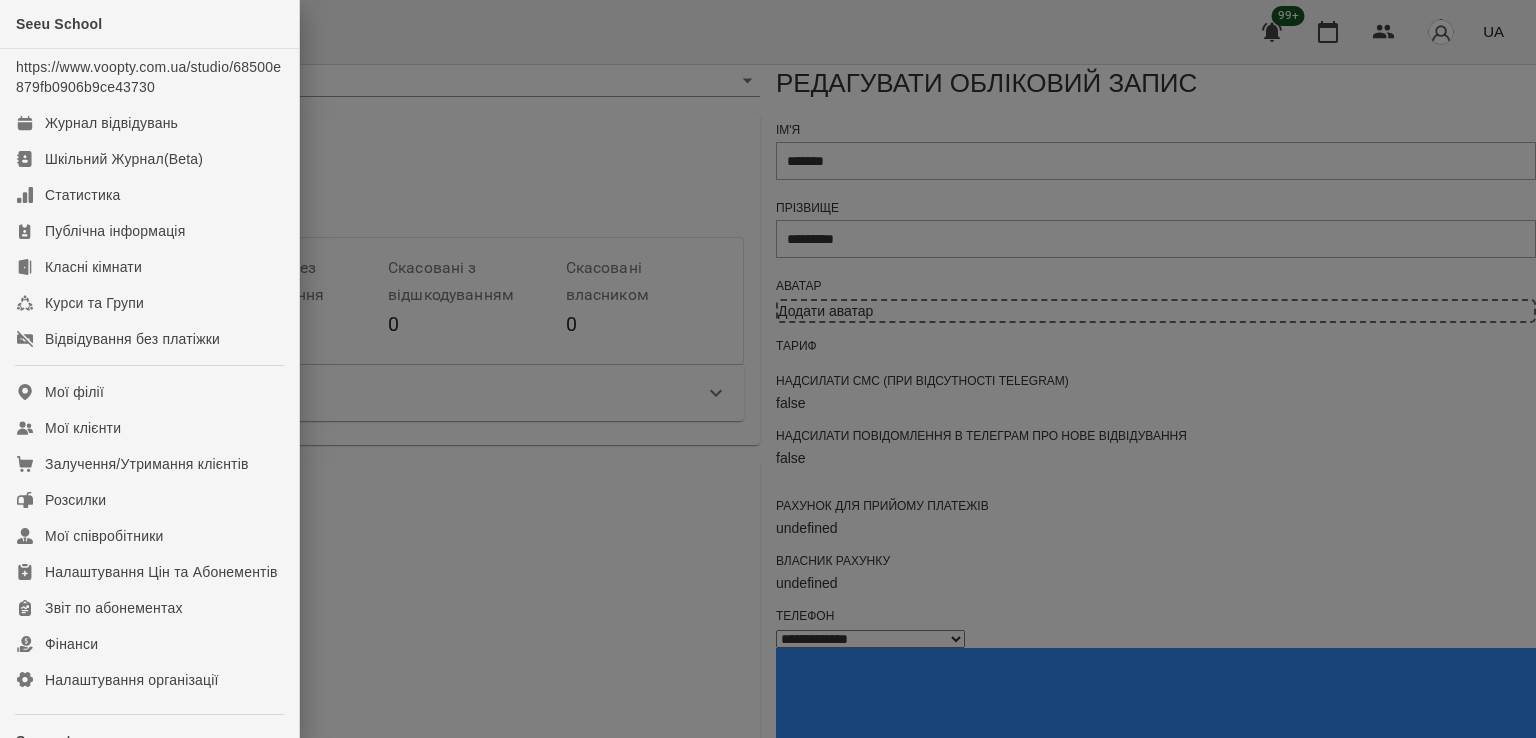 click at bounding box center (768, 369) 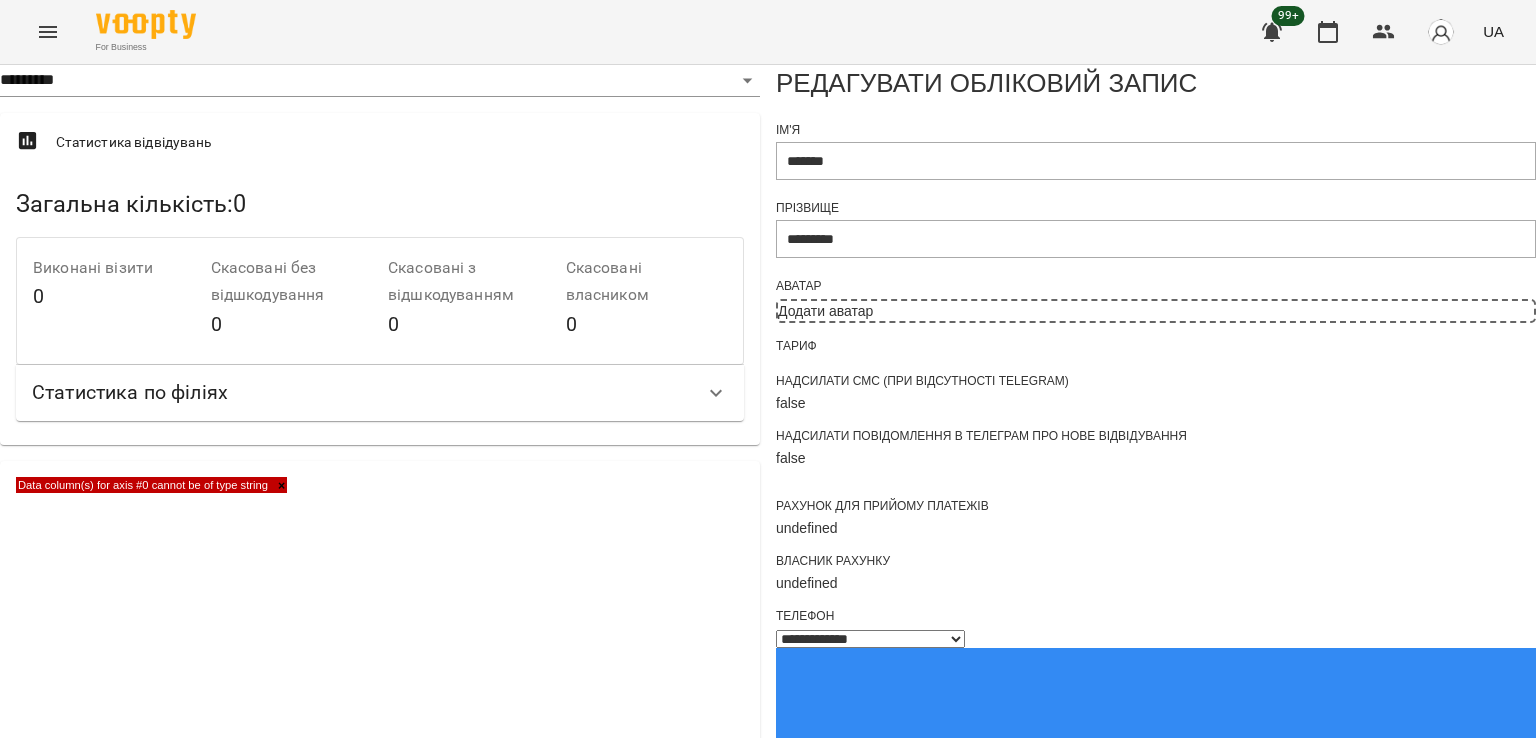 click 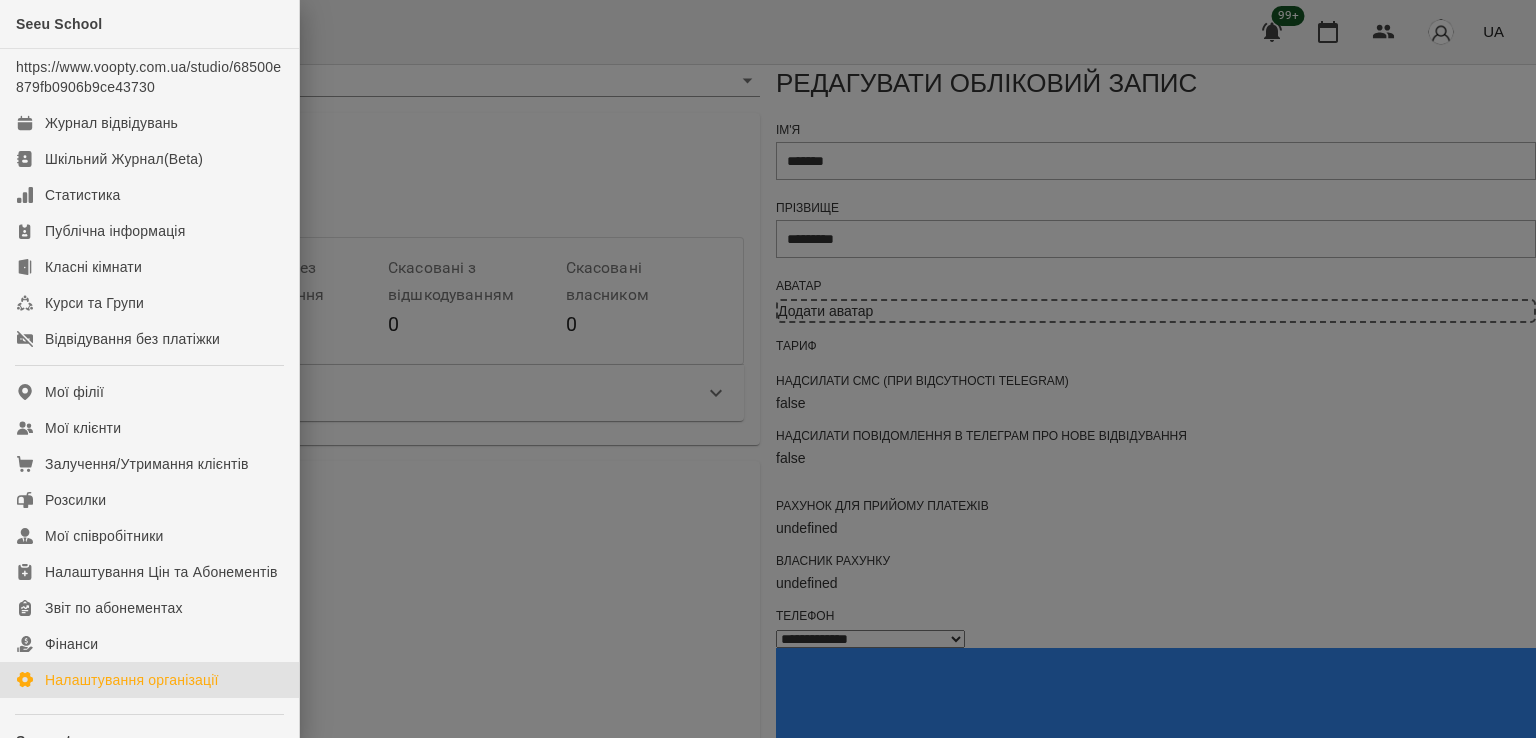 click on "Налаштування організації" at bounding box center (132, 680) 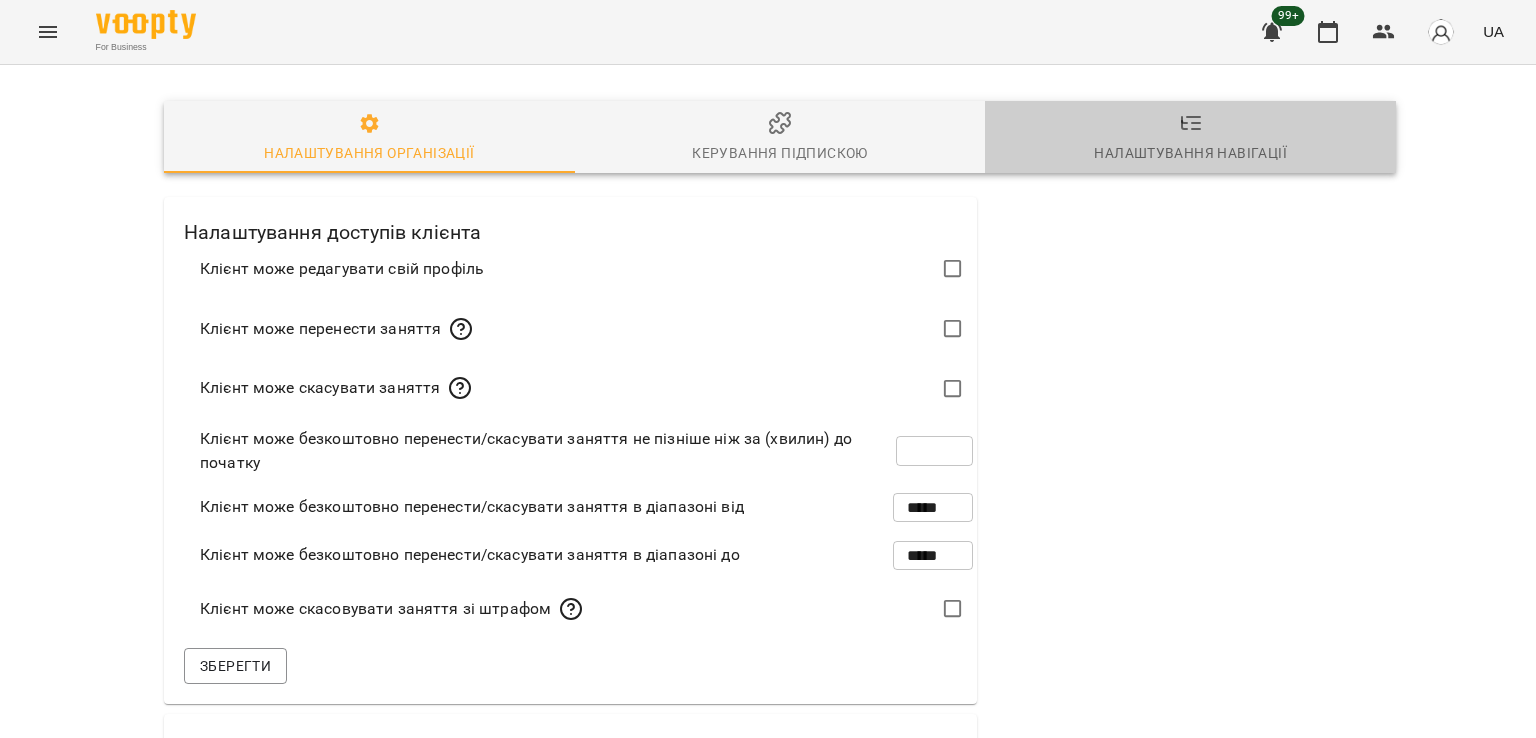 click on "Налаштування навігації" at bounding box center [1190, 153] 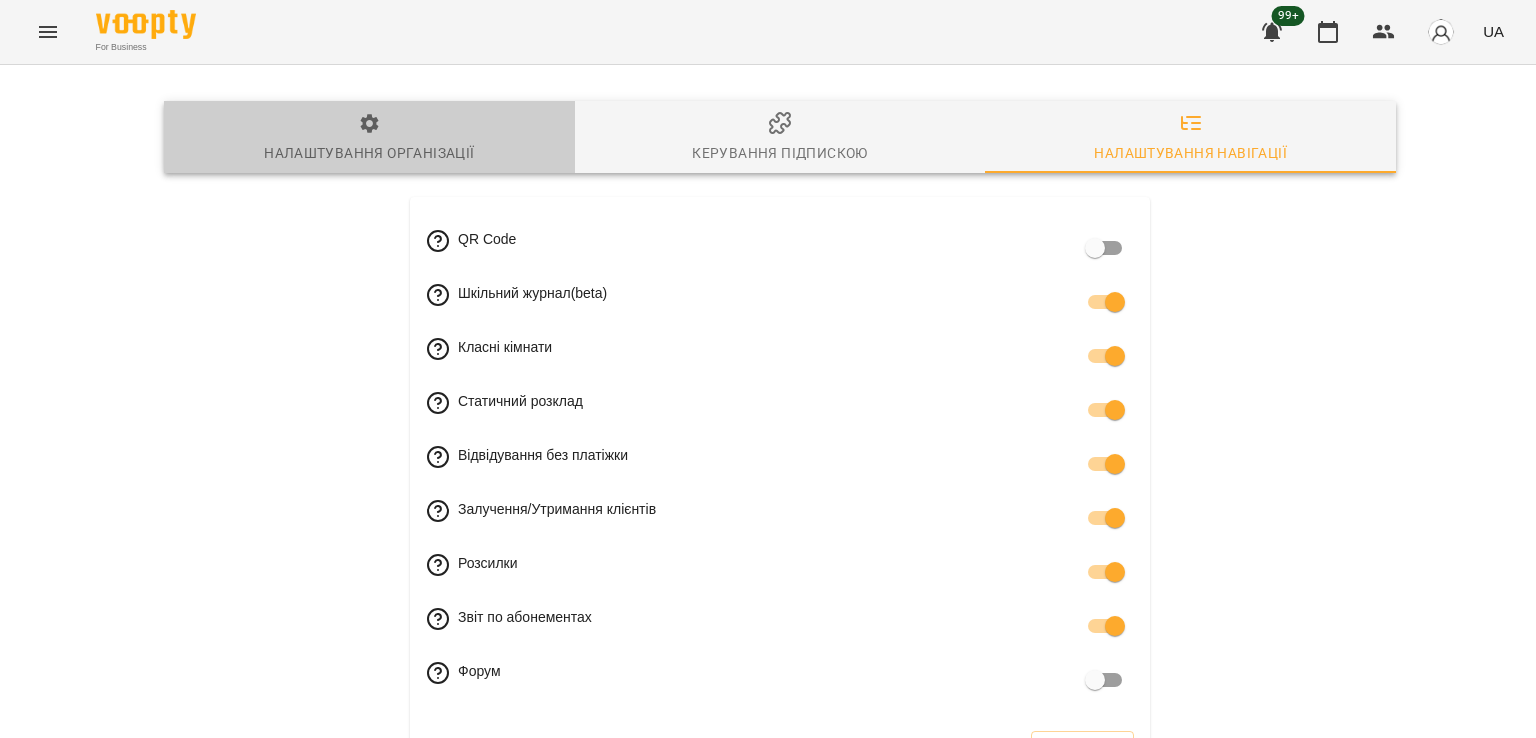 click on "Налаштування організації" at bounding box center [369, 139] 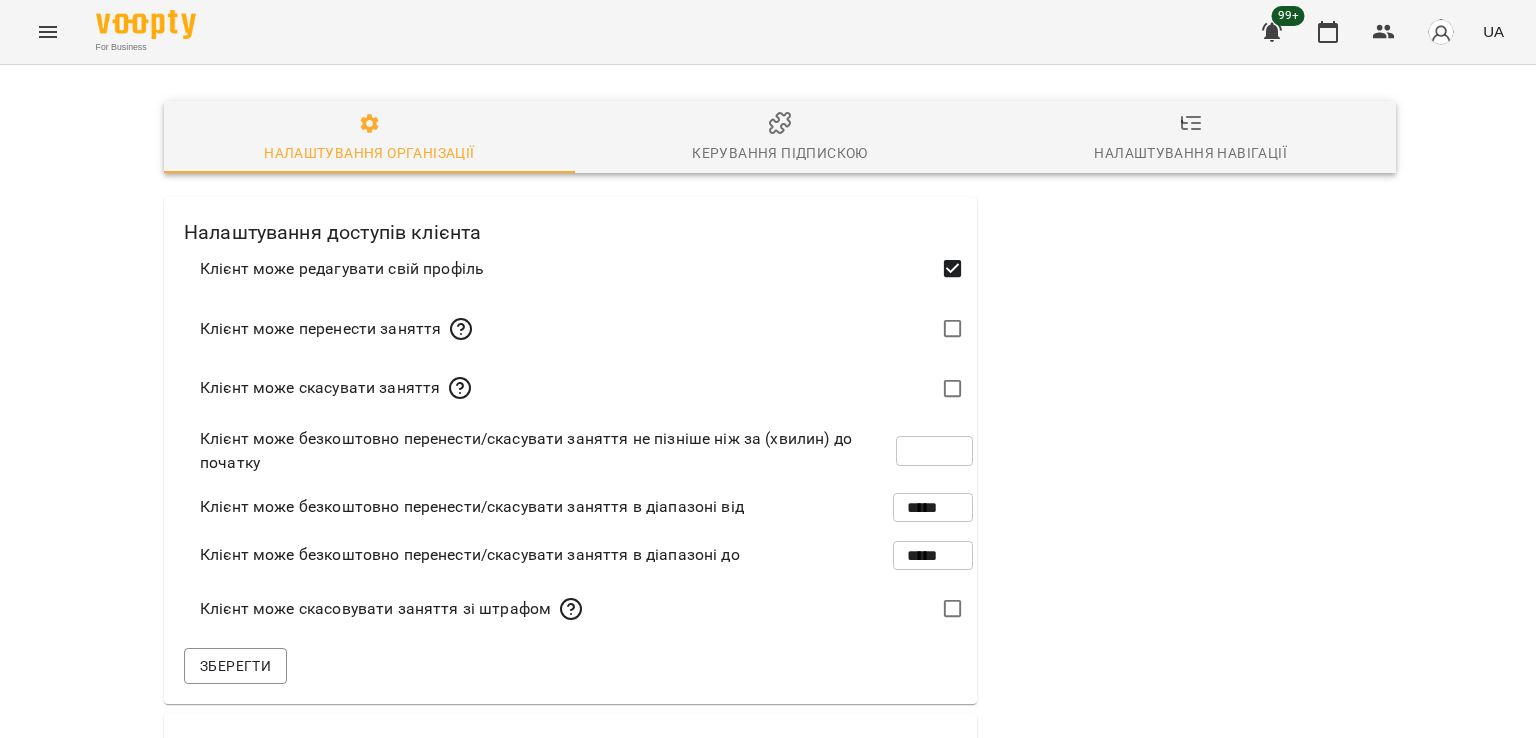 type 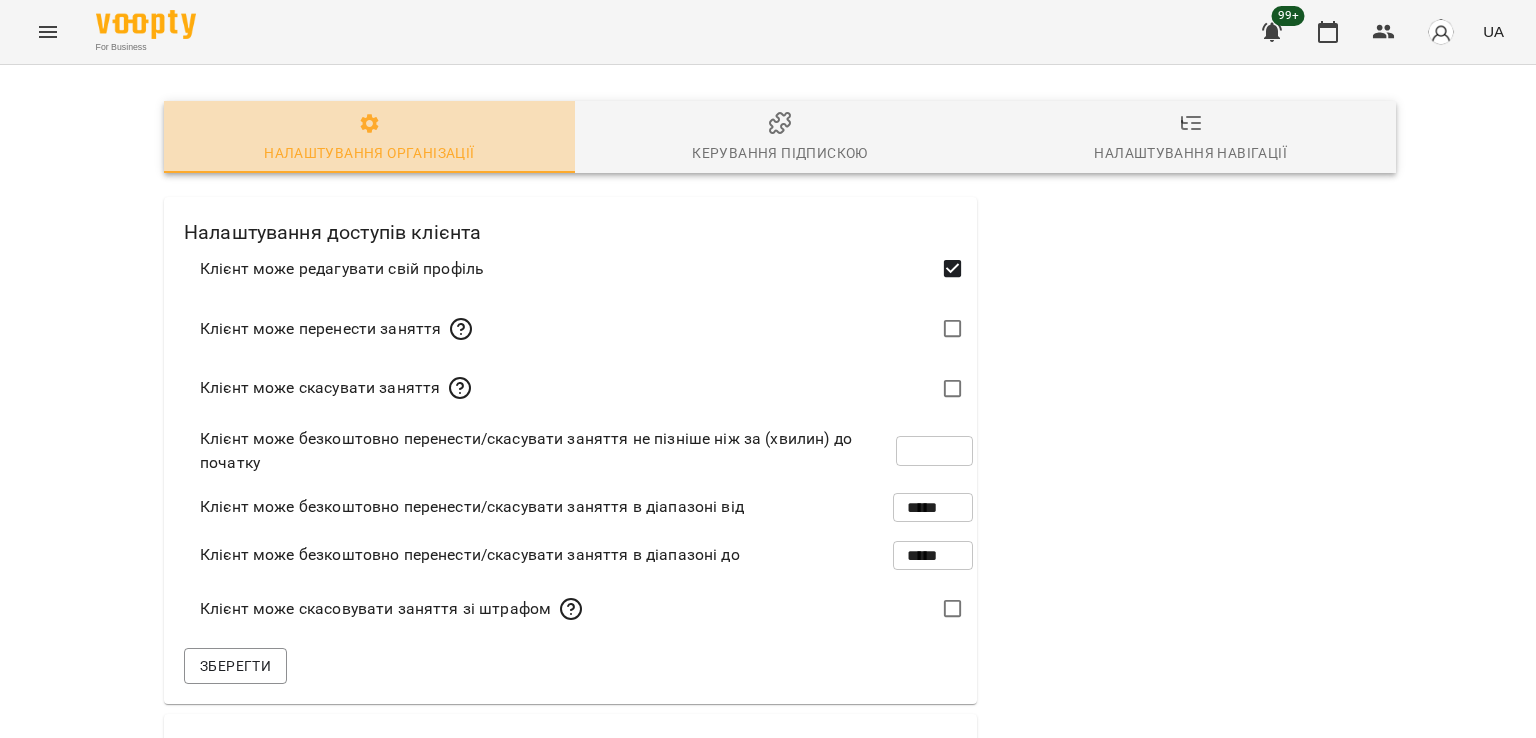 click on "Налаштування організації" at bounding box center [369, 139] 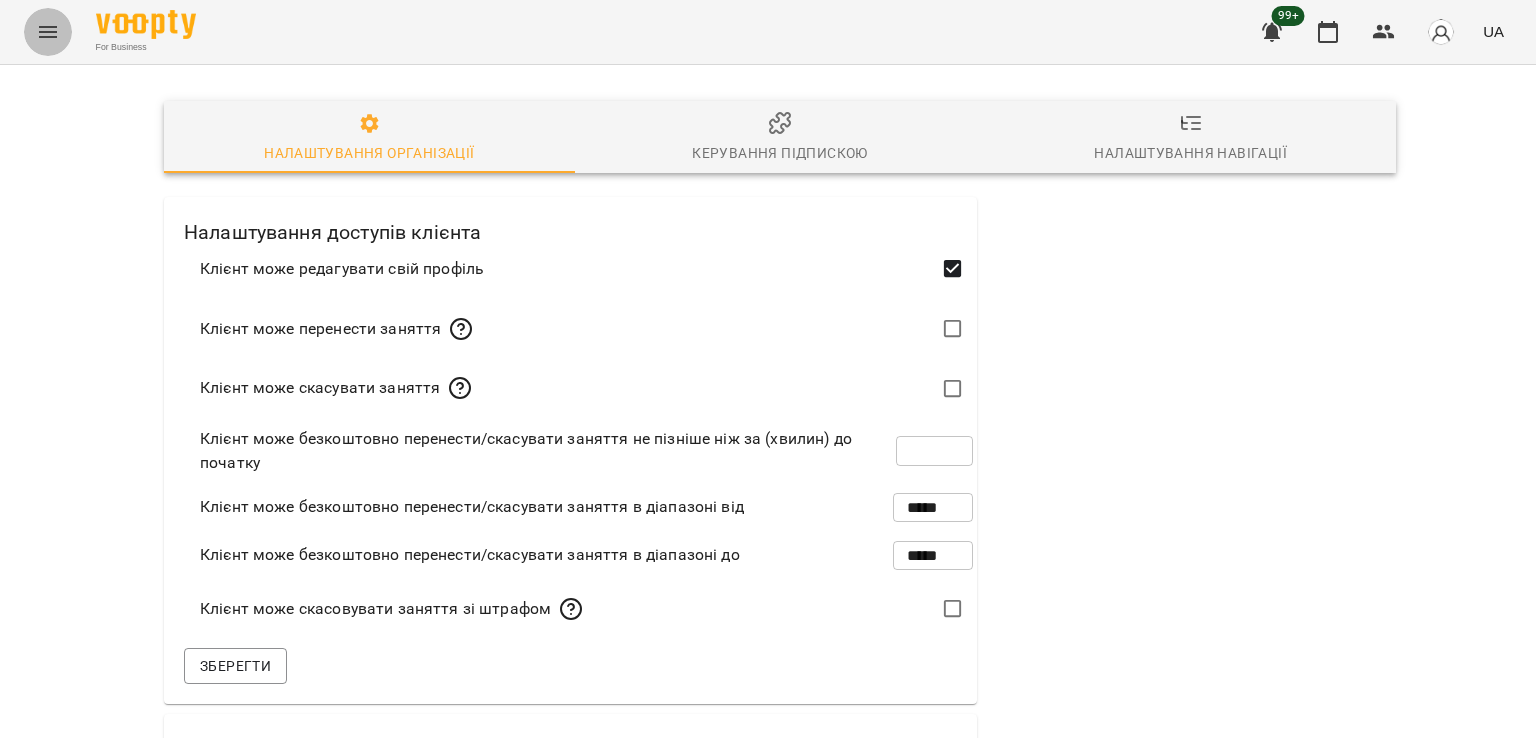 click 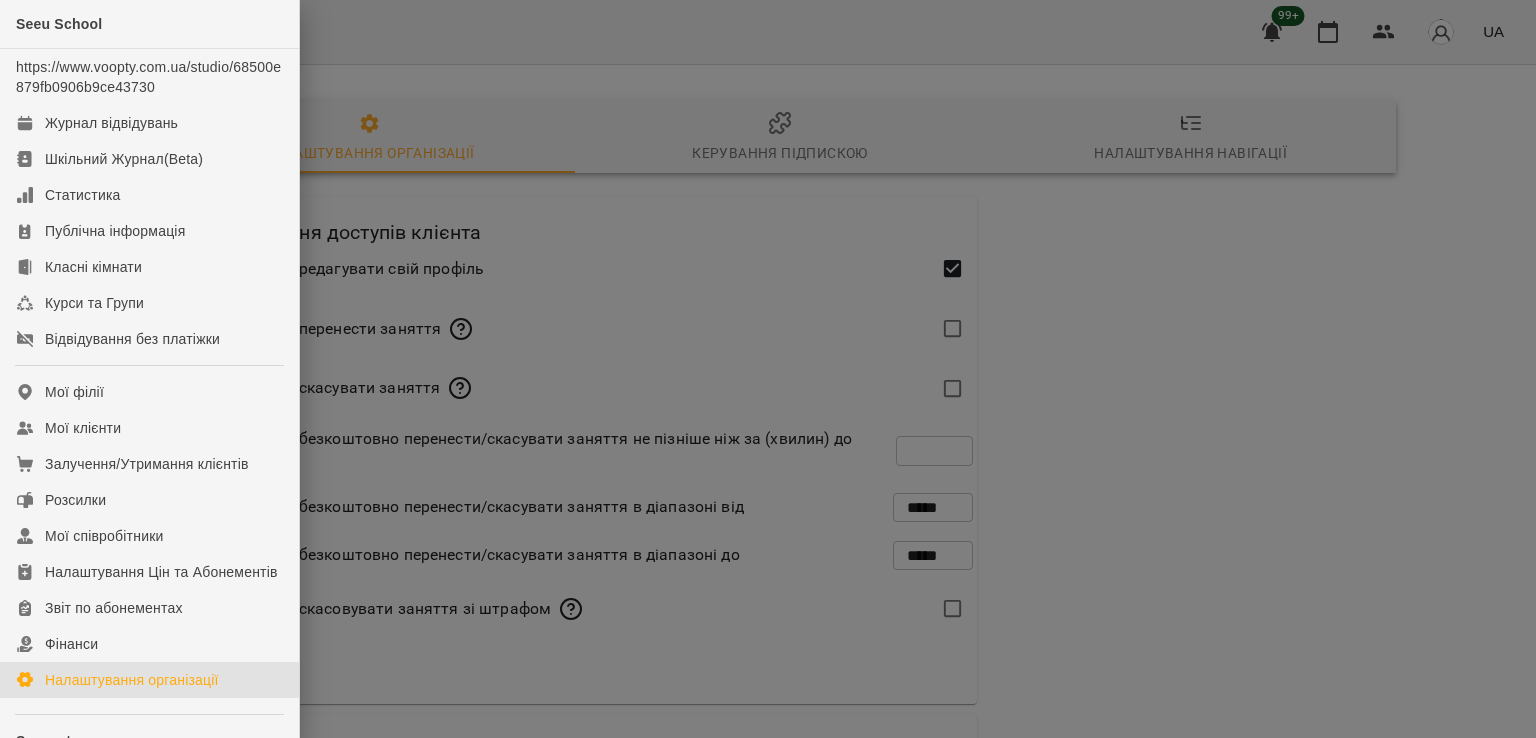 click at bounding box center (768, 369) 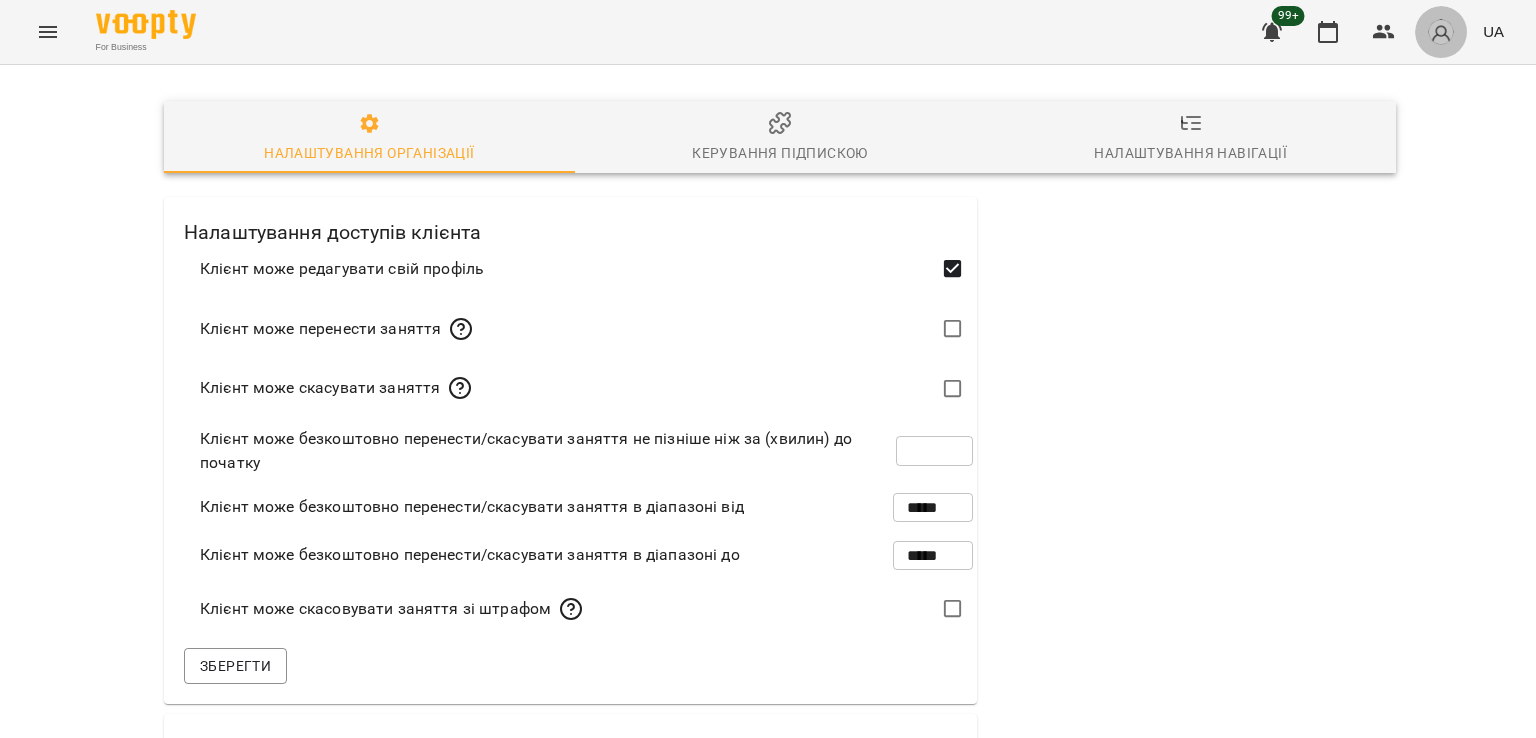 click at bounding box center (1441, 32) 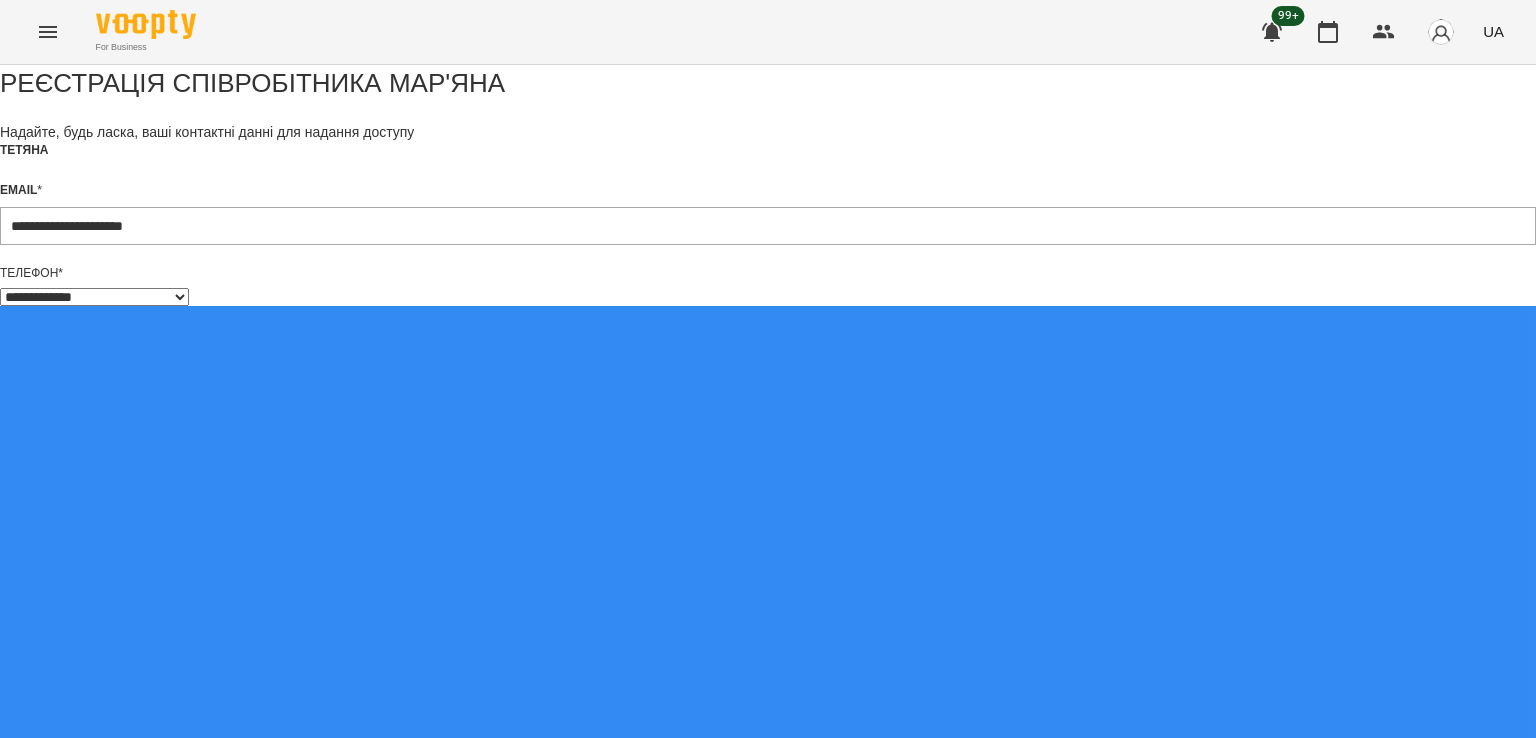 select on "**" 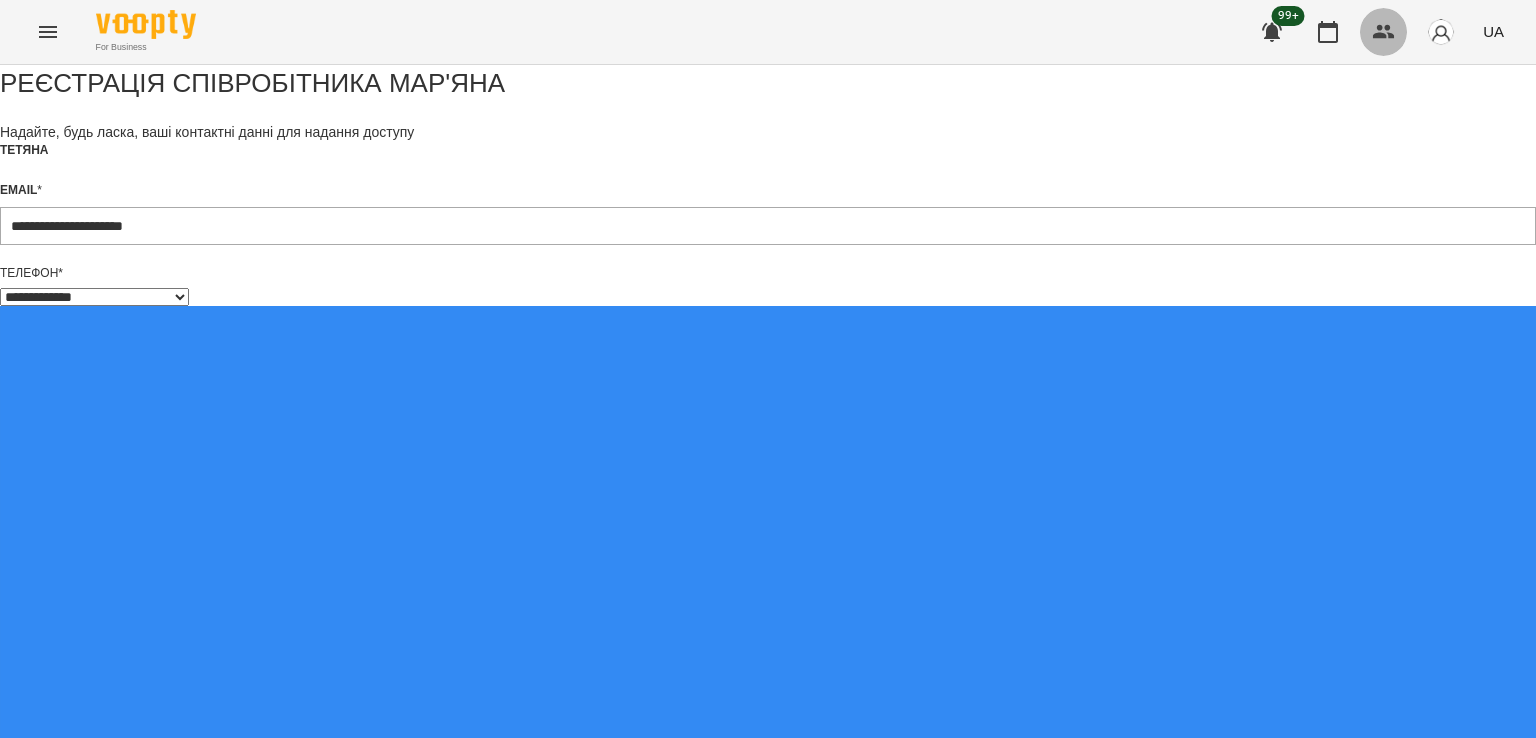 click 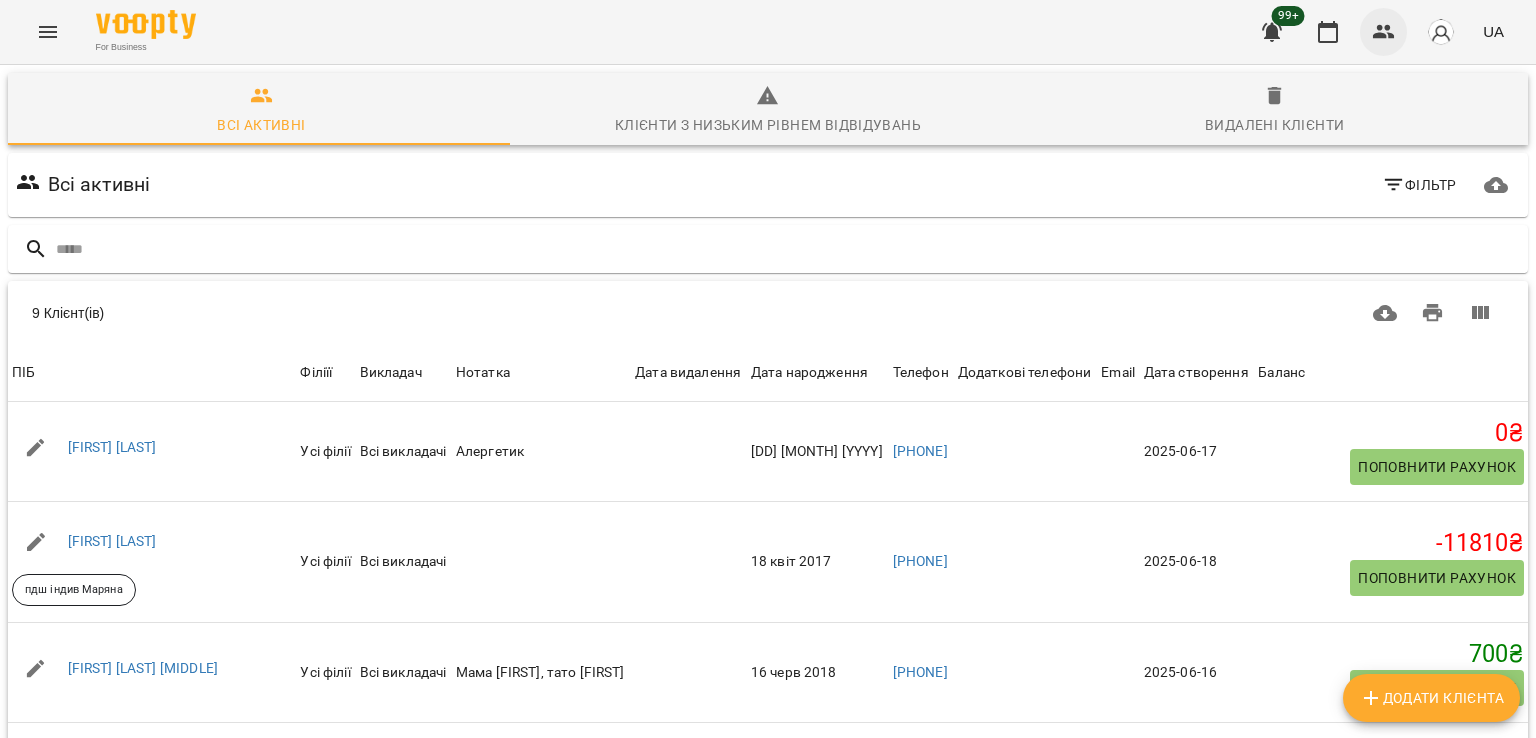 click 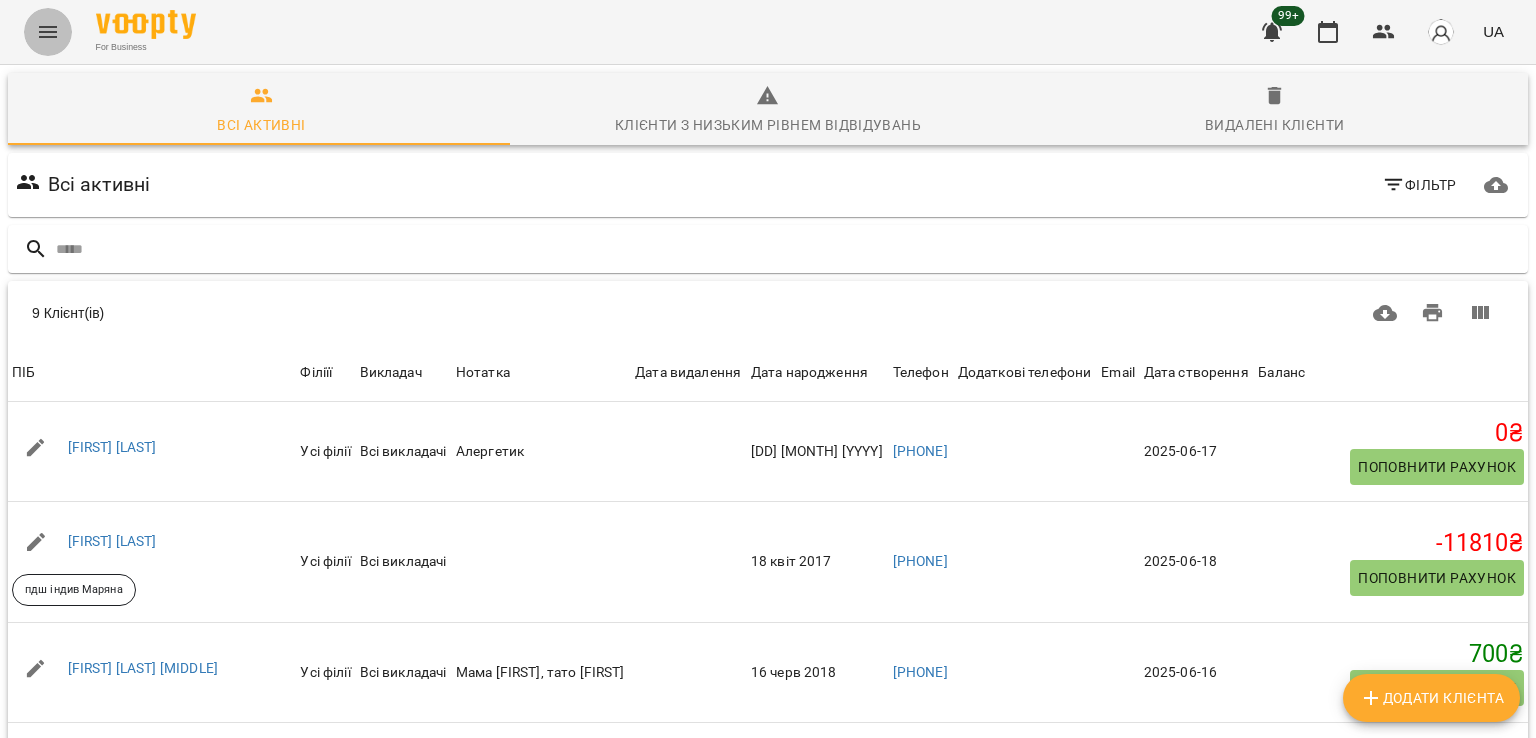 click 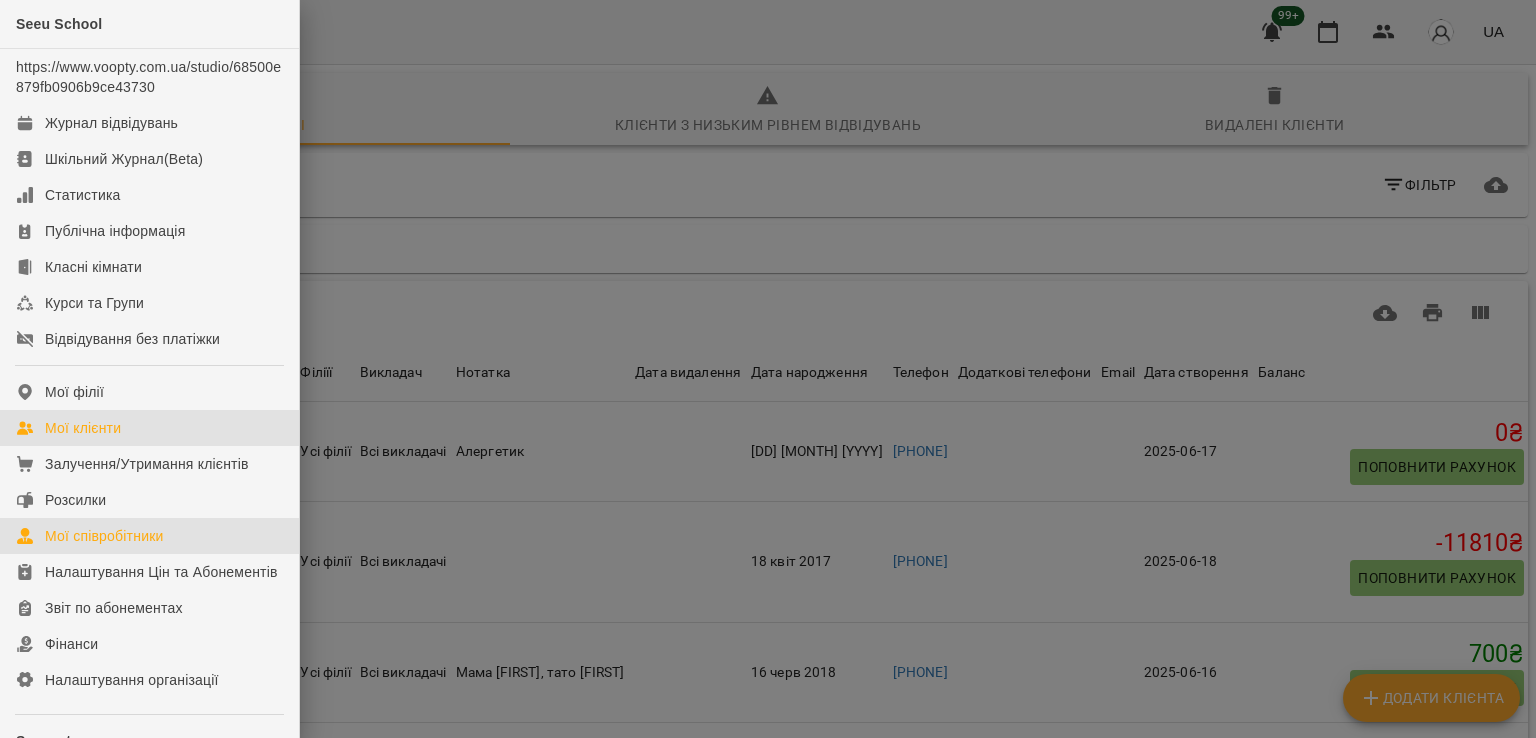 click on "Мої співробітники" at bounding box center (104, 536) 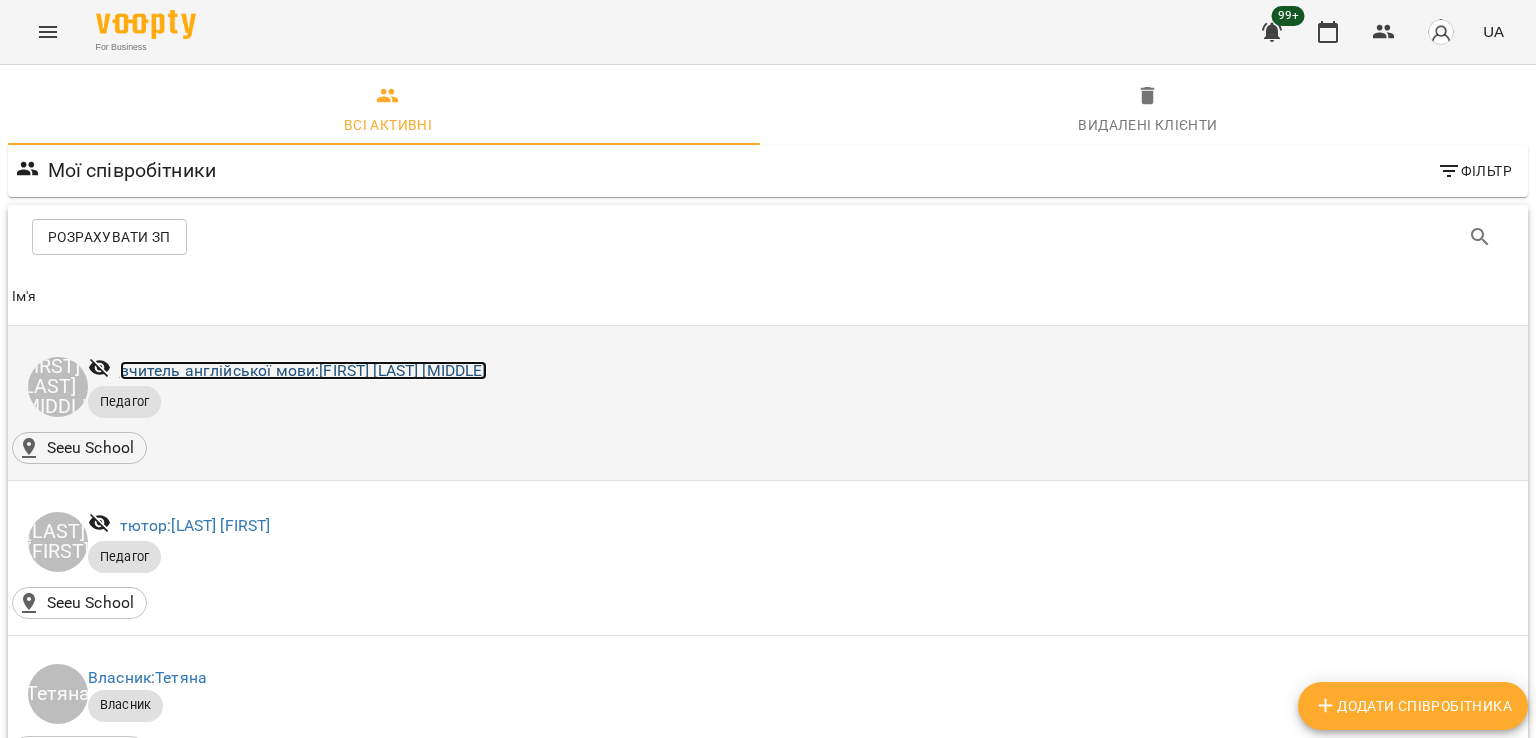 click on "вчитель англійської мови:  Луіш Олександра Олександрівна" at bounding box center (303, 370) 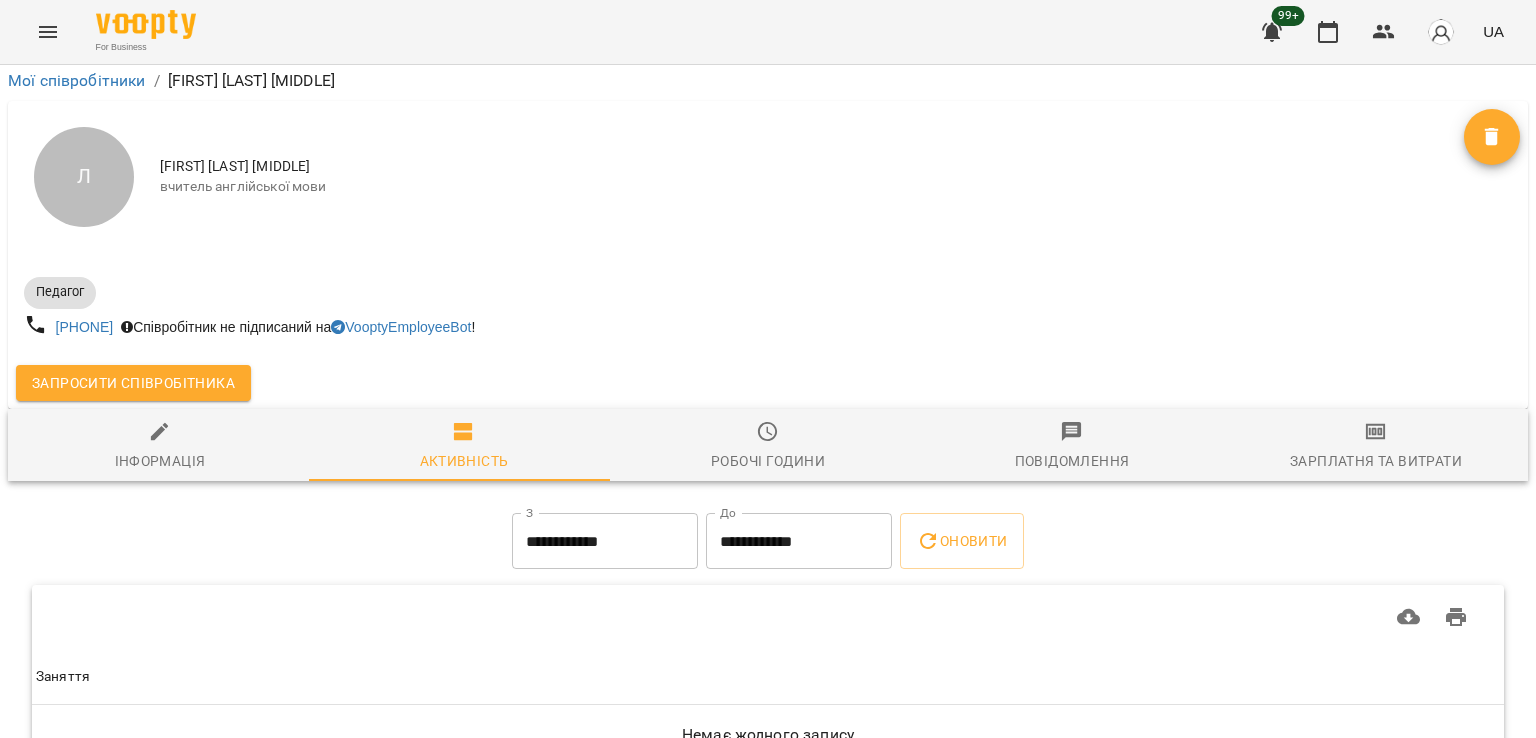 scroll, scrollTop: 88, scrollLeft: 0, axis: vertical 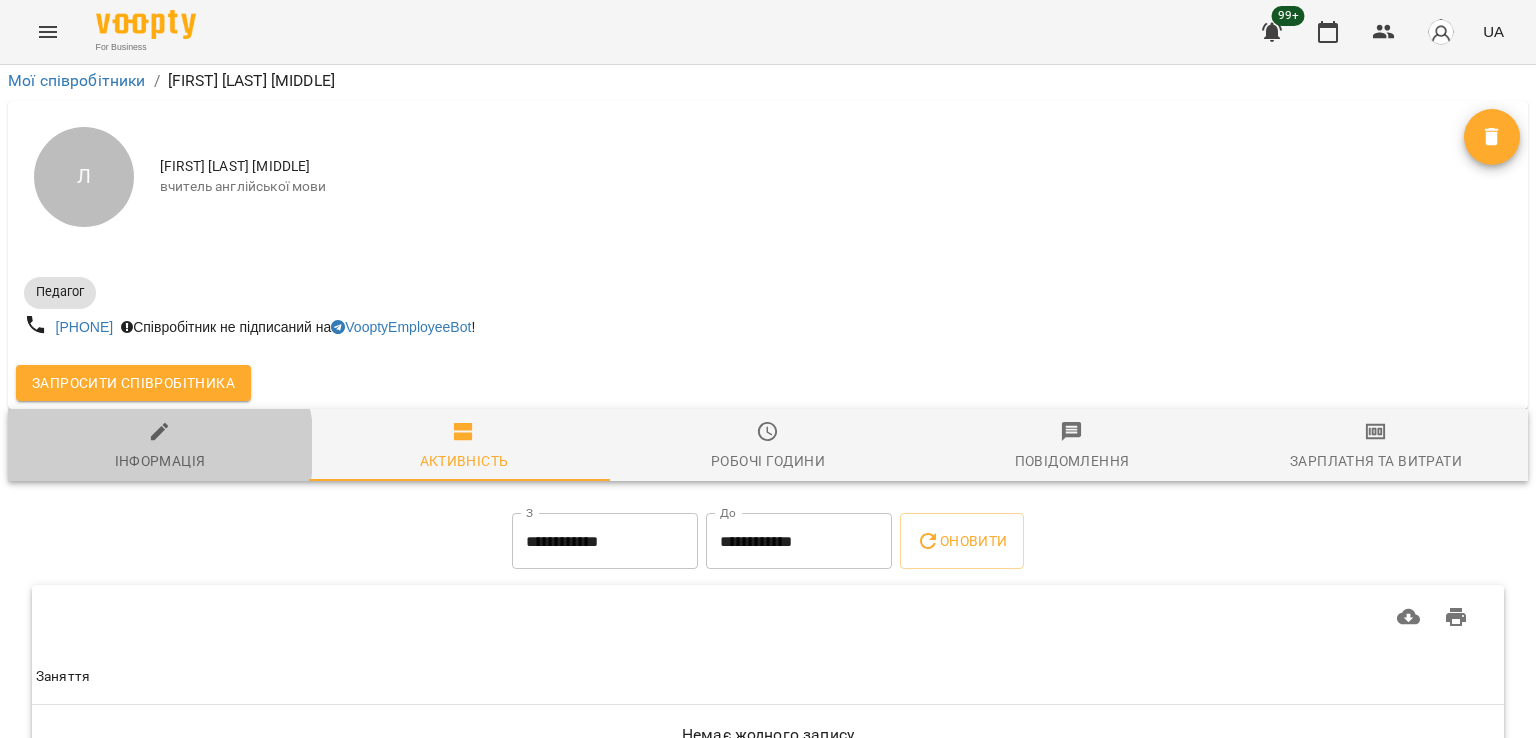 click on "Інформація" at bounding box center [160, 447] 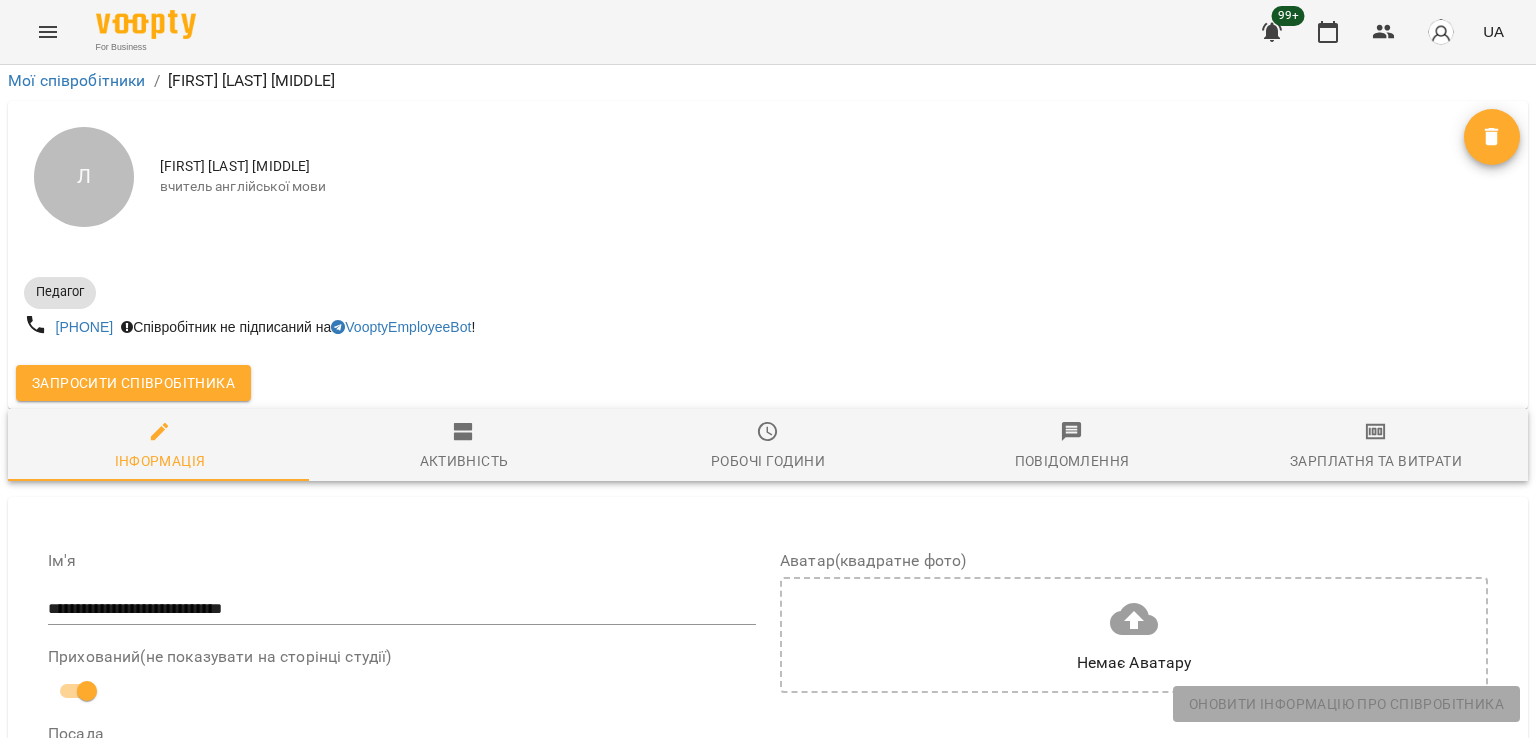 type 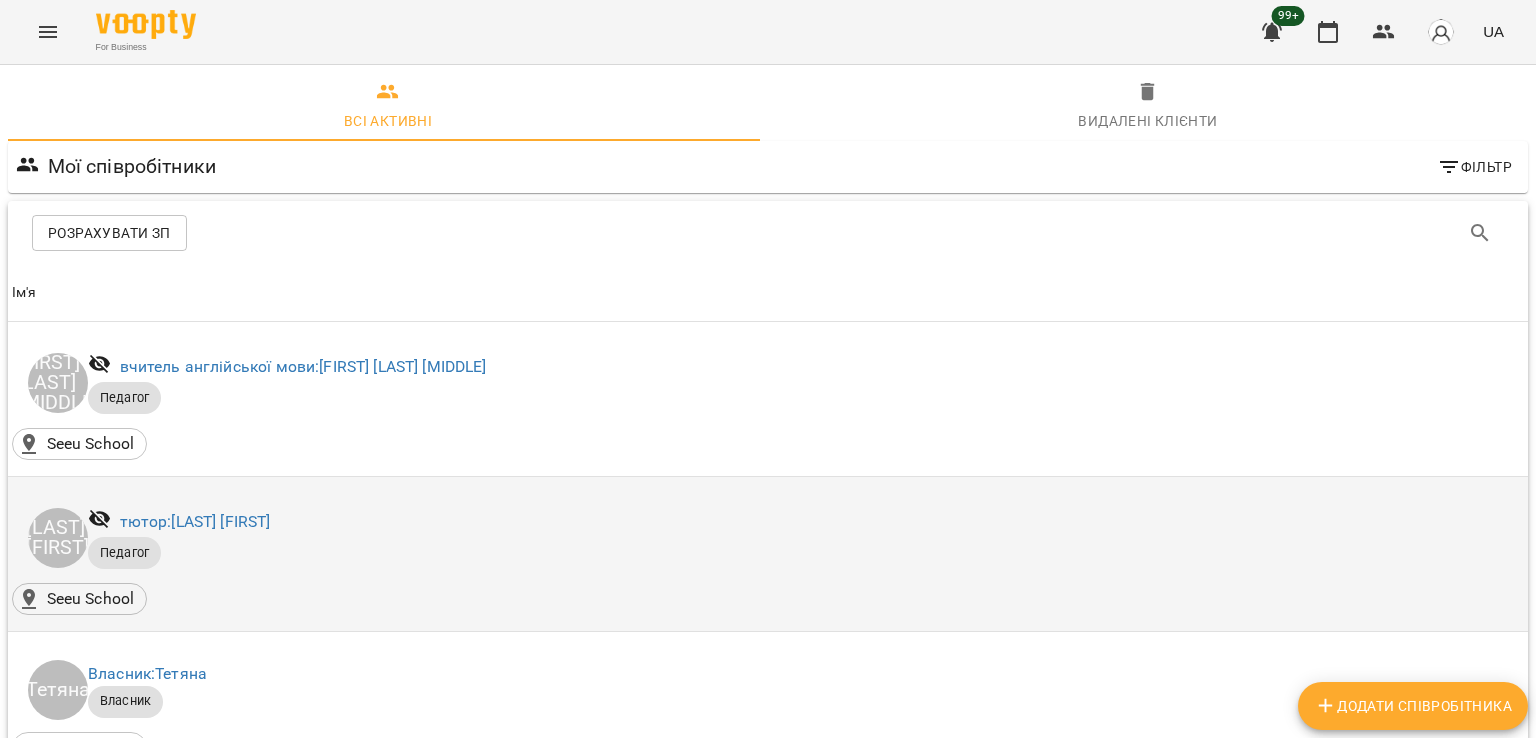 scroll, scrollTop: 508, scrollLeft: 0, axis: vertical 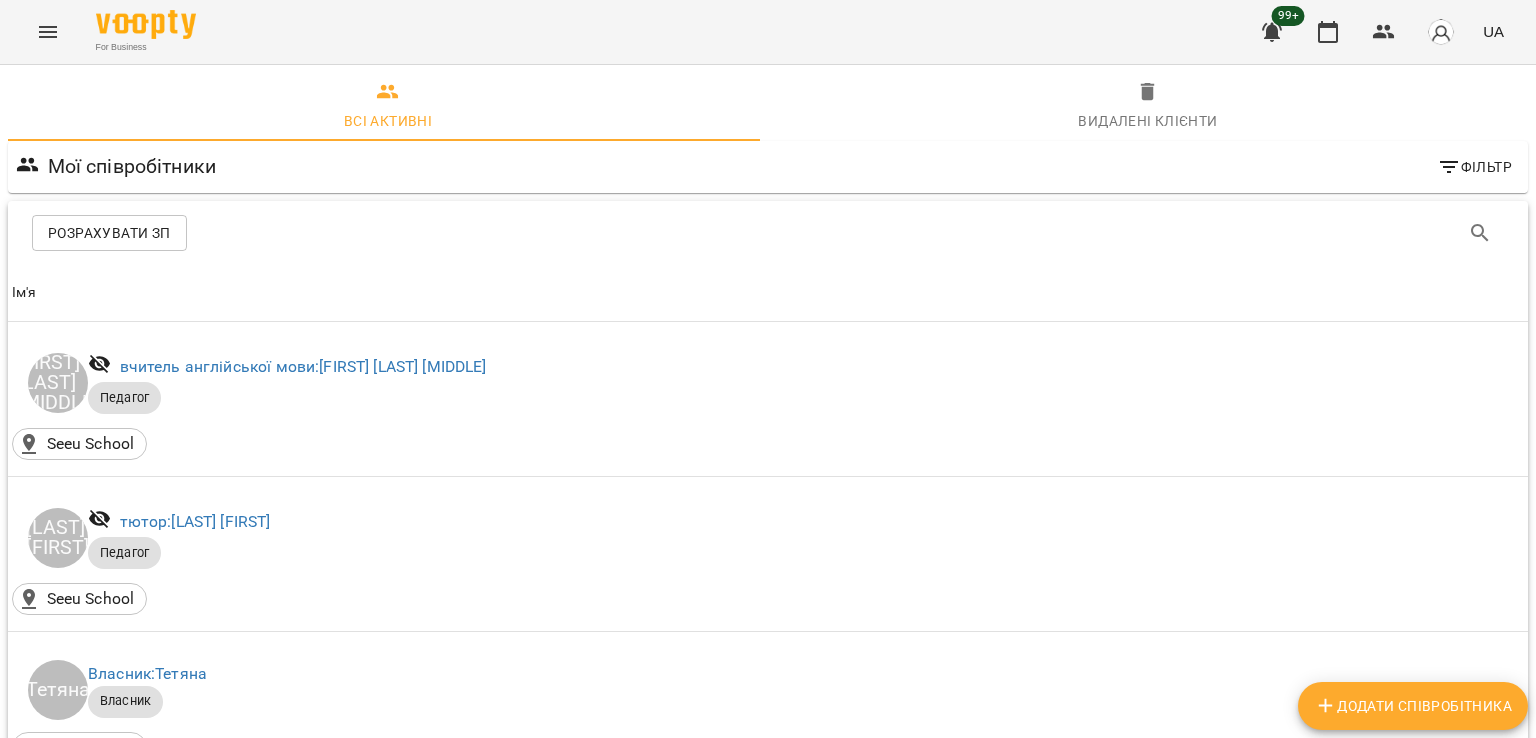 click on "Педагог" at bounding box center [124, 857] 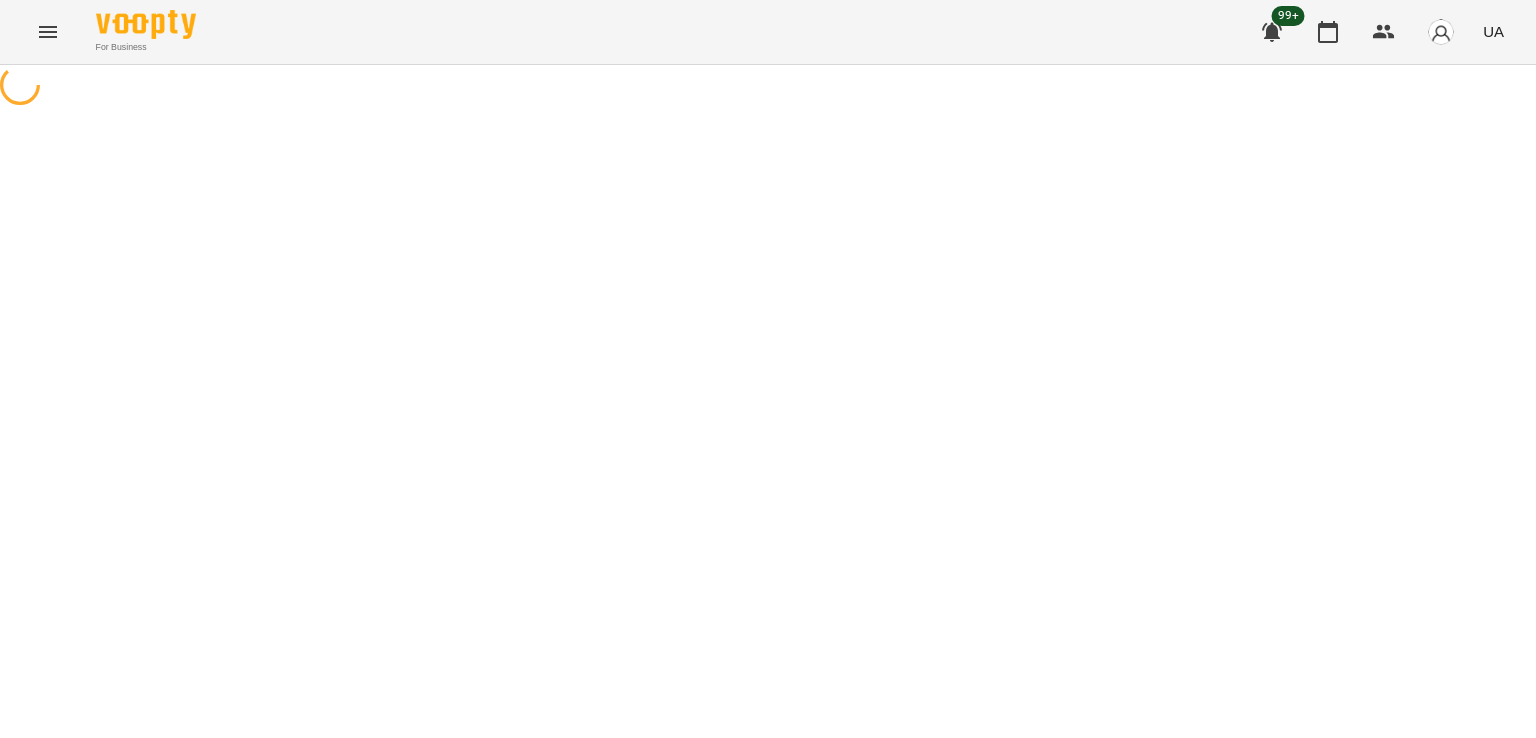 scroll, scrollTop: 0, scrollLeft: 0, axis: both 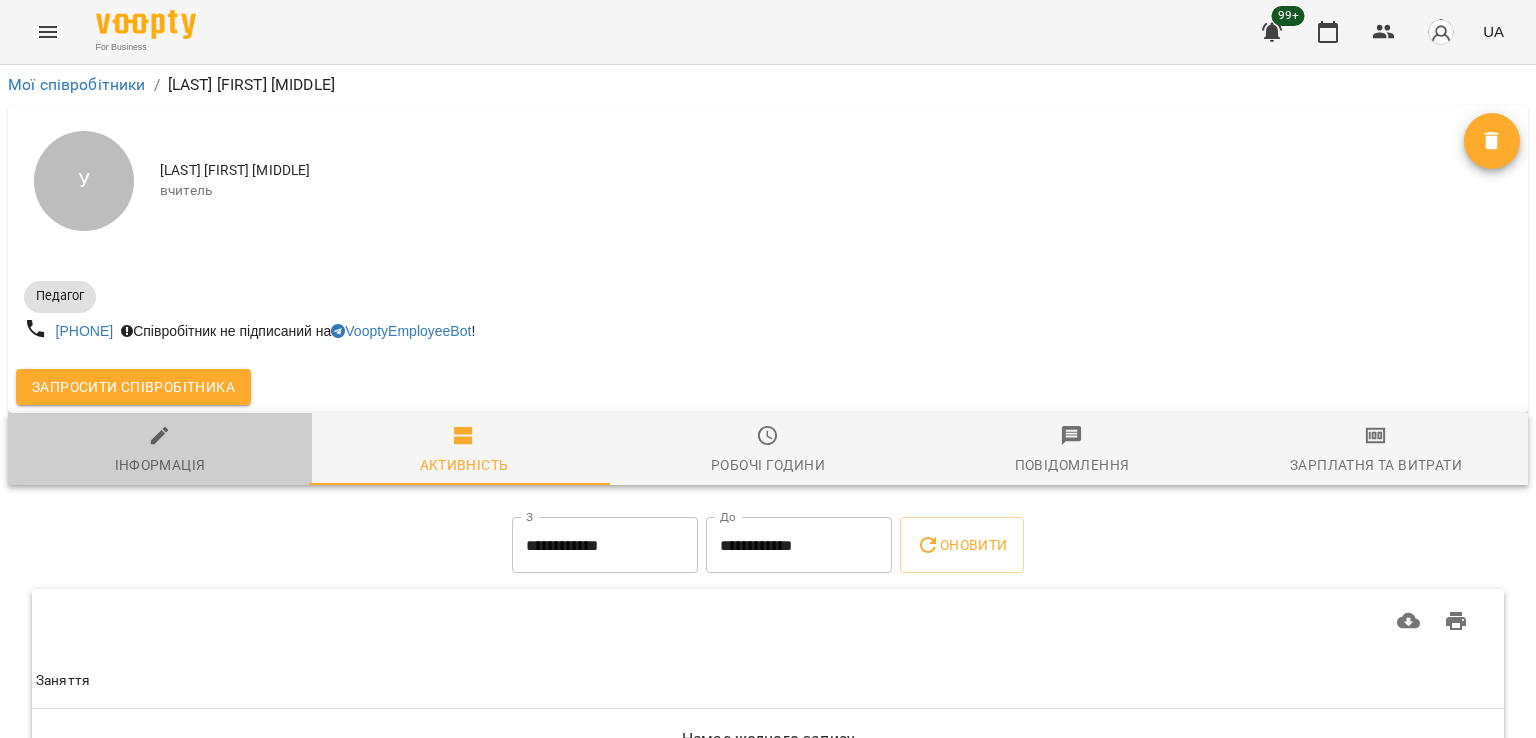 click on "Інформація" at bounding box center [160, 451] 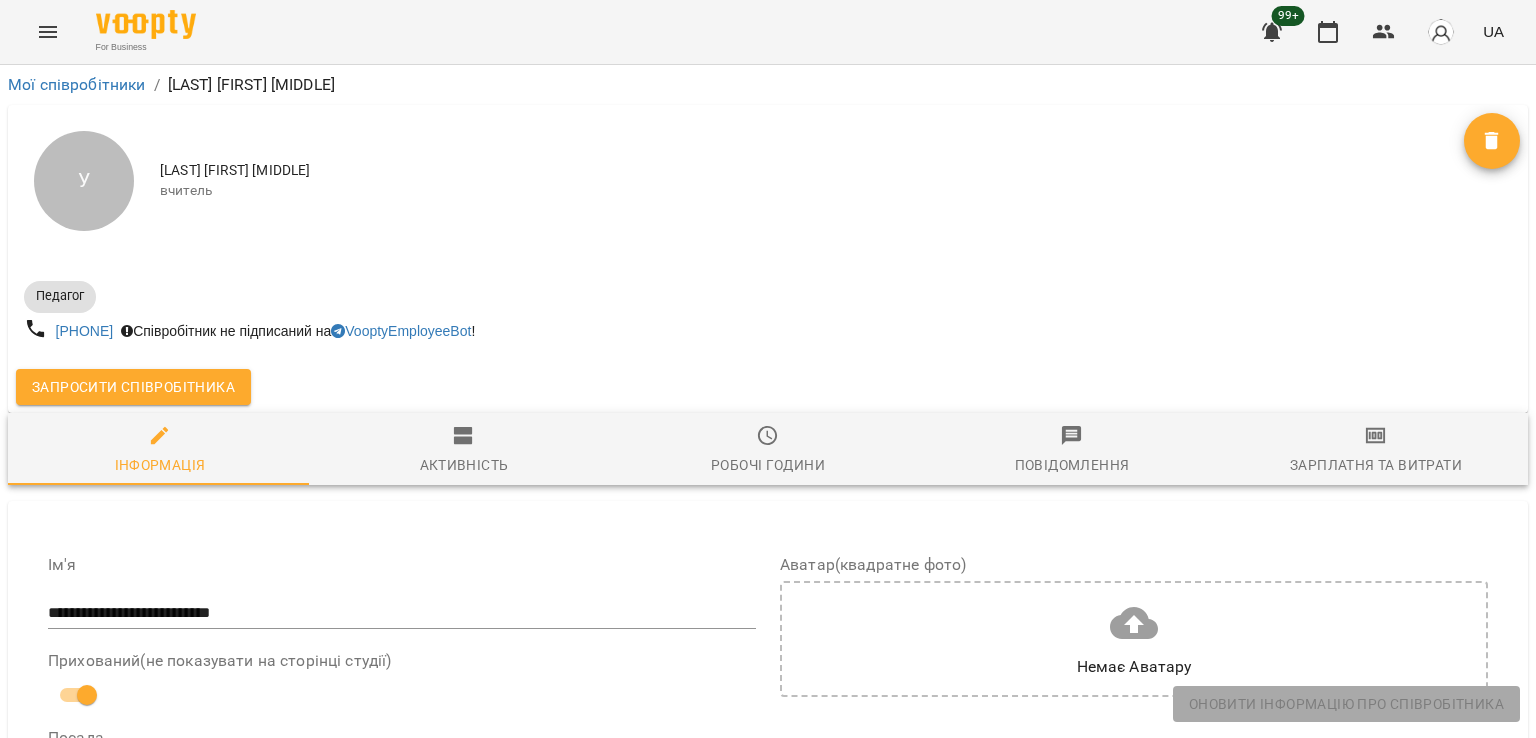 type 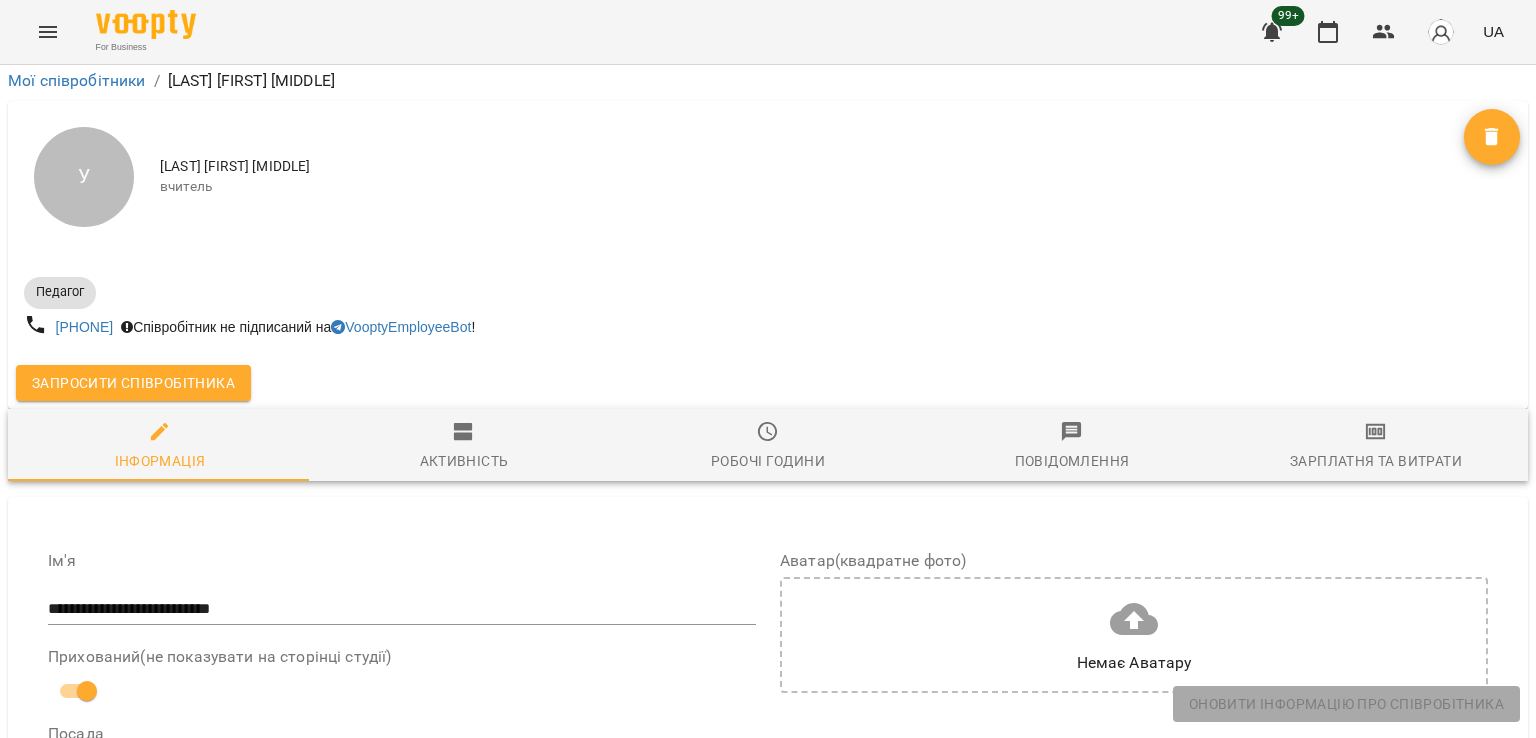 scroll, scrollTop: 0, scrollLeft: 0, axis: both 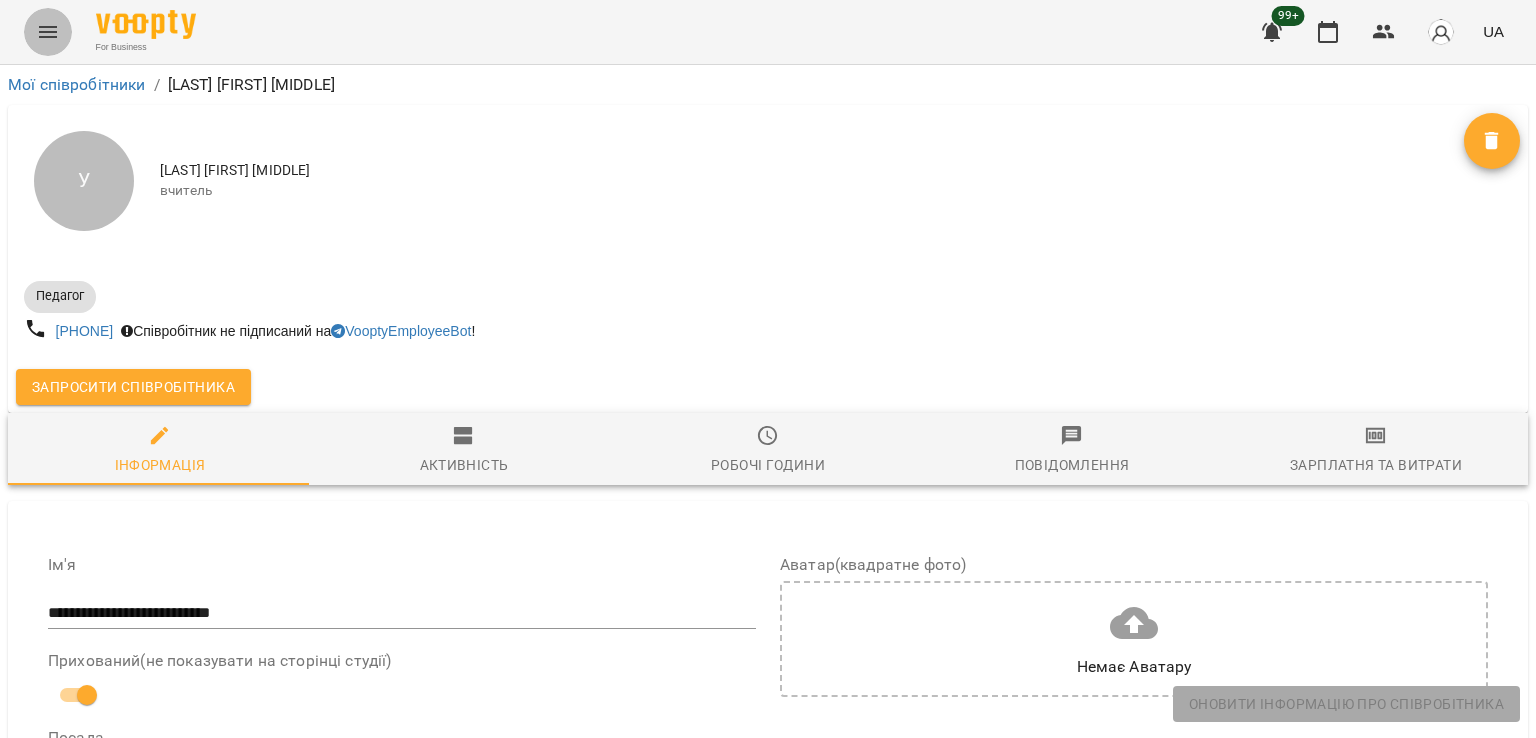 click at bounding box center [48, 32] 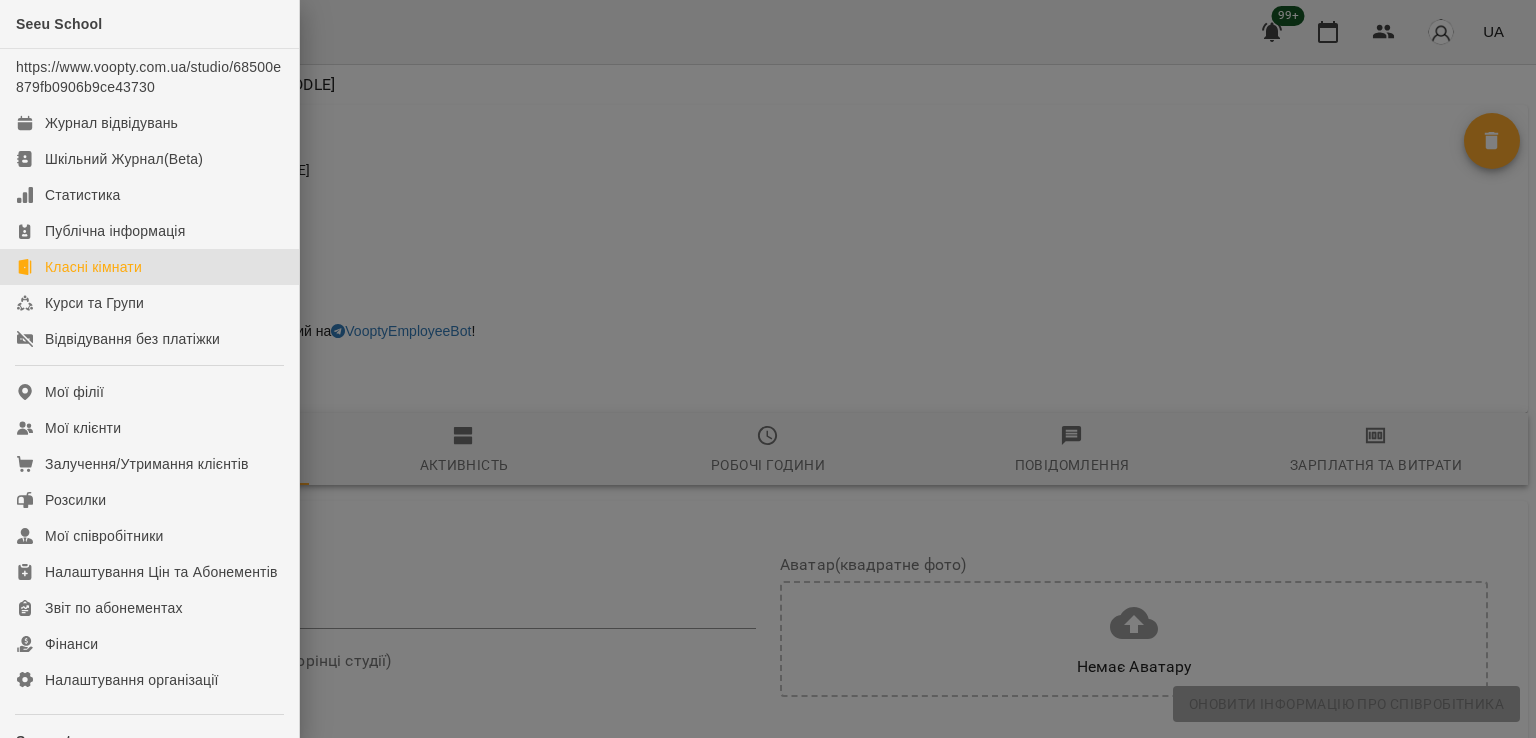 click on "Класні кімнати" at bounding box center (149, 267) 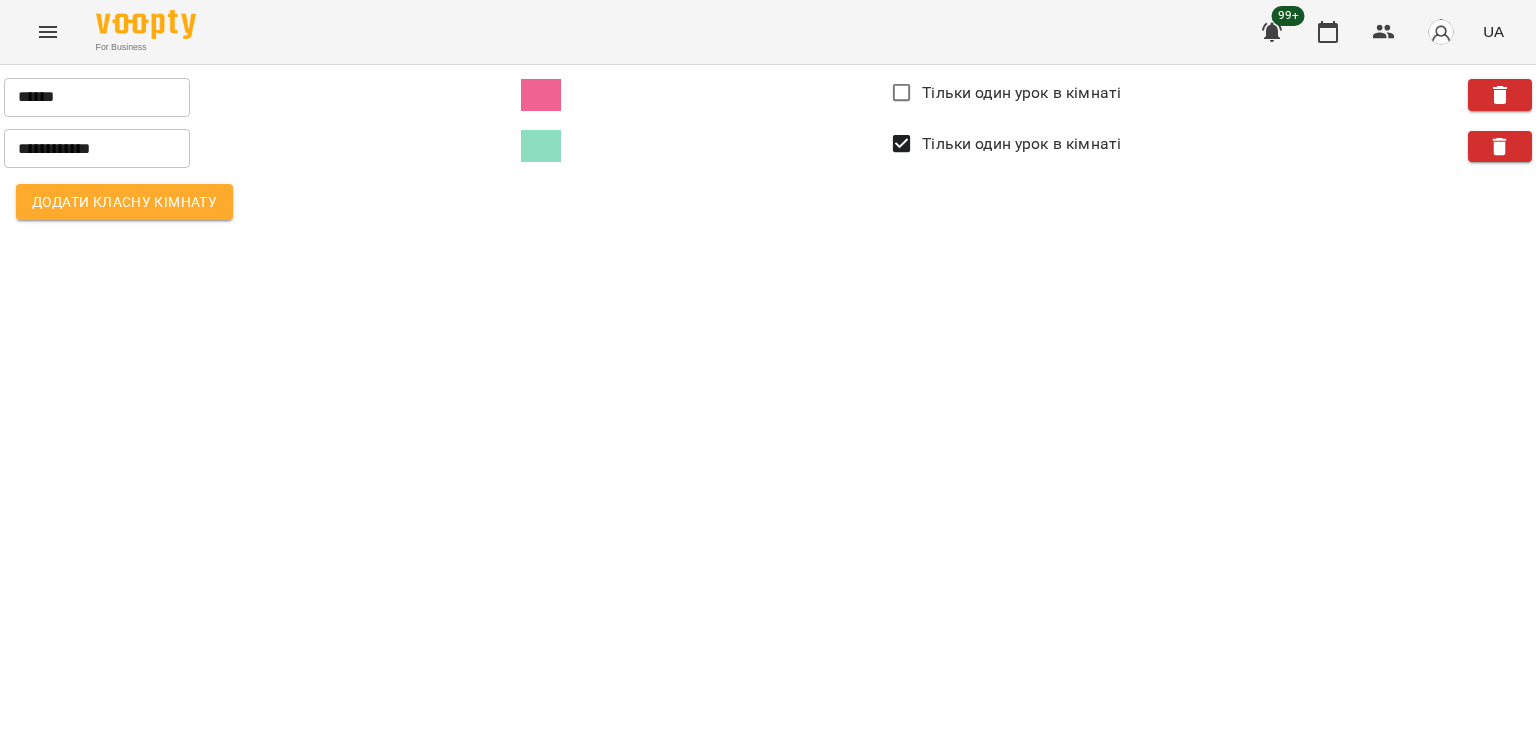click 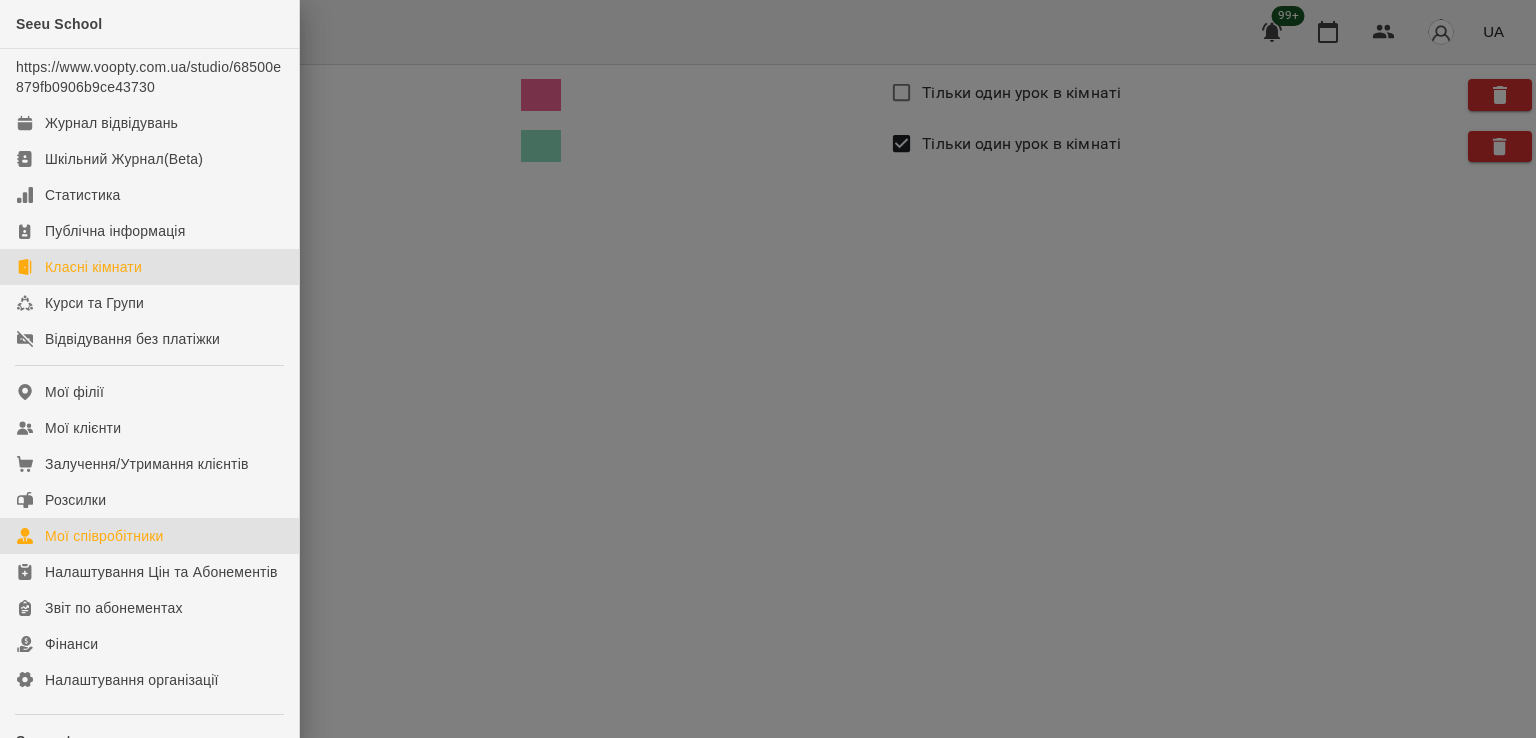 click on "Мої співробітники" at bounding box center [104, 536] 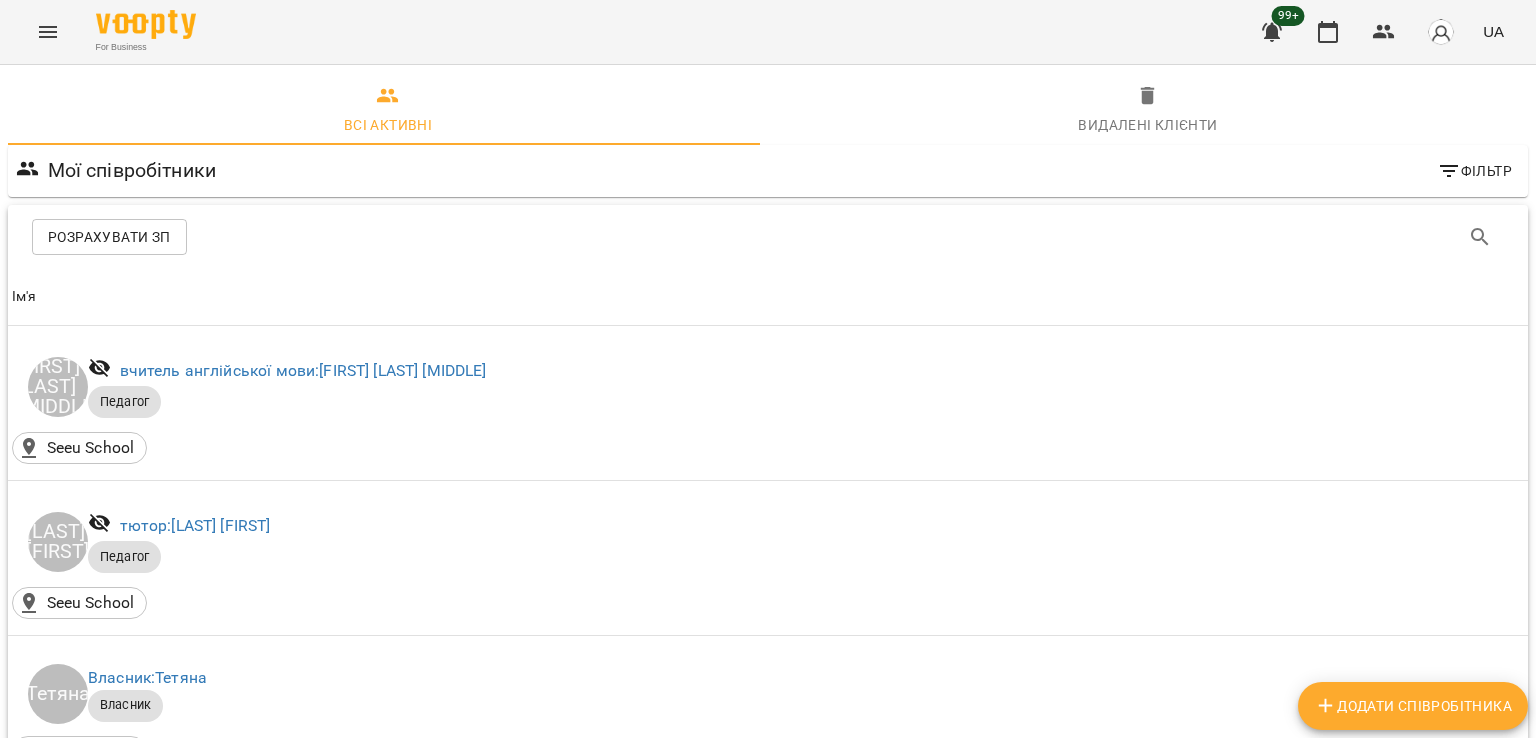 type 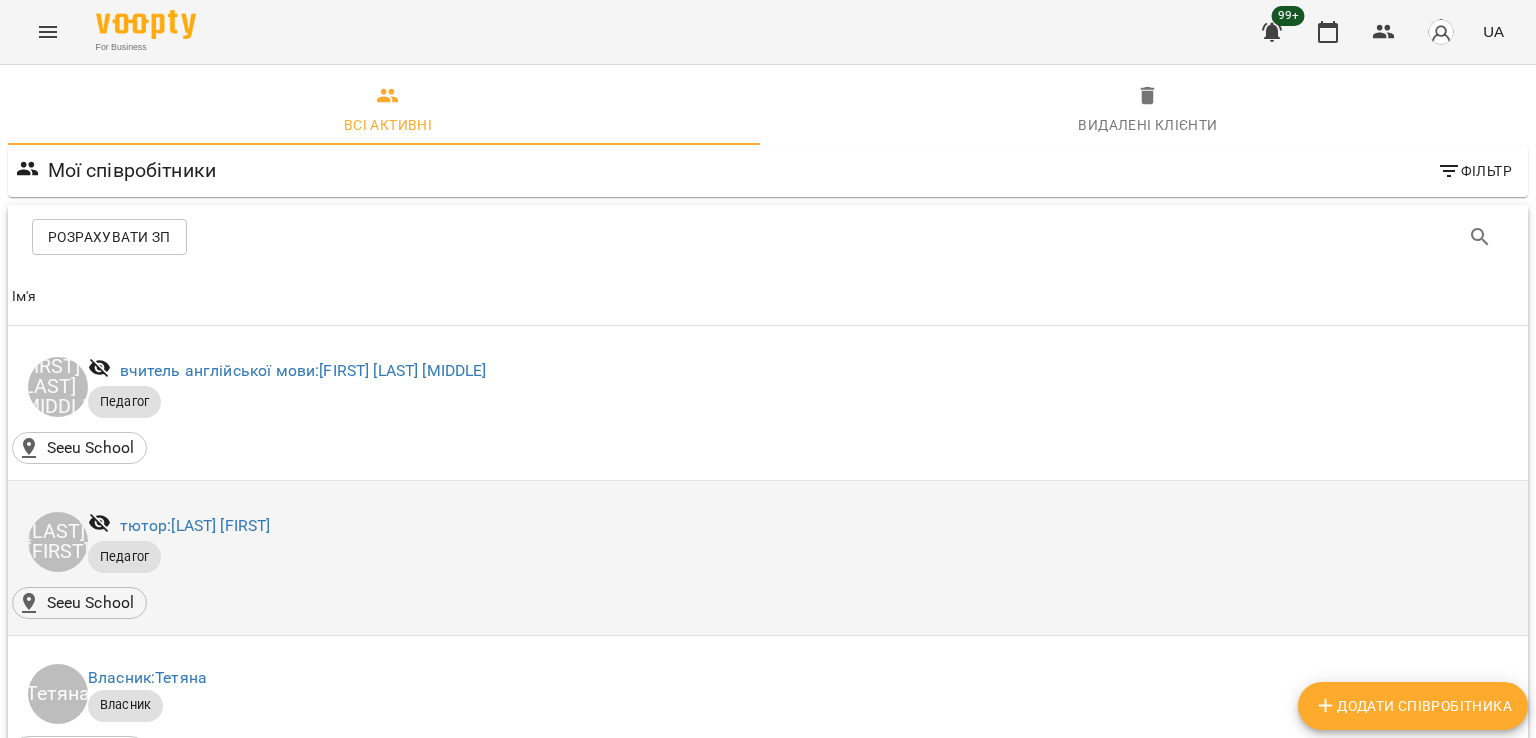click on "тютор:  Стромило Мар'яна" at bounding box center (798, 526) 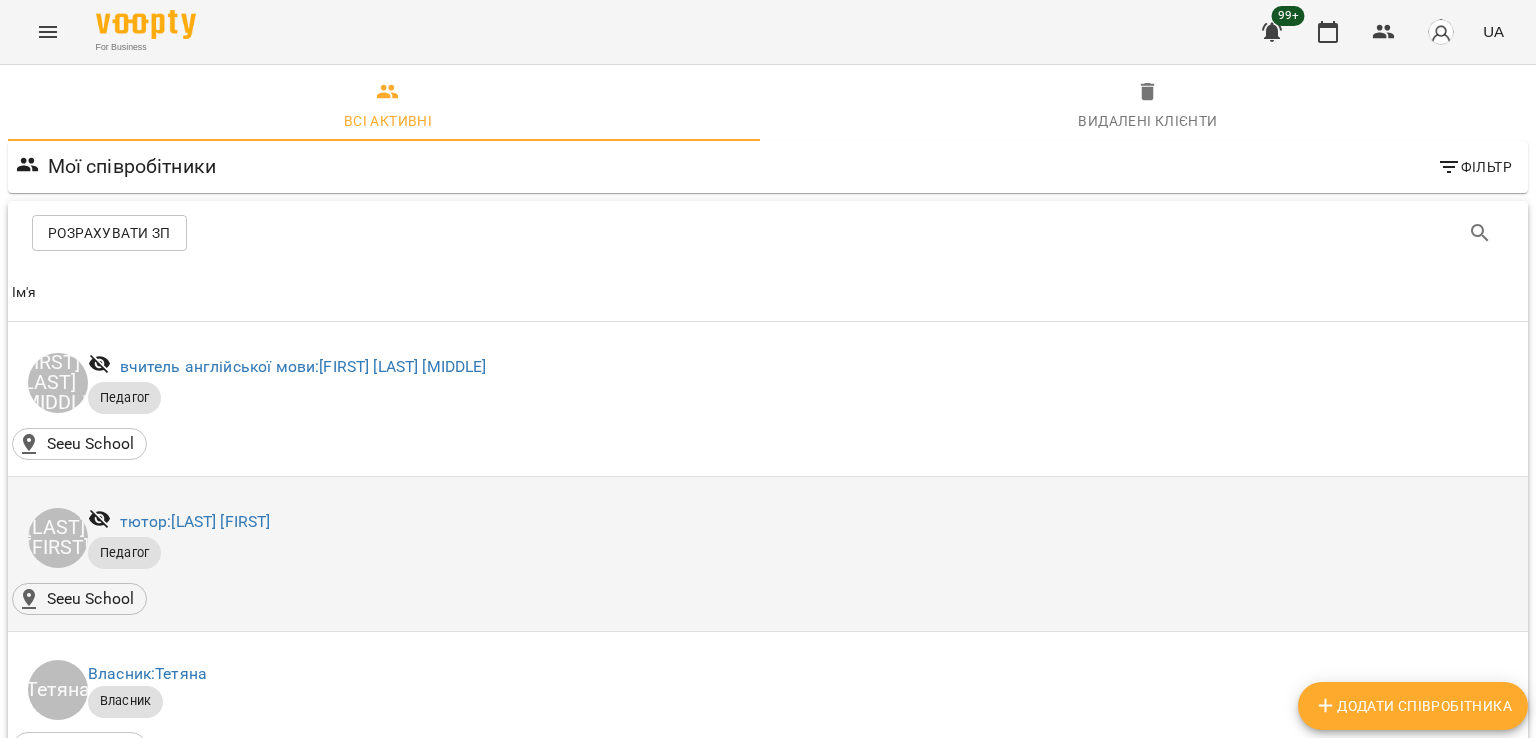 scroll, scrollTop: 228, scrollLeft: 0, axis: vertical 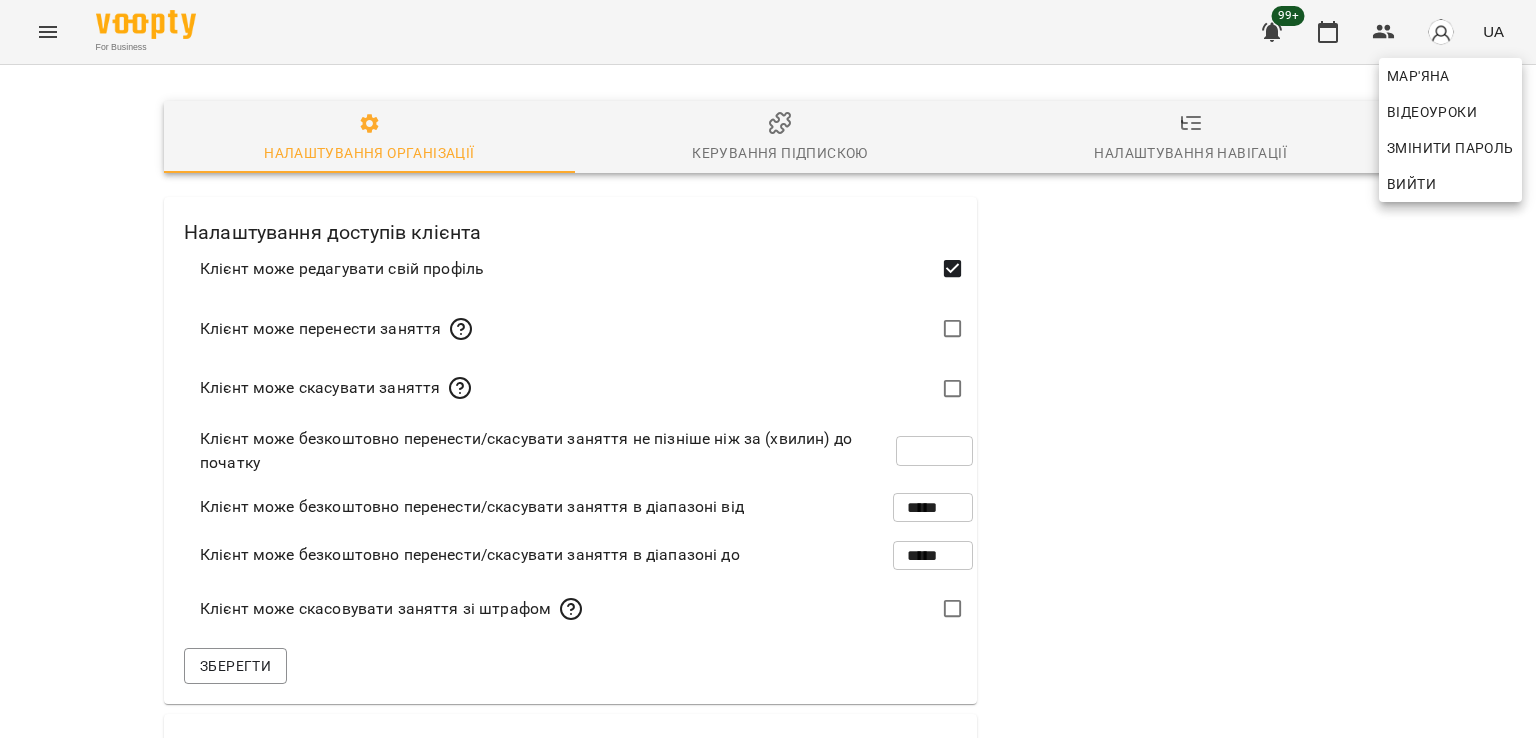 click at bounding box center [768, 369] 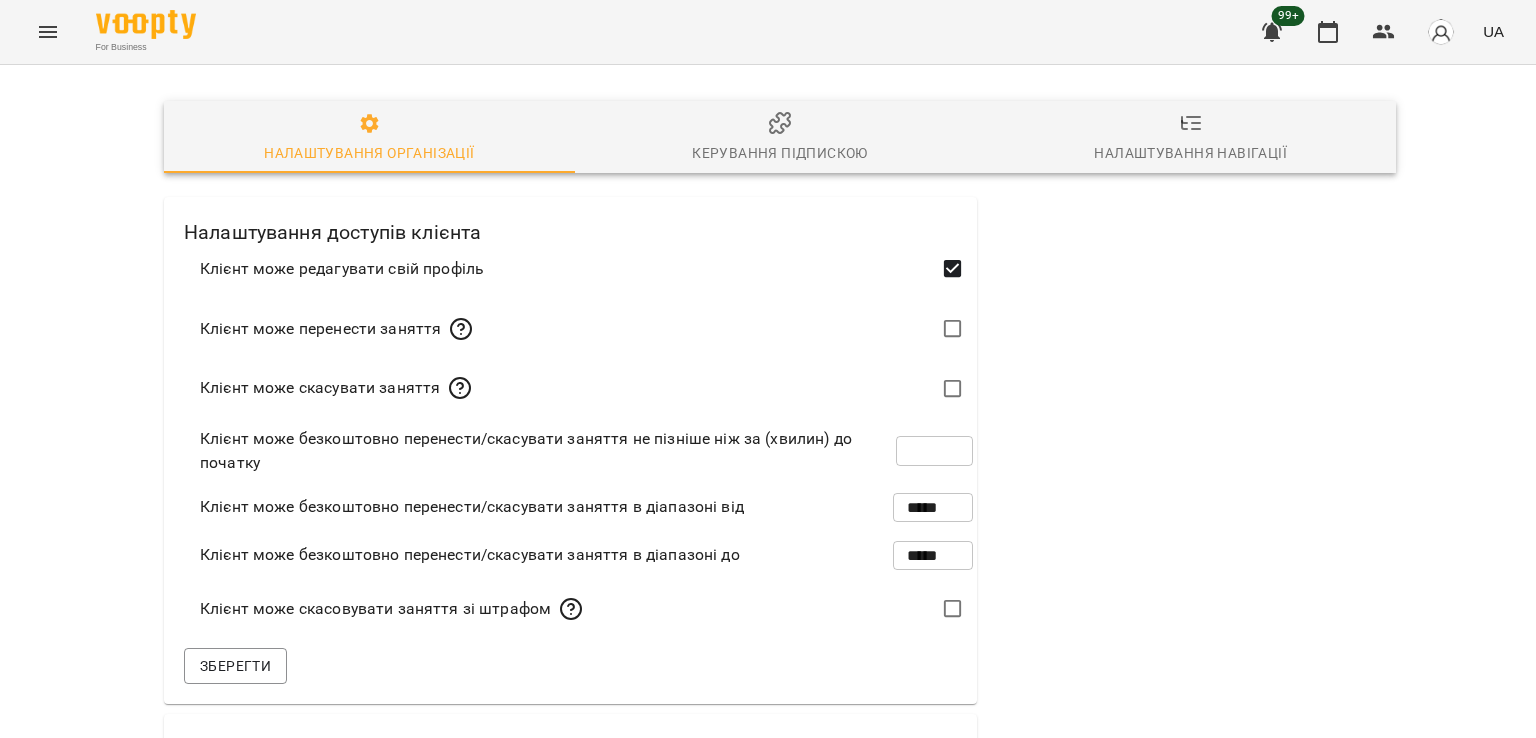 type 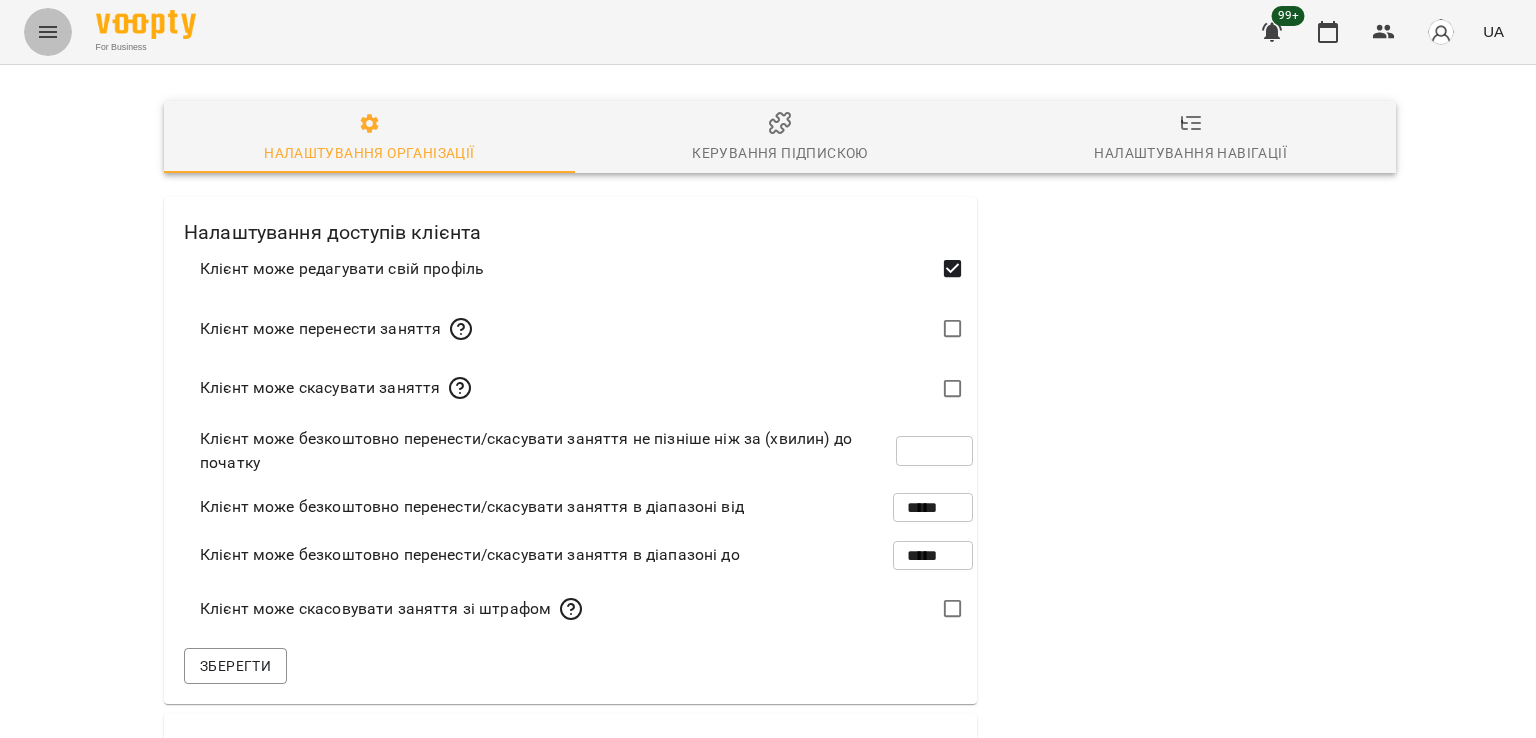 click at bounding box center [48, 32] 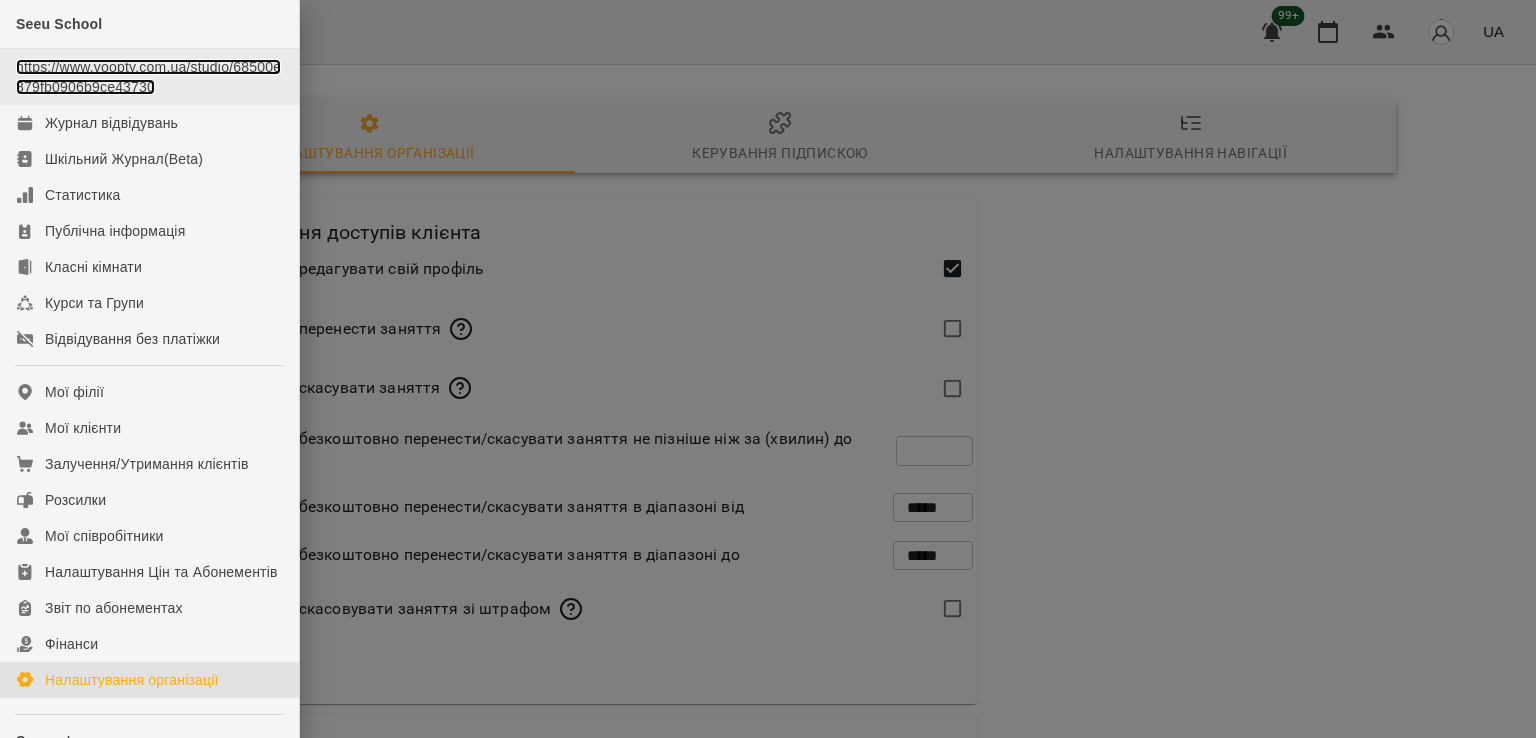 click on "https://www.voopty.com.ua/studio/68500e879fb0906b9ce43730" at bounding box center (148, 77) 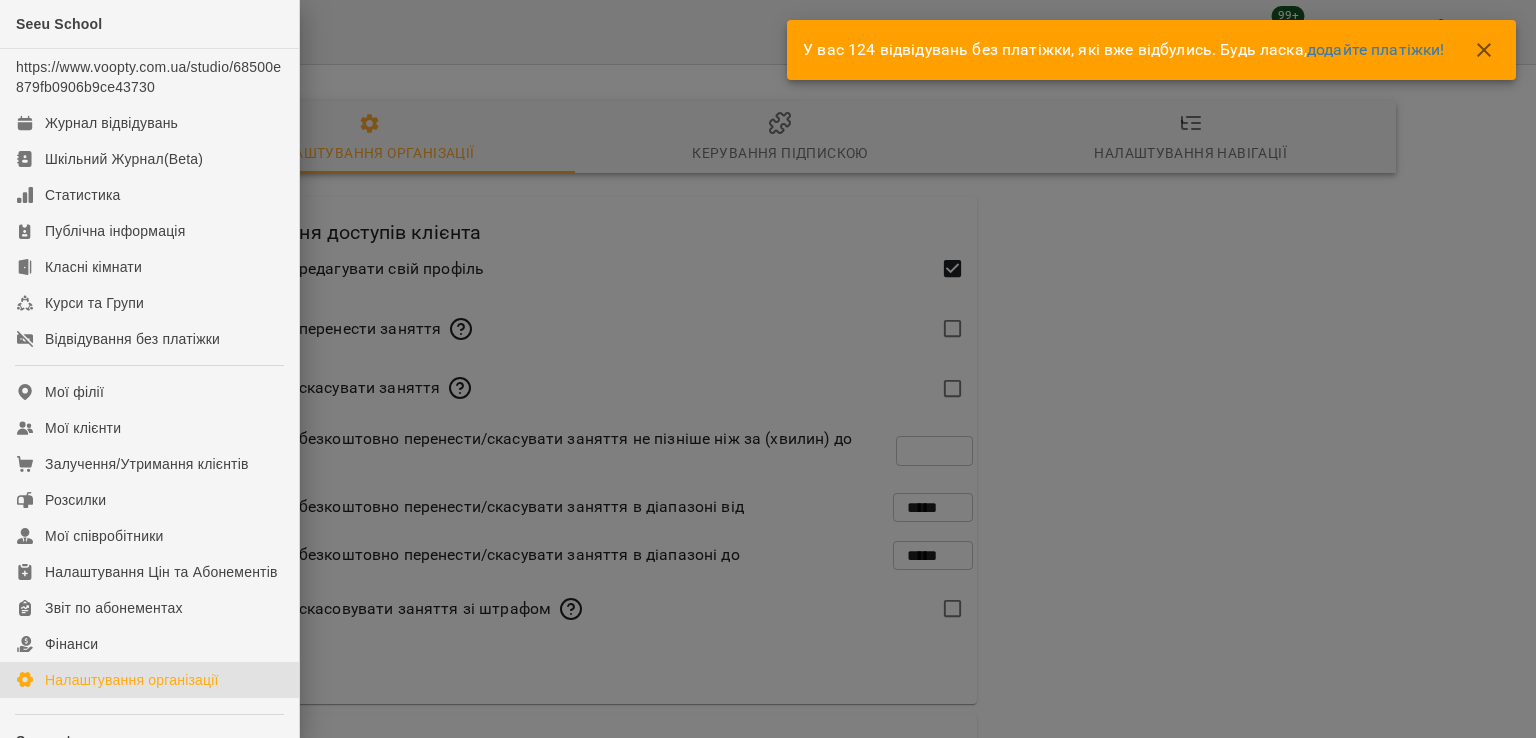 scroll, scrollTop: 0, scrollLeft: 0, axis: both 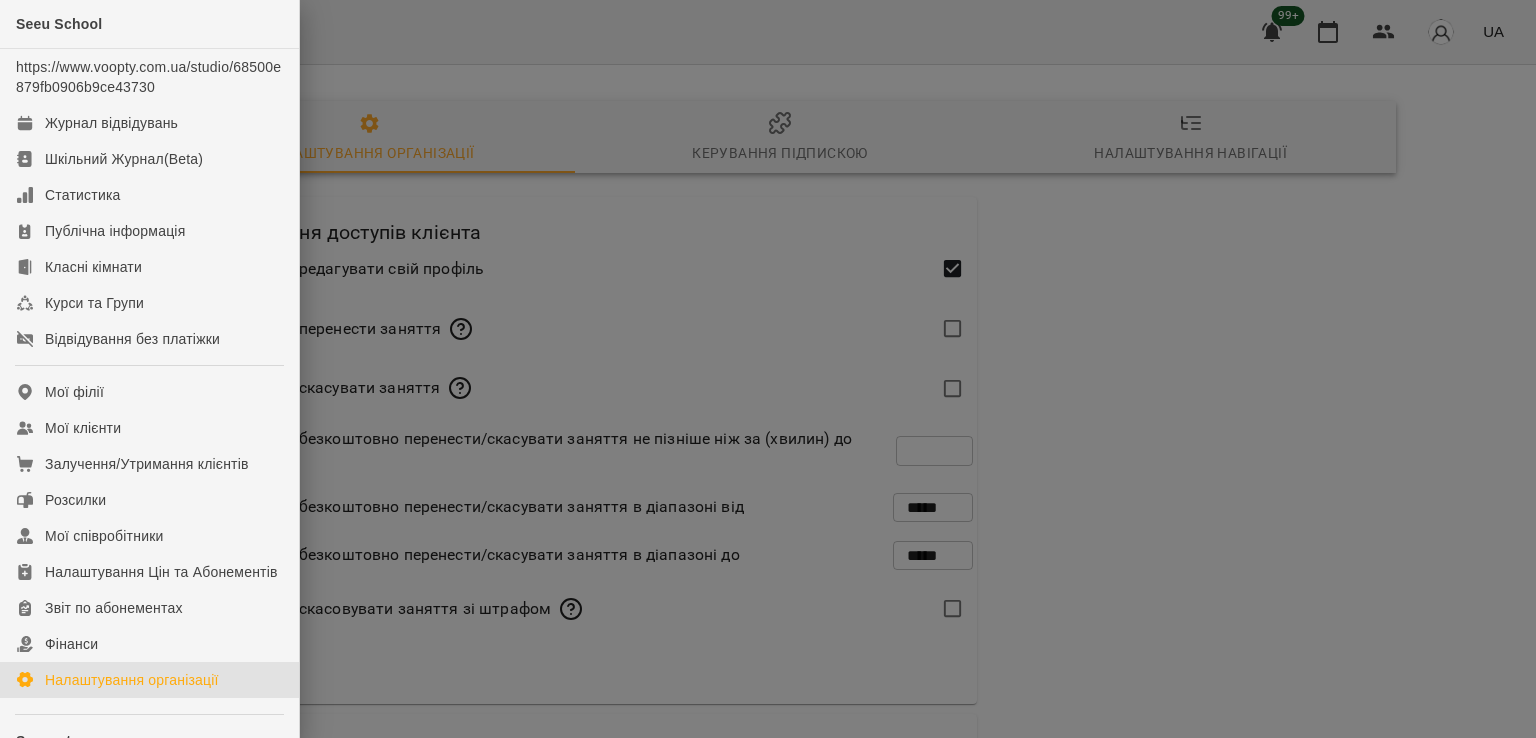 click at bounding box center (768, 369) 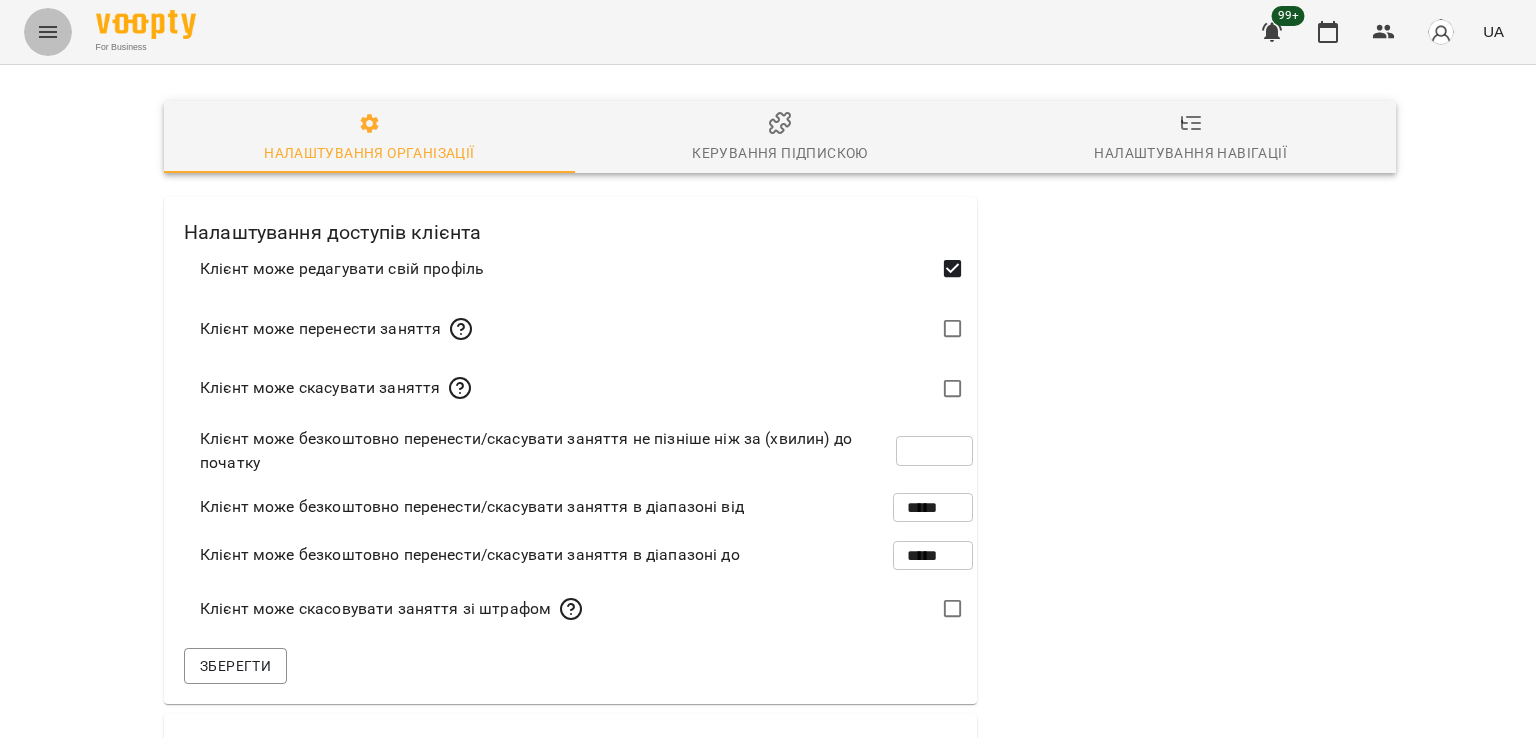 click 